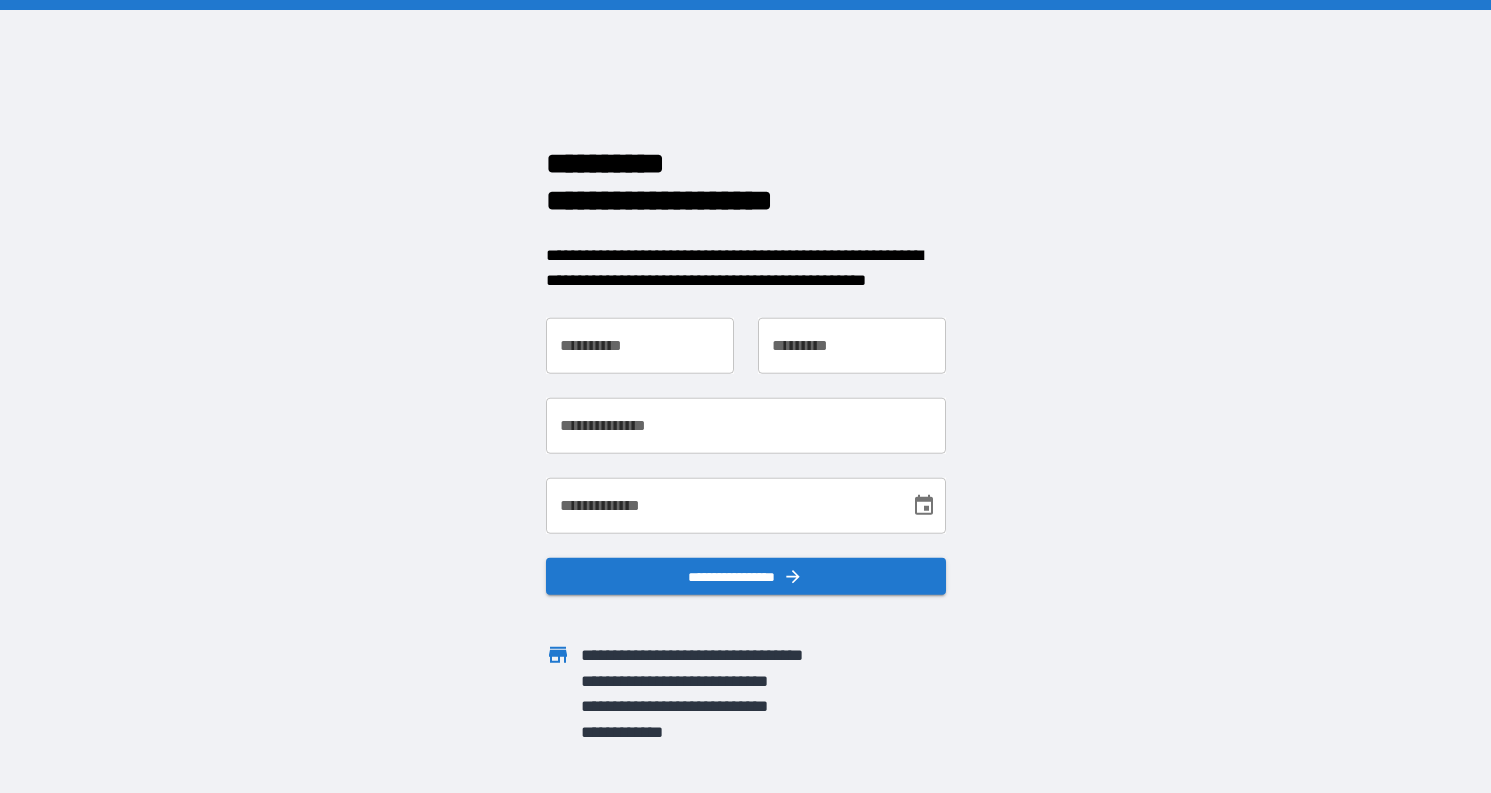 scroll, scrollTop: 0, scrollLeft: 0, axis: both 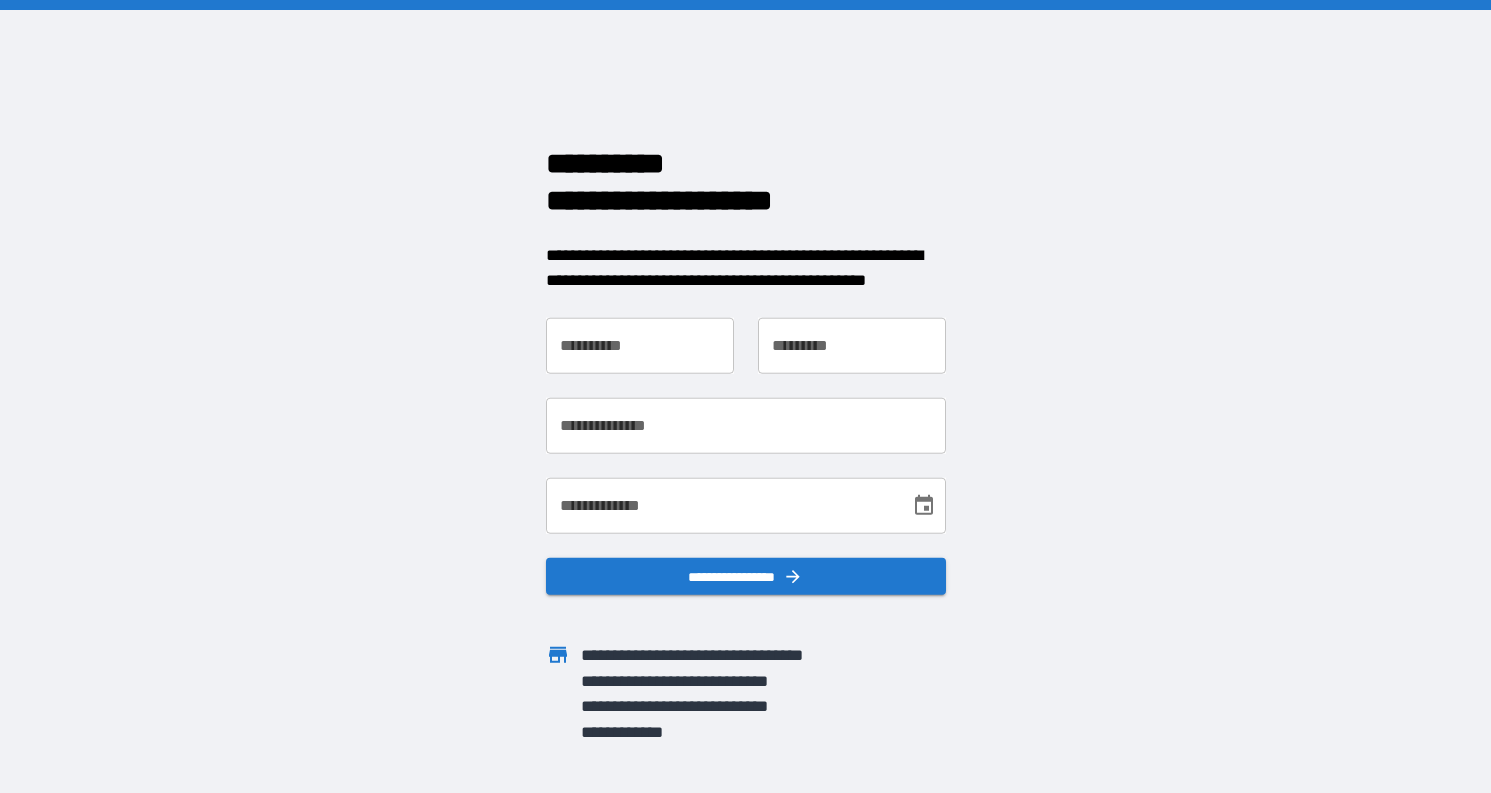 click on "**********" at bounding box center (640, 345) 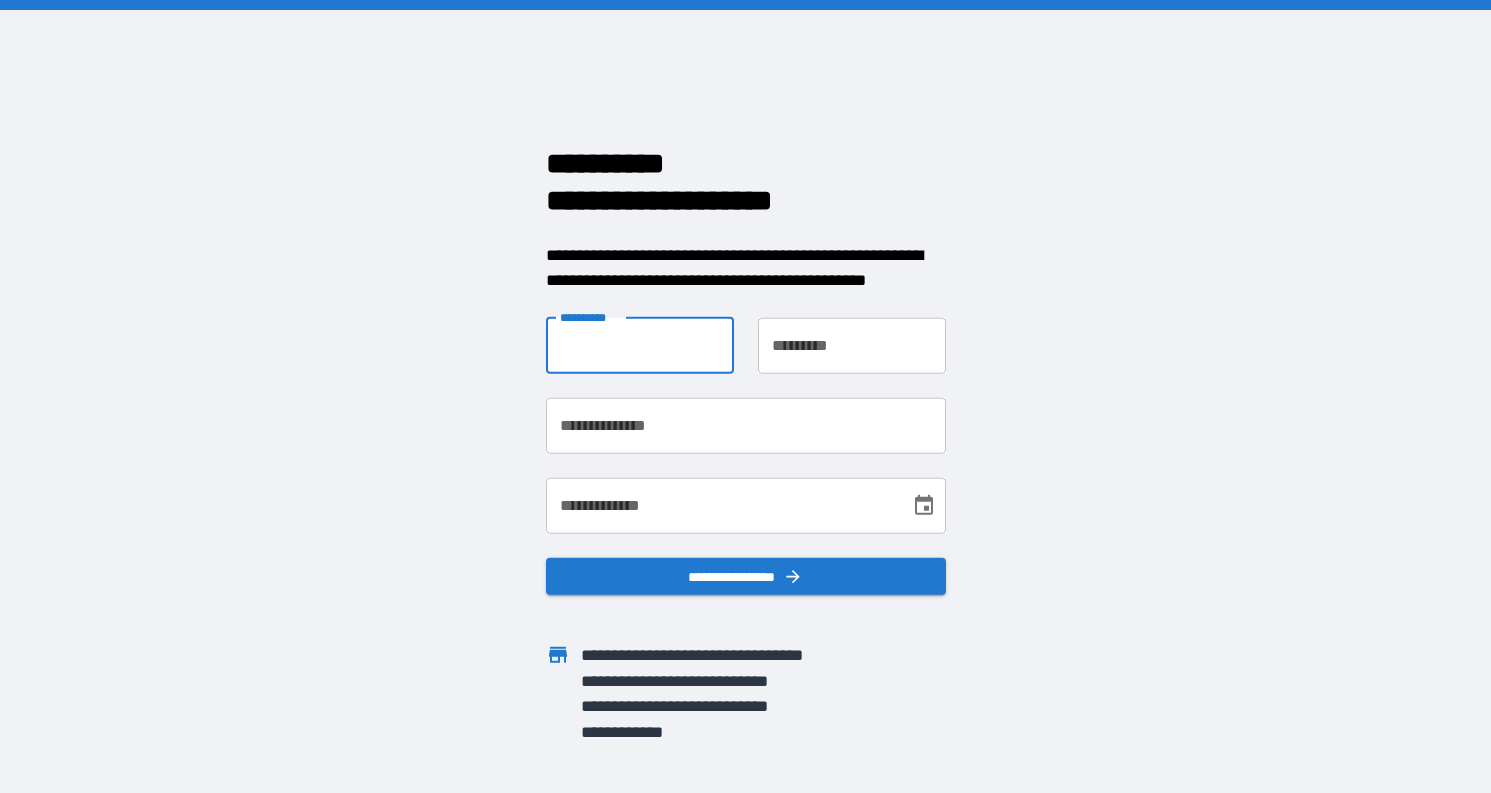 type on "********" 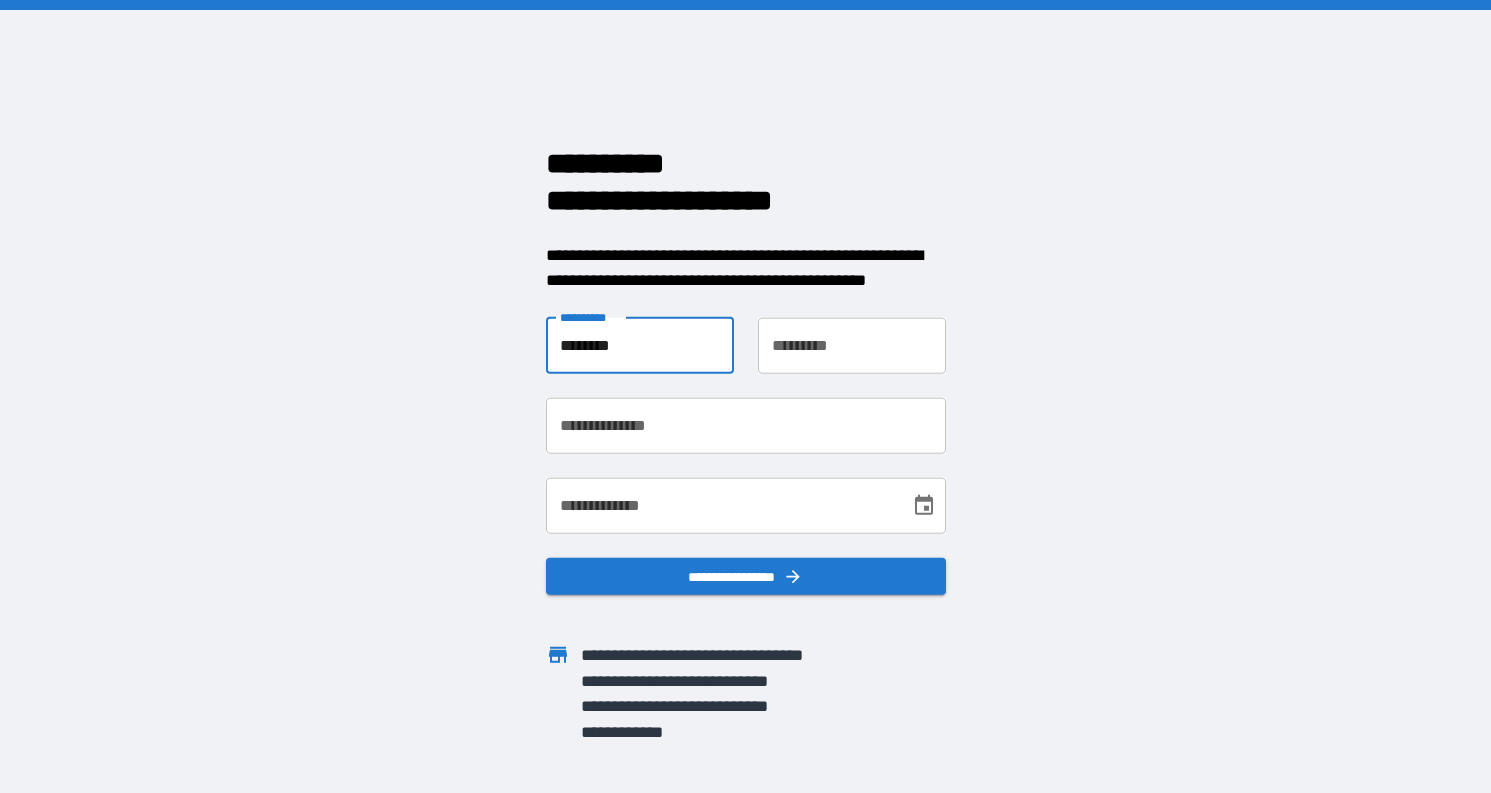 type on "********" 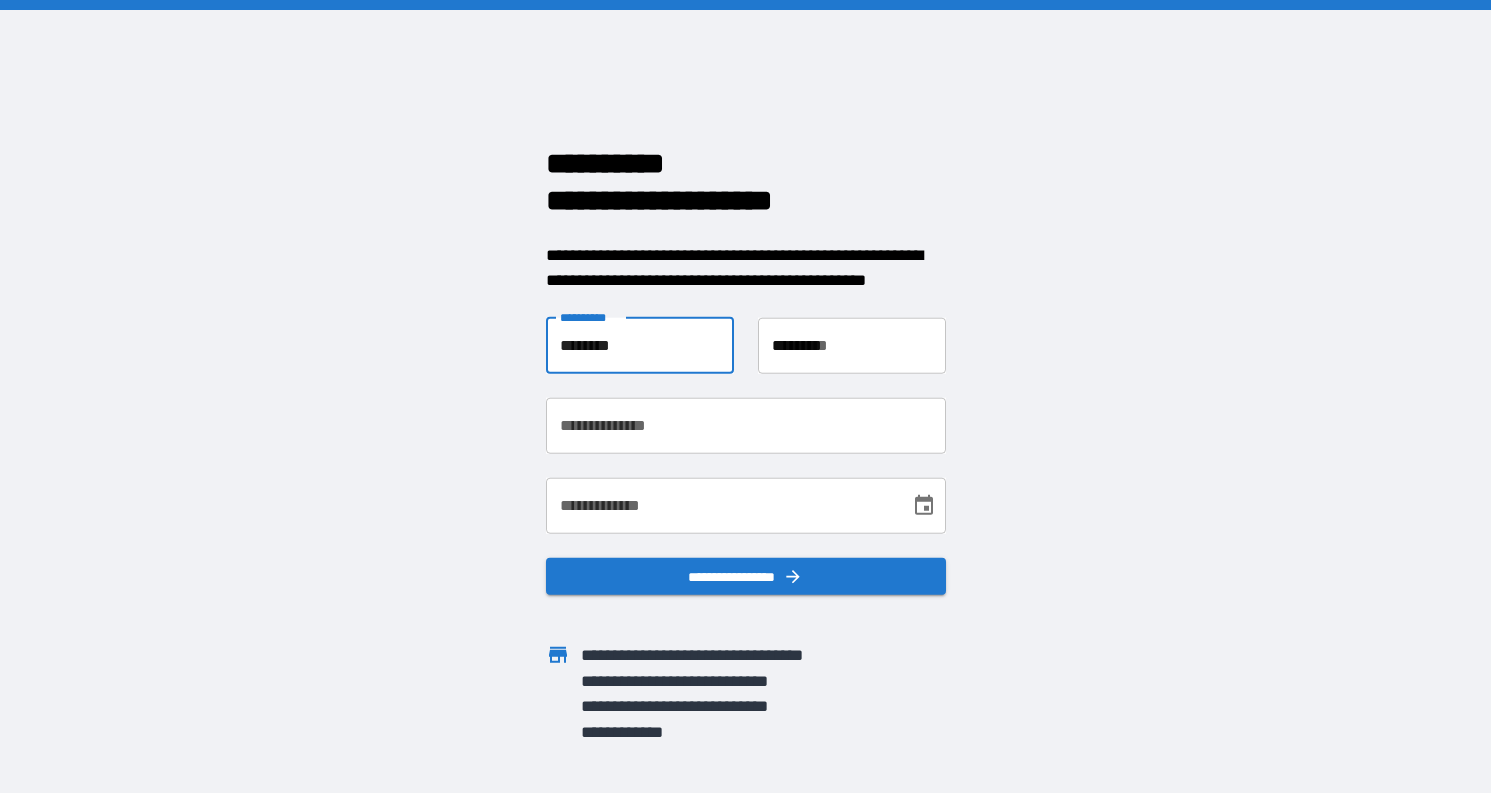 type on "**********" 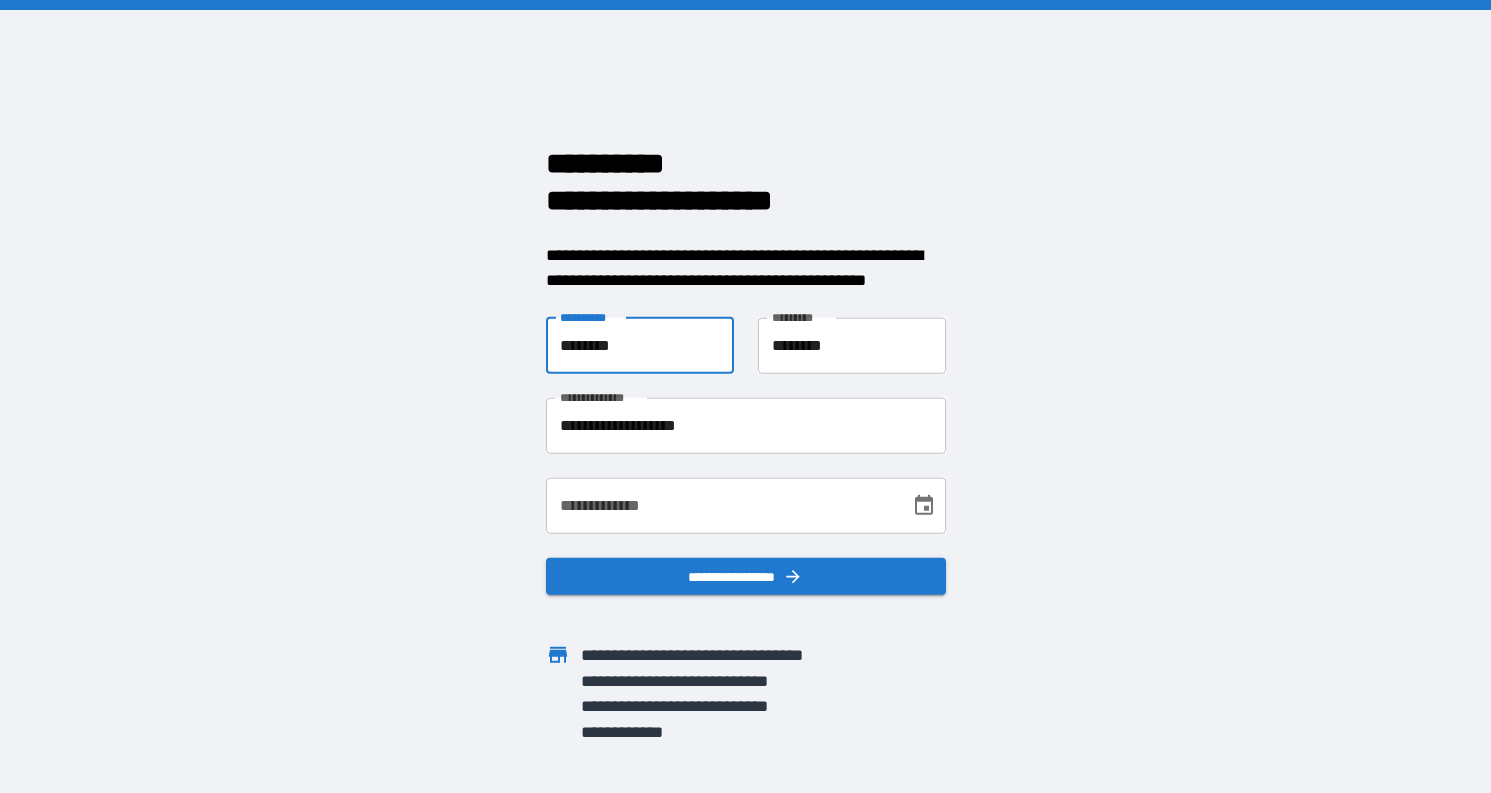 click on "**********" at bounding box center (721, 505) 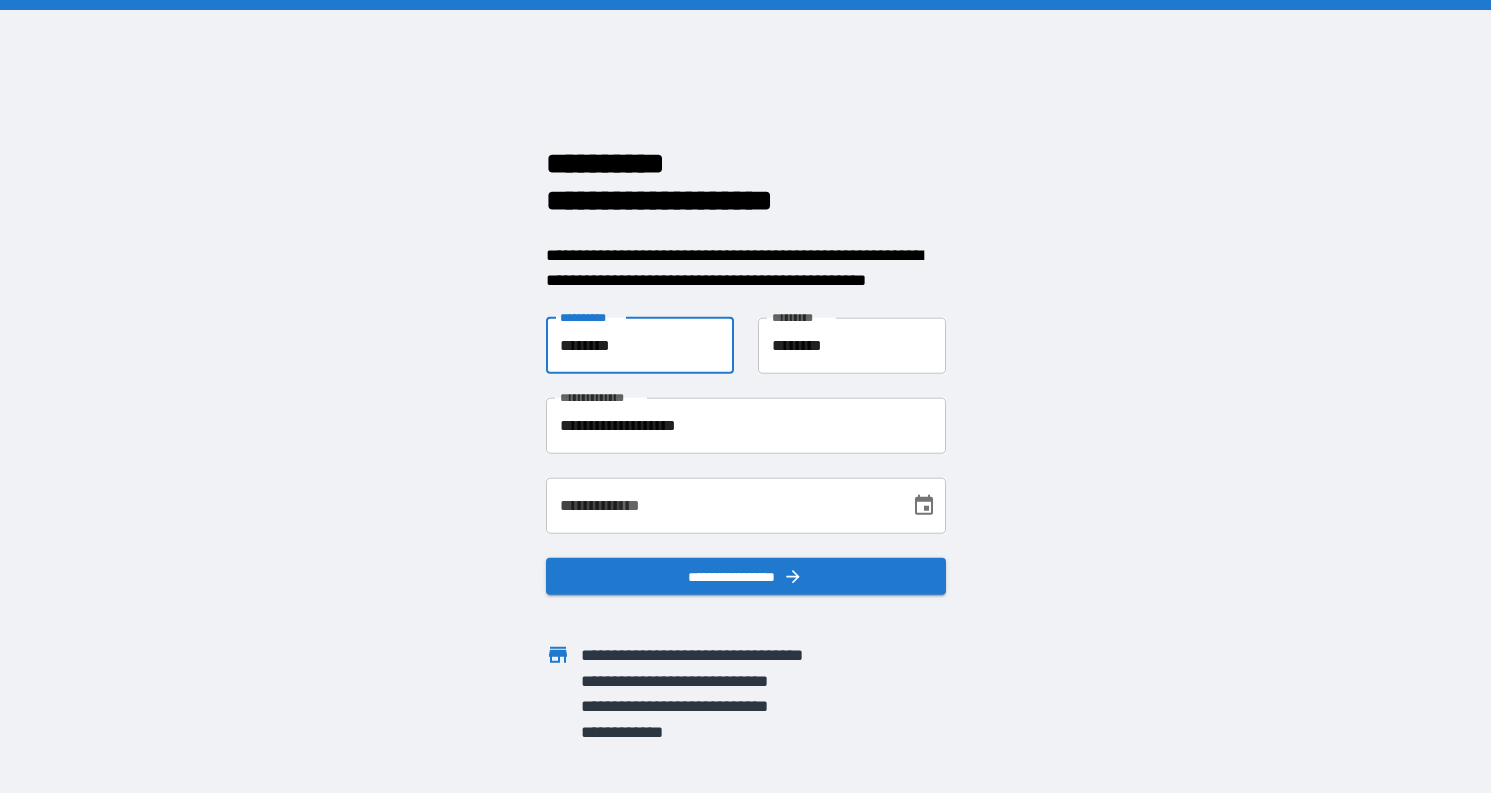drag, startPoint x: 604, startPoint y: 343, endPoint x: 541, endPoint y: 334, distance: 63.63961 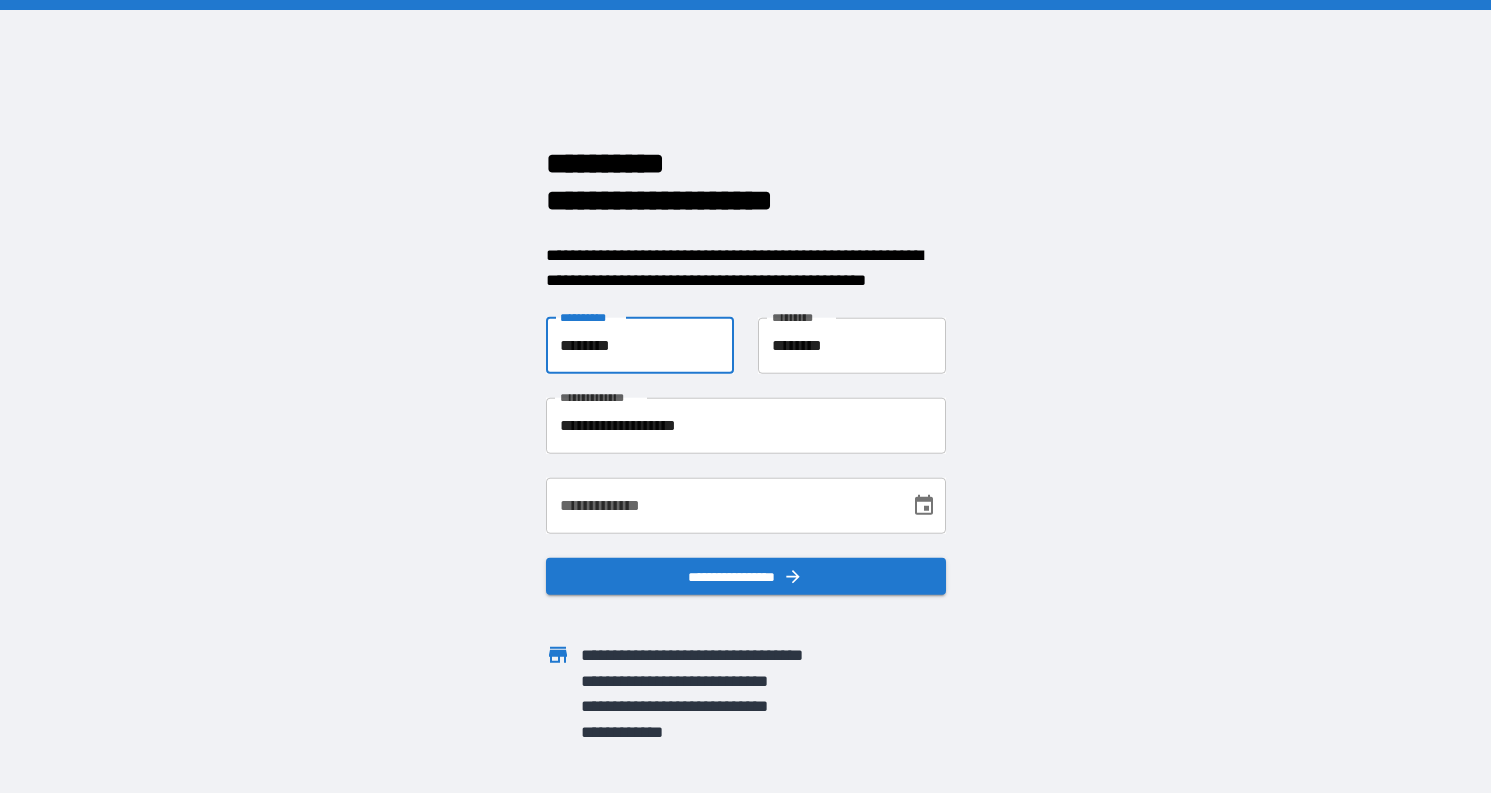 click on "**********" at bounding box center (628, 333) 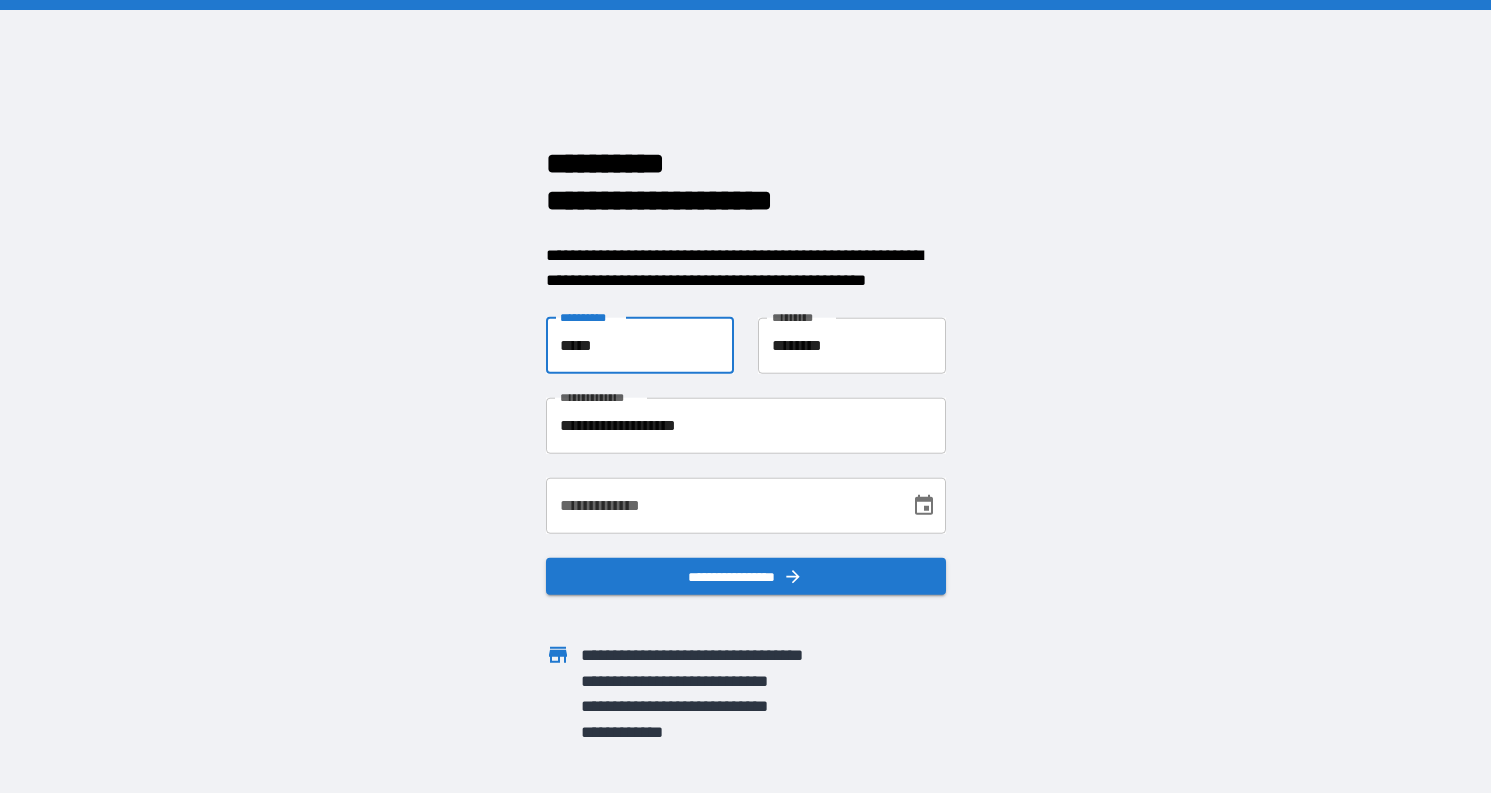 type on "*****" 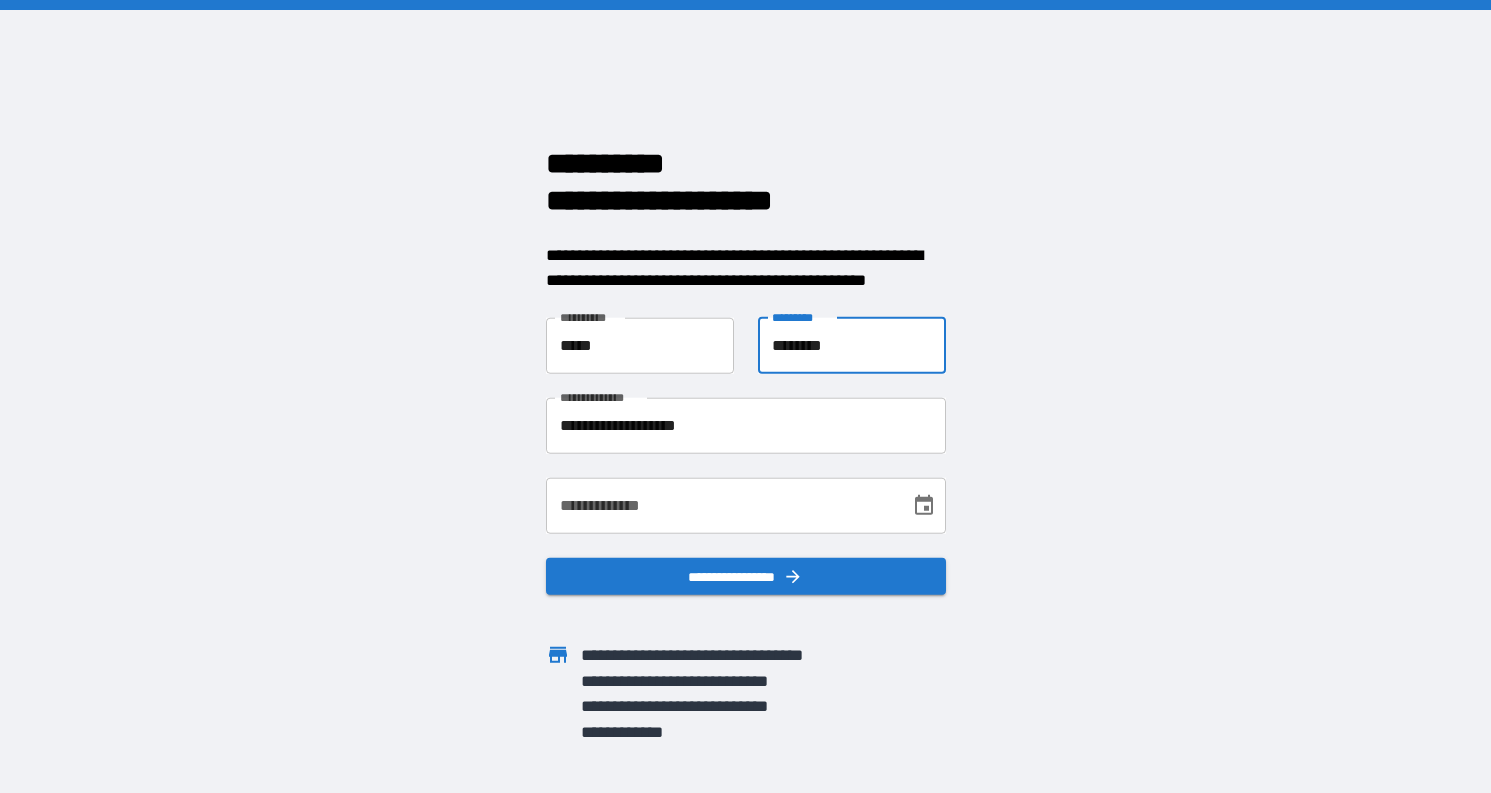 click at bounding box center [924, 505] 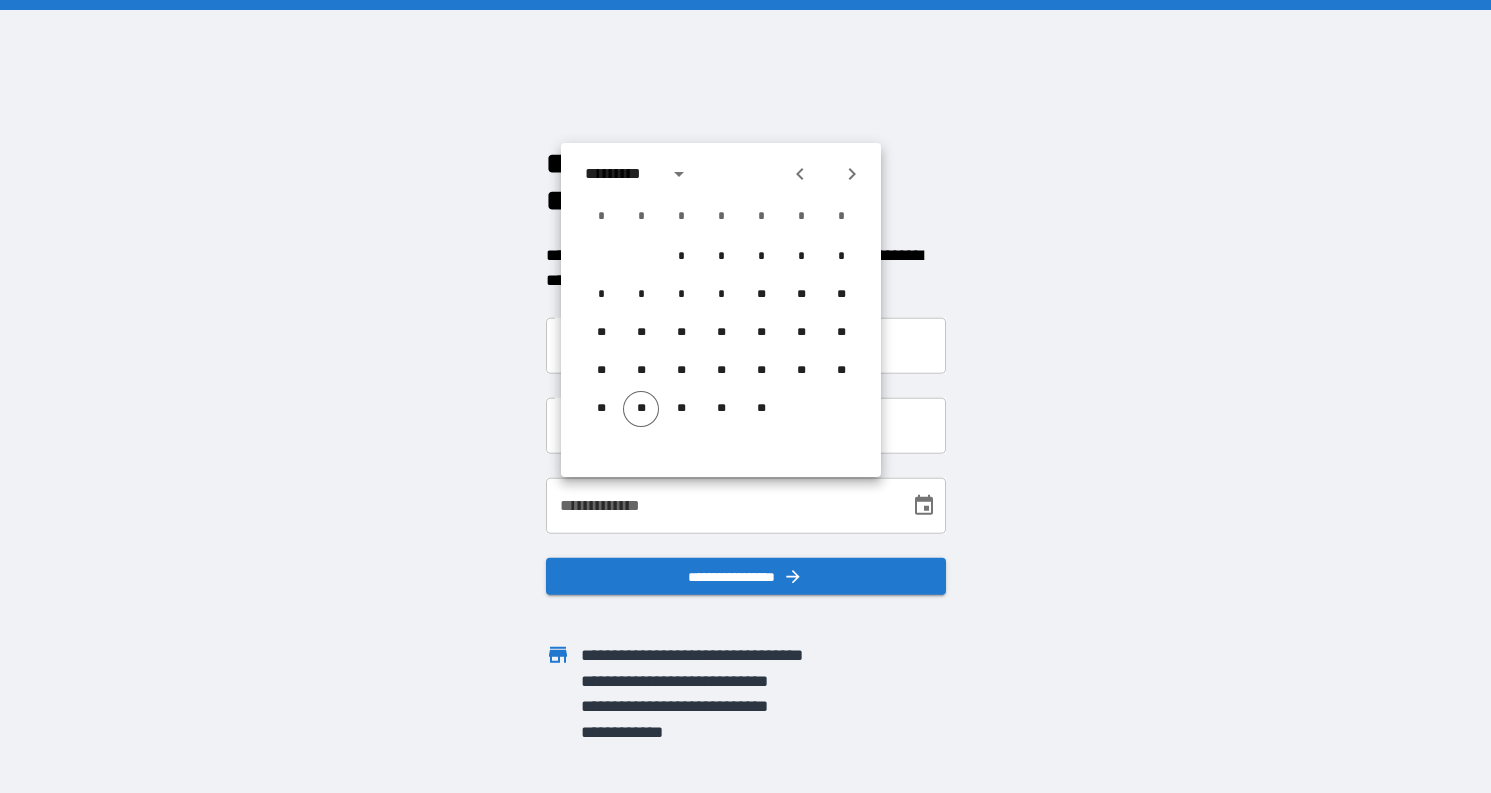 click on "*********" at bounding box center (620, 174) 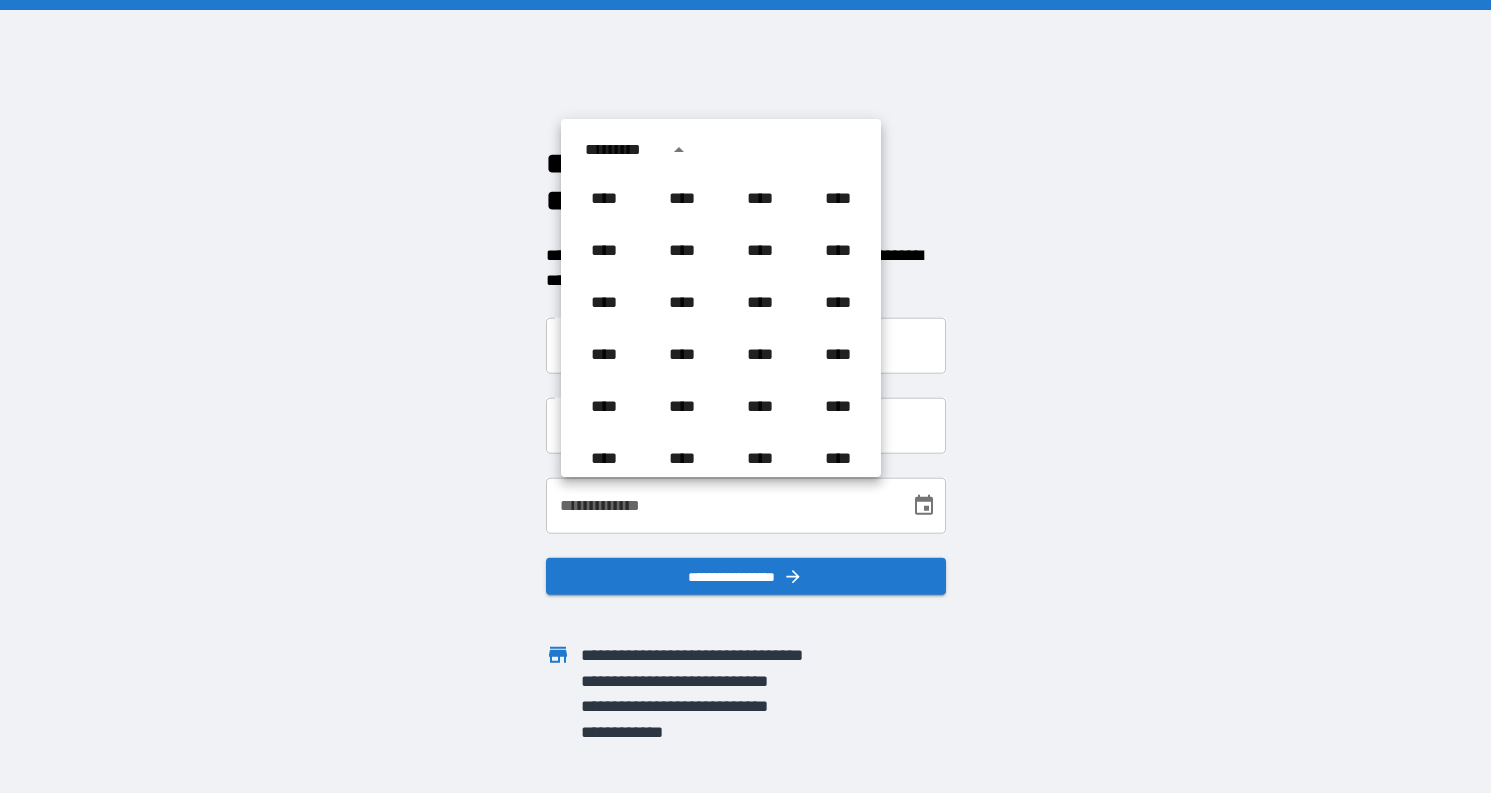 scroll, scrollTop: 1486, scrollLeft: 0, axis: vertical 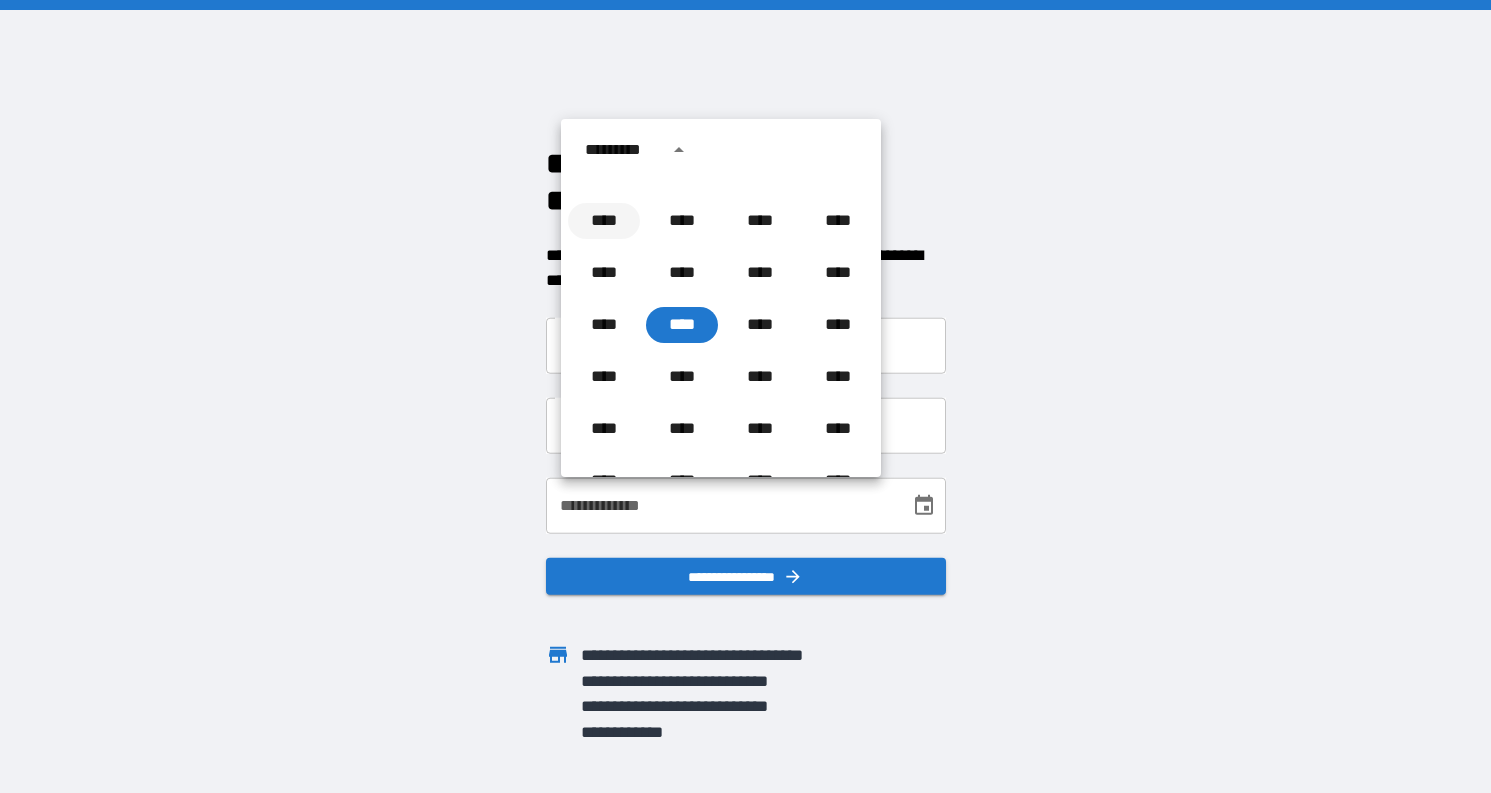 click on "****" at bounding box center (604, 221) 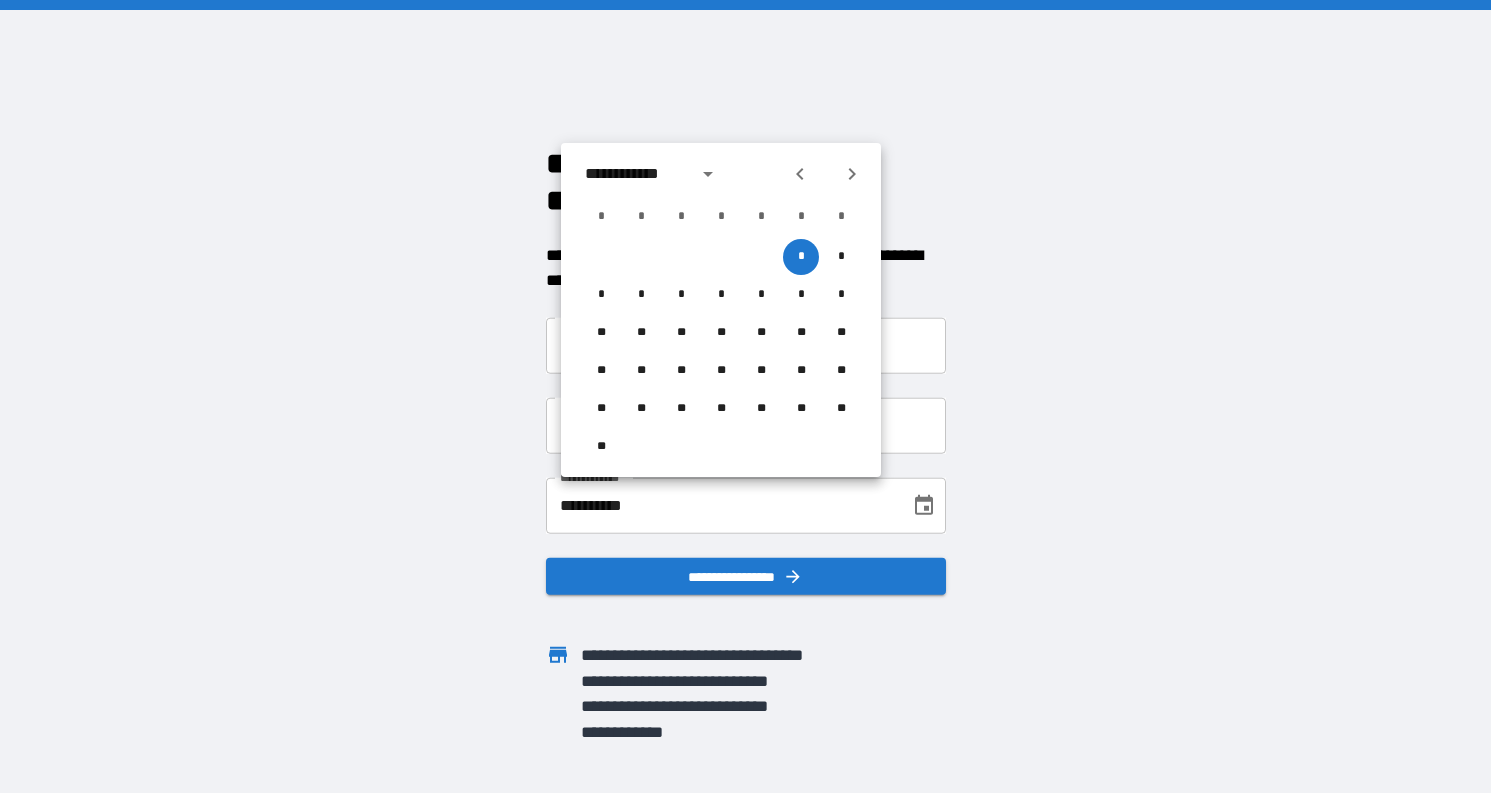 click 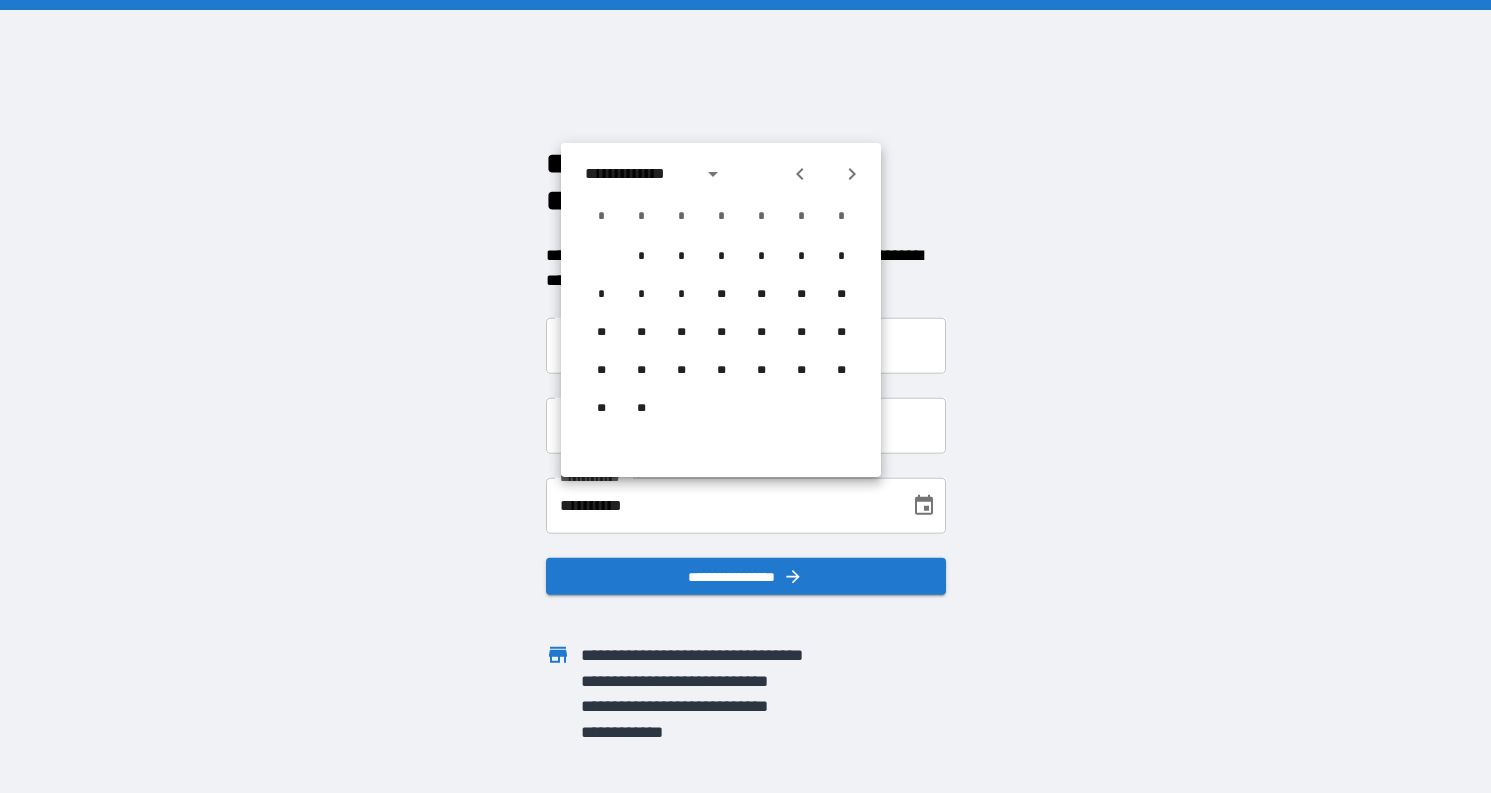 click 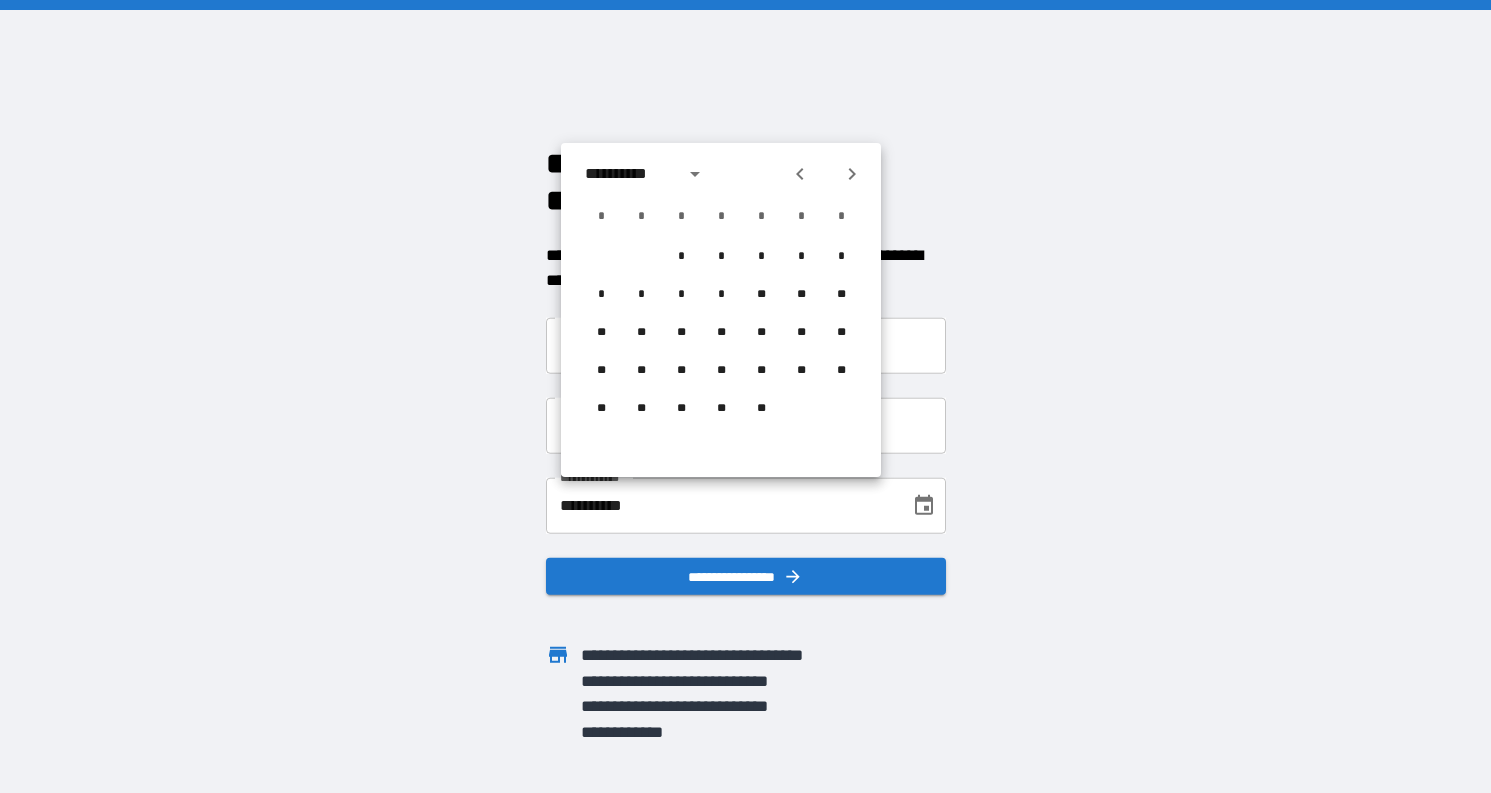 click 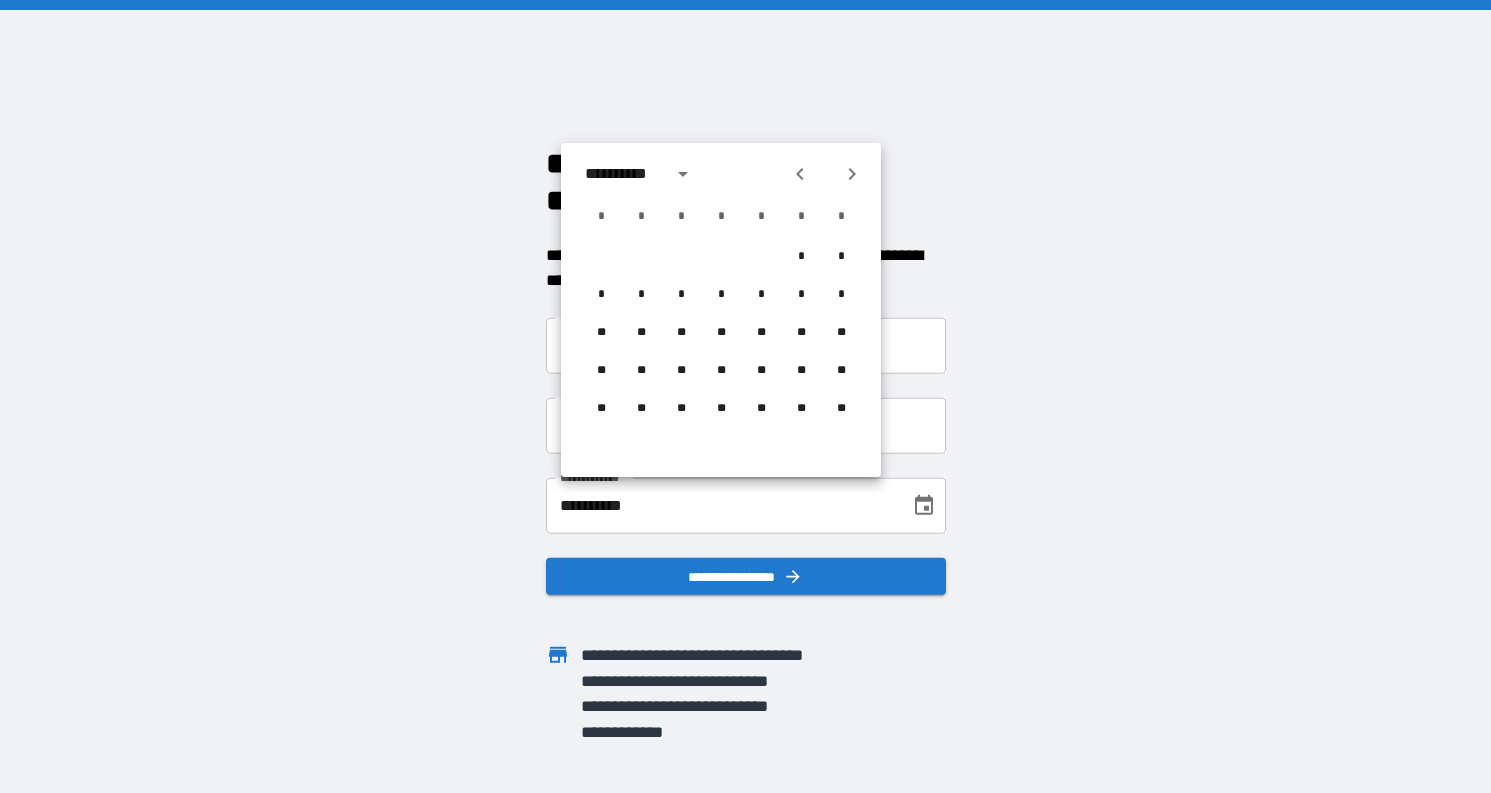 click 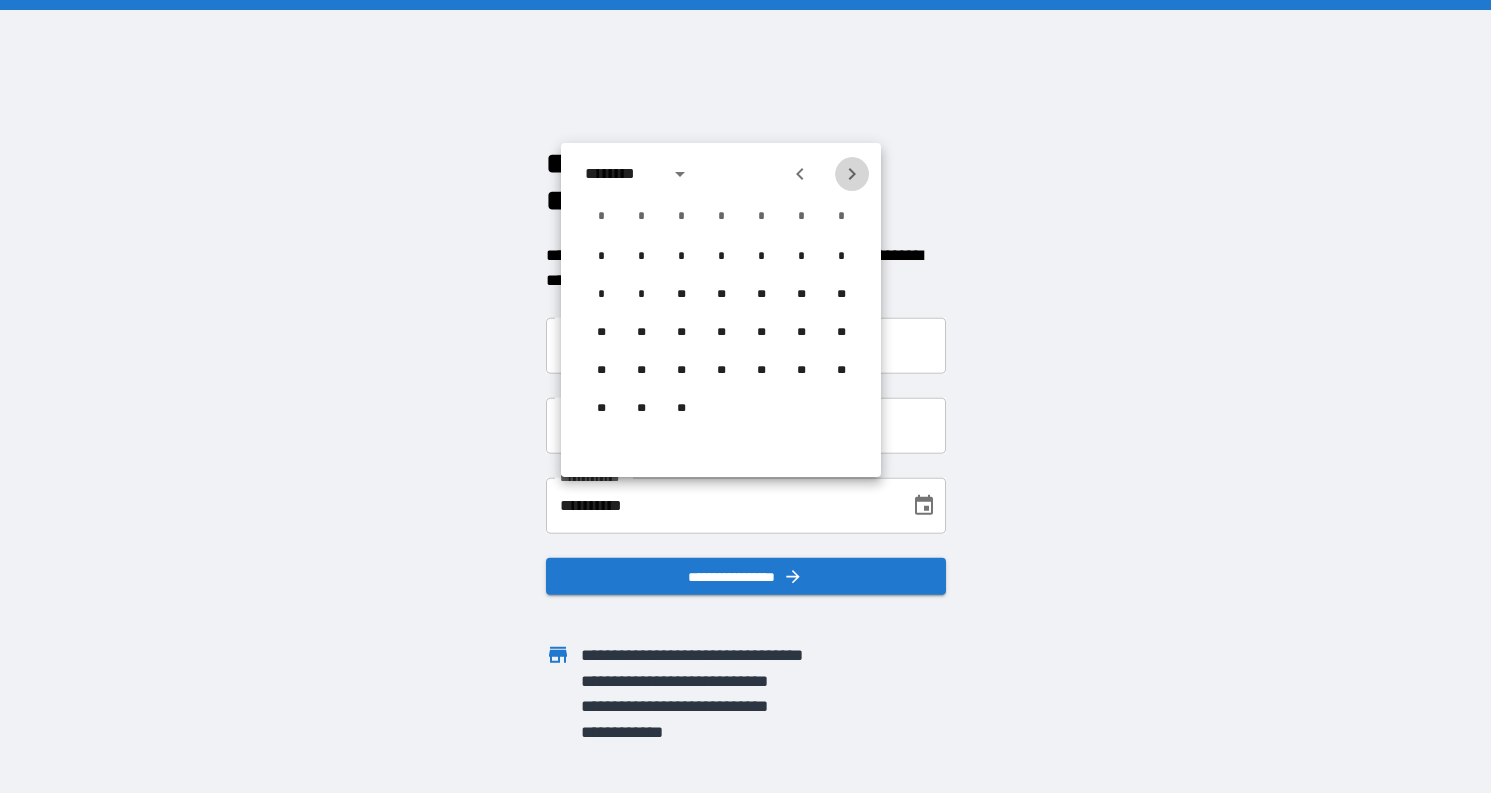 click 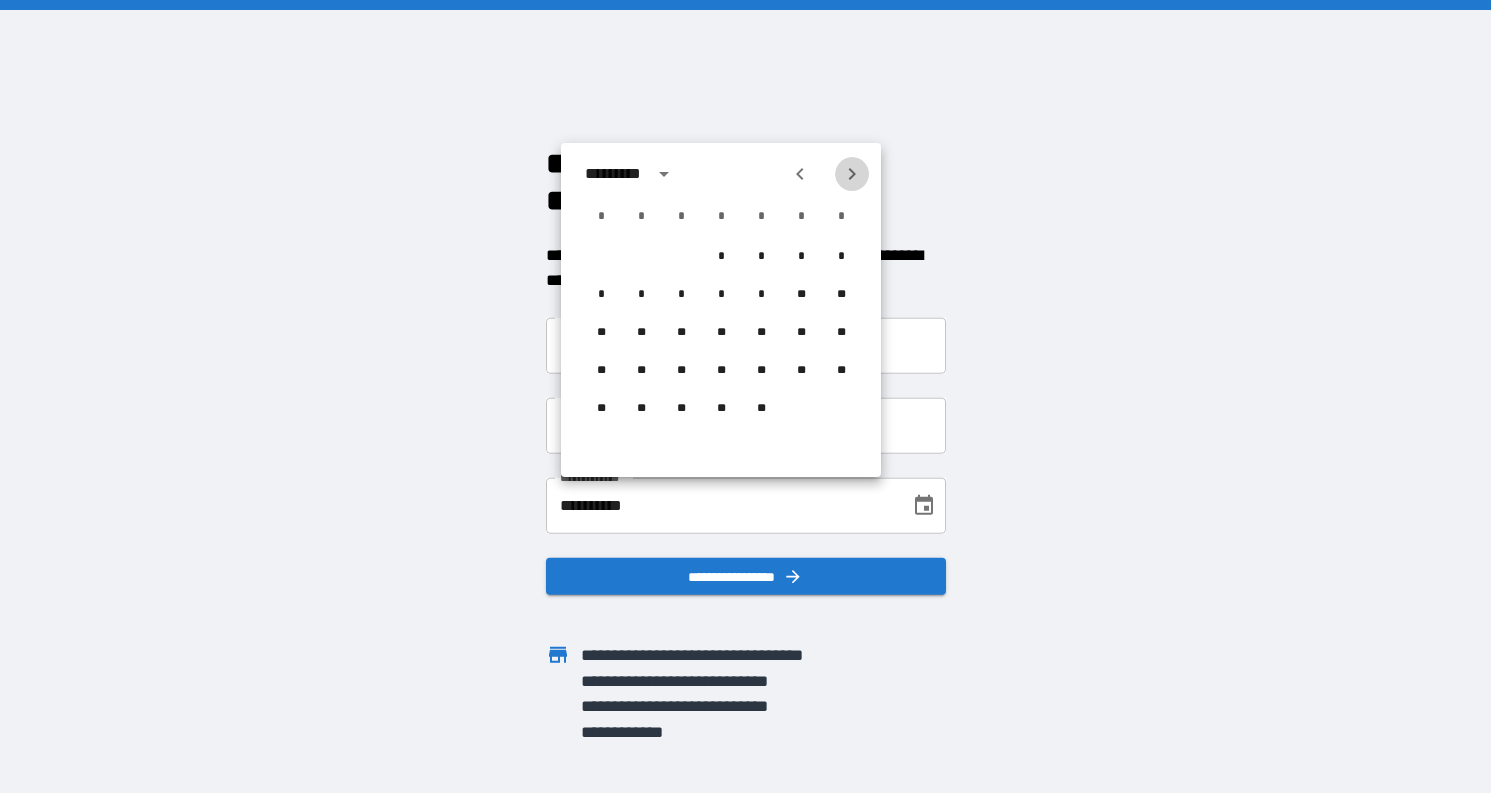 click 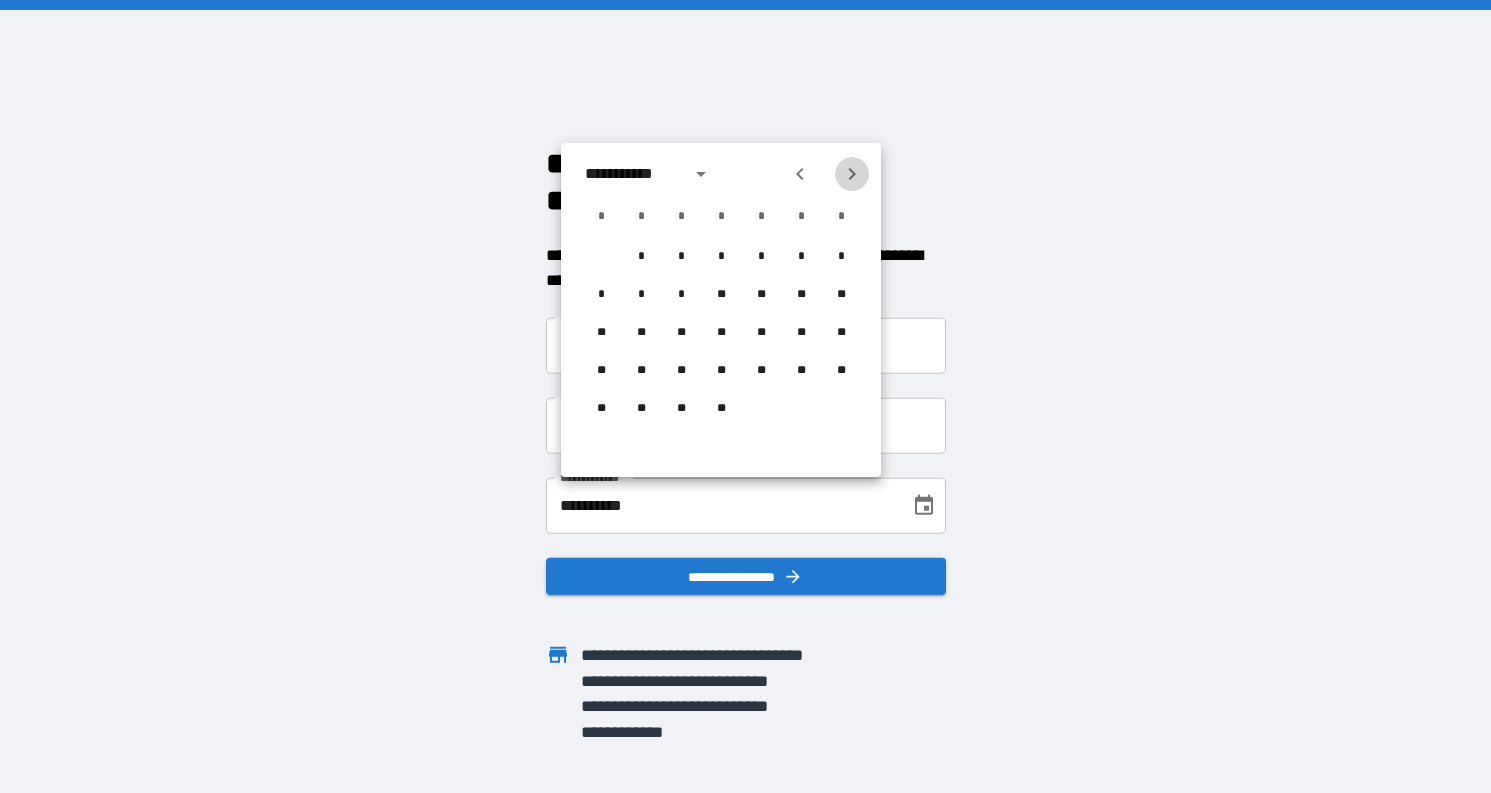 click 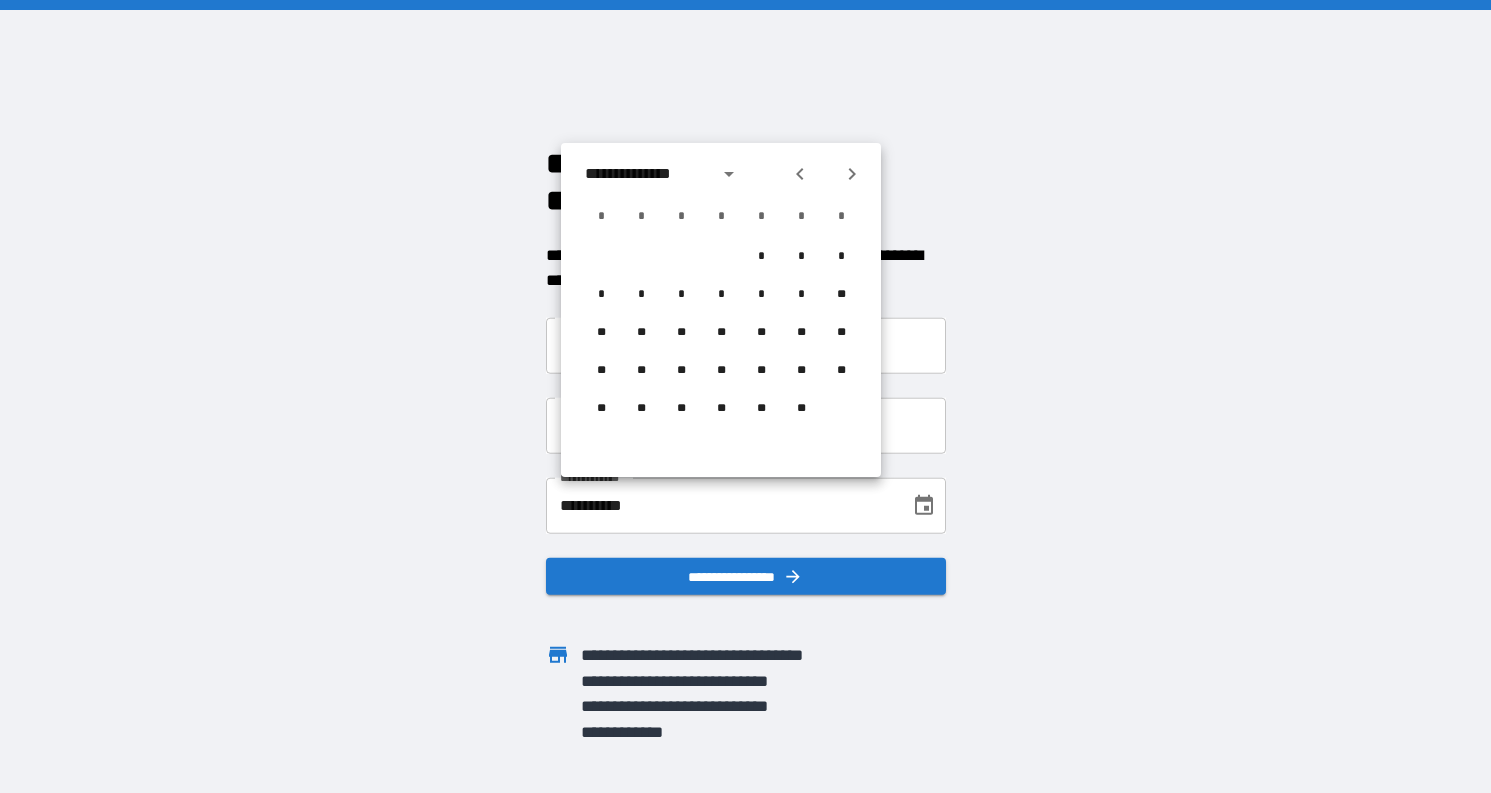 click 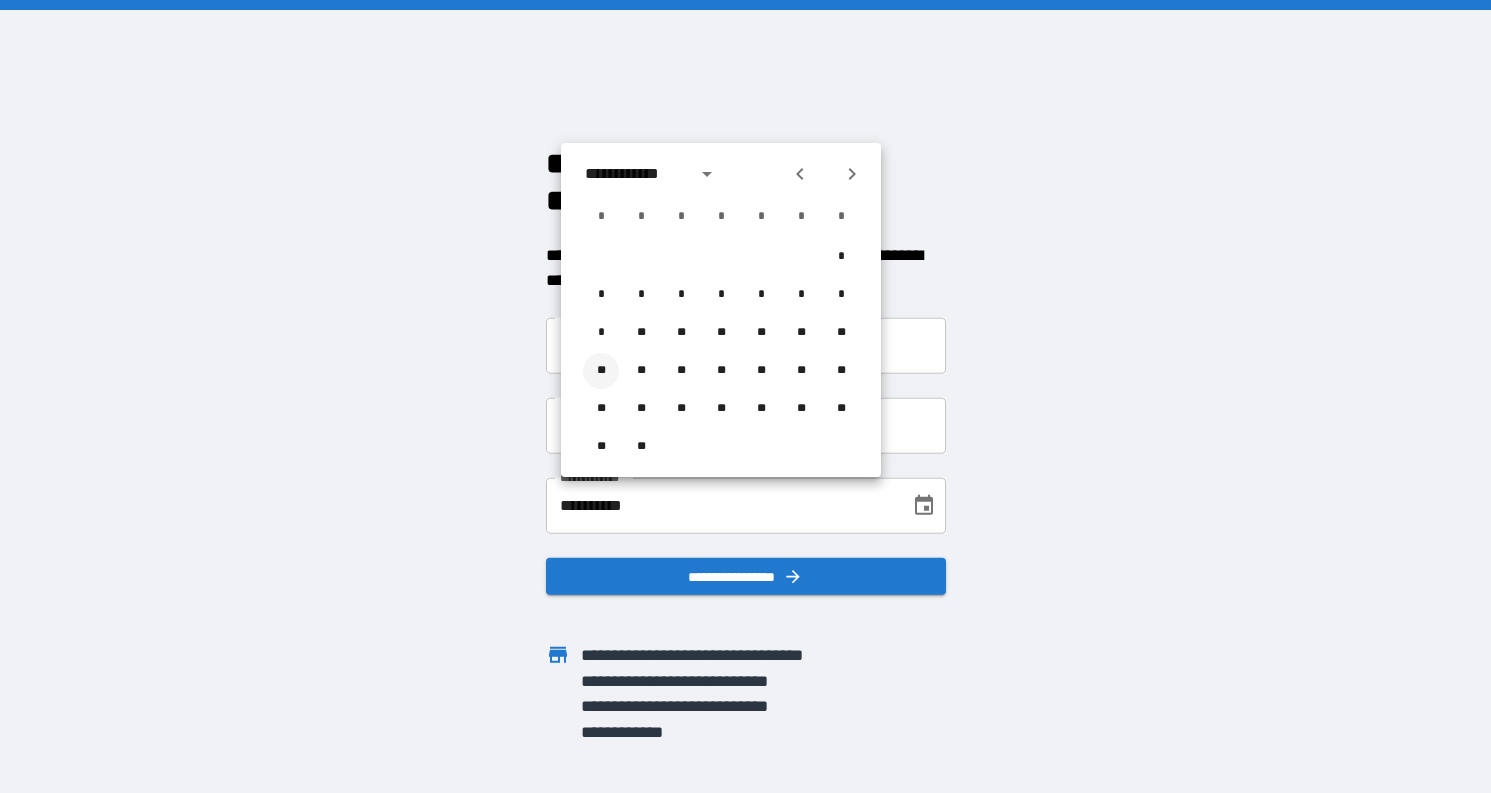 click on "**" at bounding box center [601, 371] 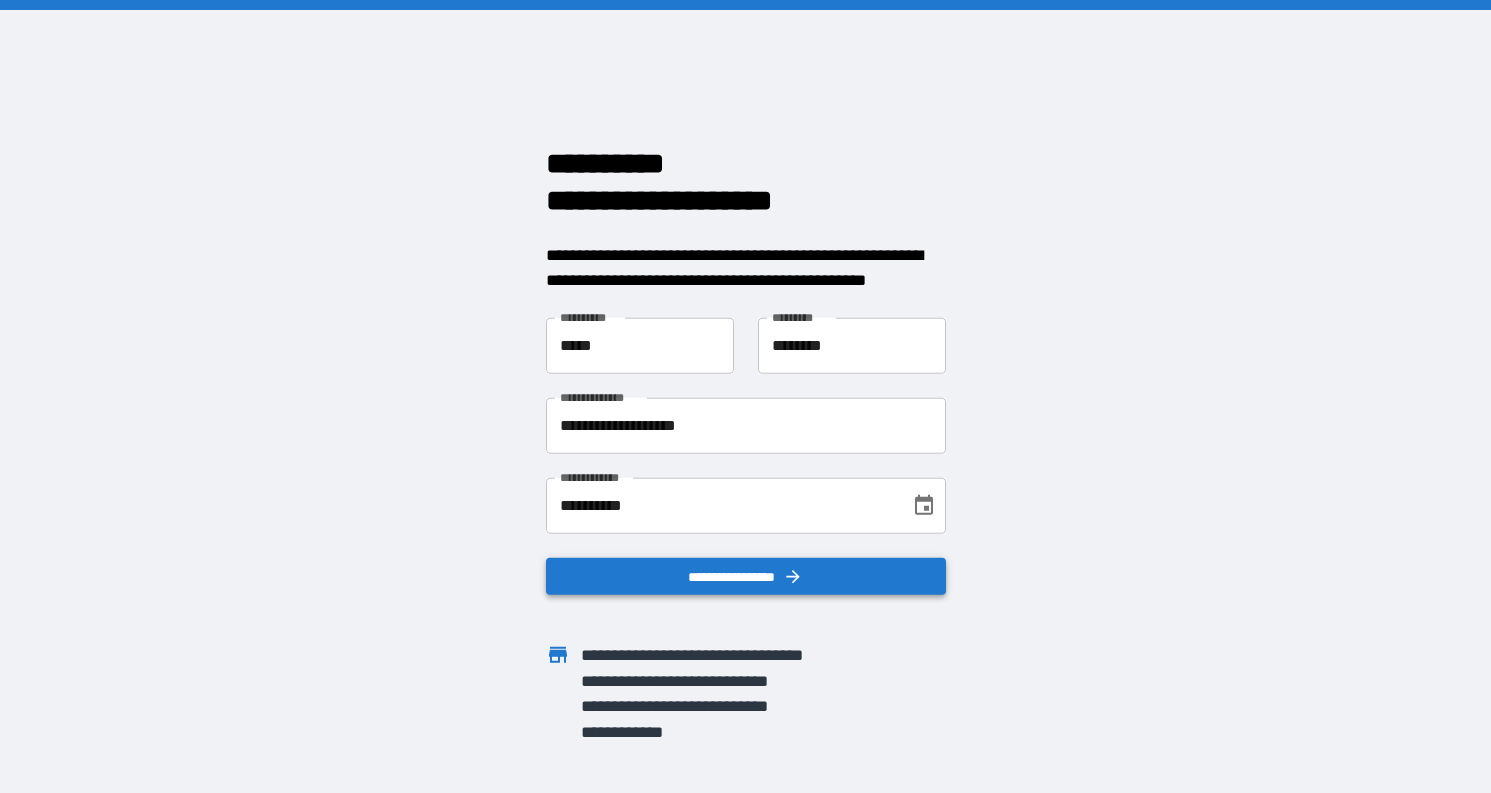 click on "**********" at bounding box center (746, 576) 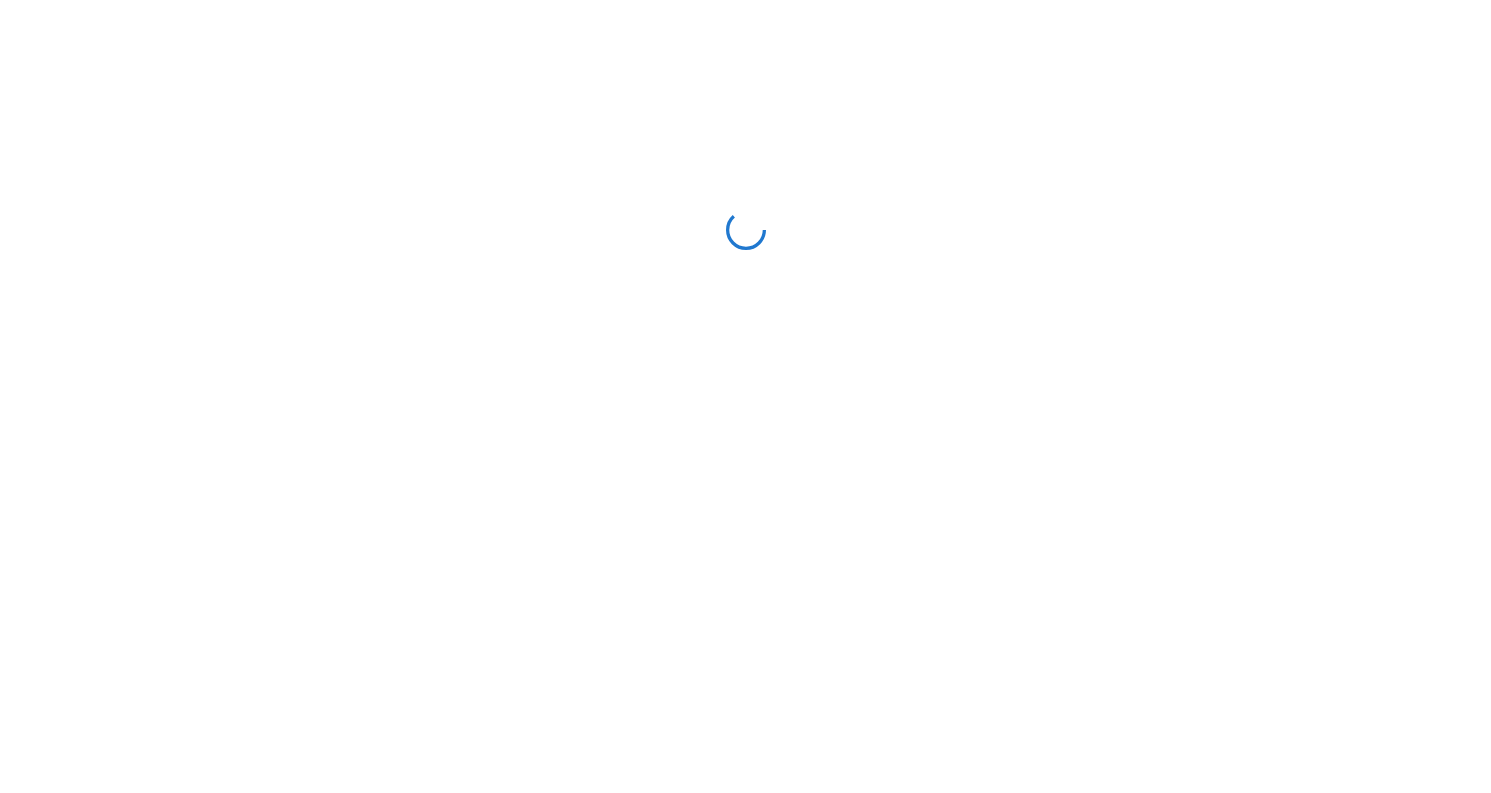scroll, scrollTop: 0, scrollLeft: 0, axis: both 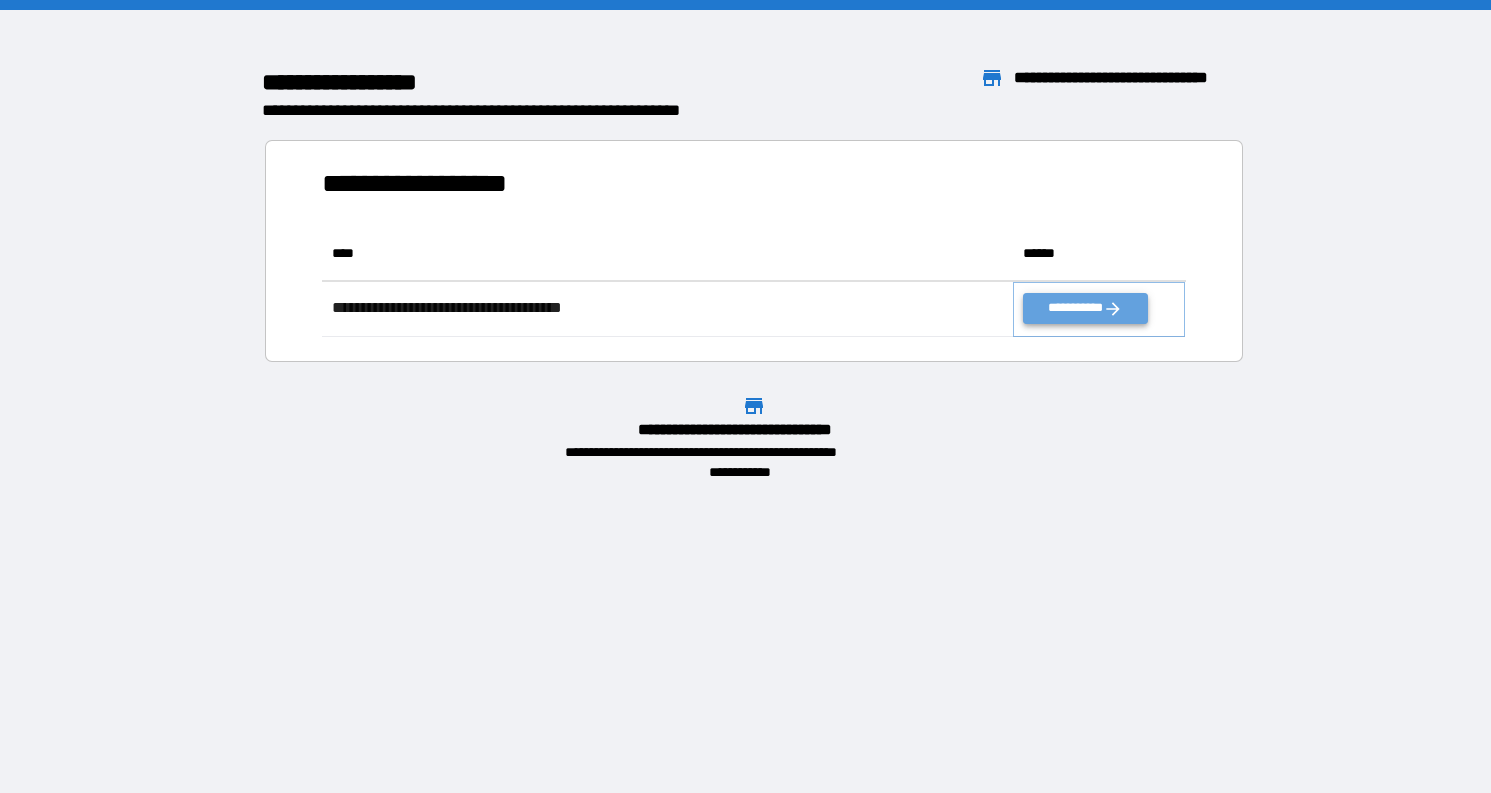 click on "**********" at bounding box center [1085, 308] 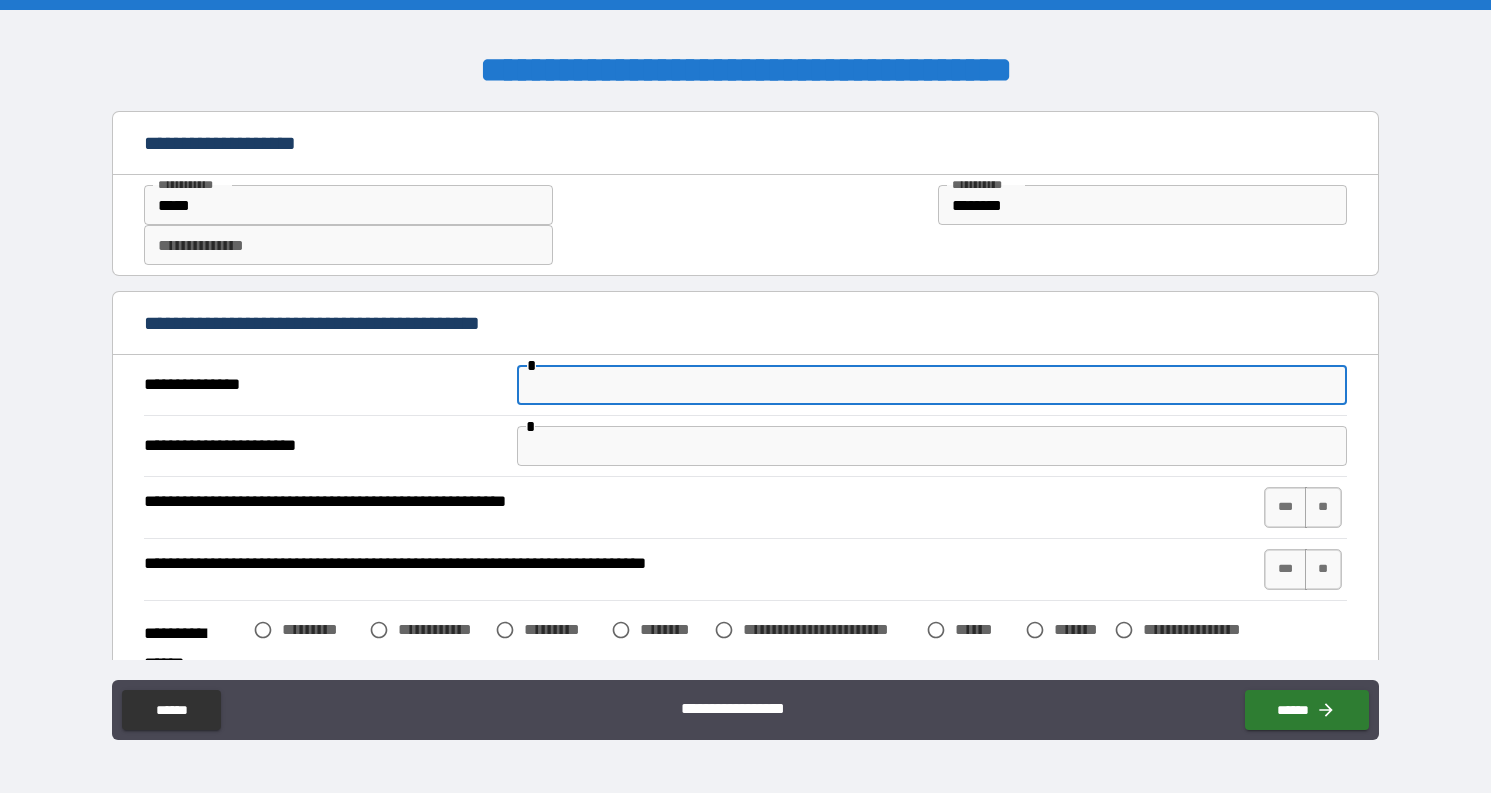 click at bounding box center (931, 385) 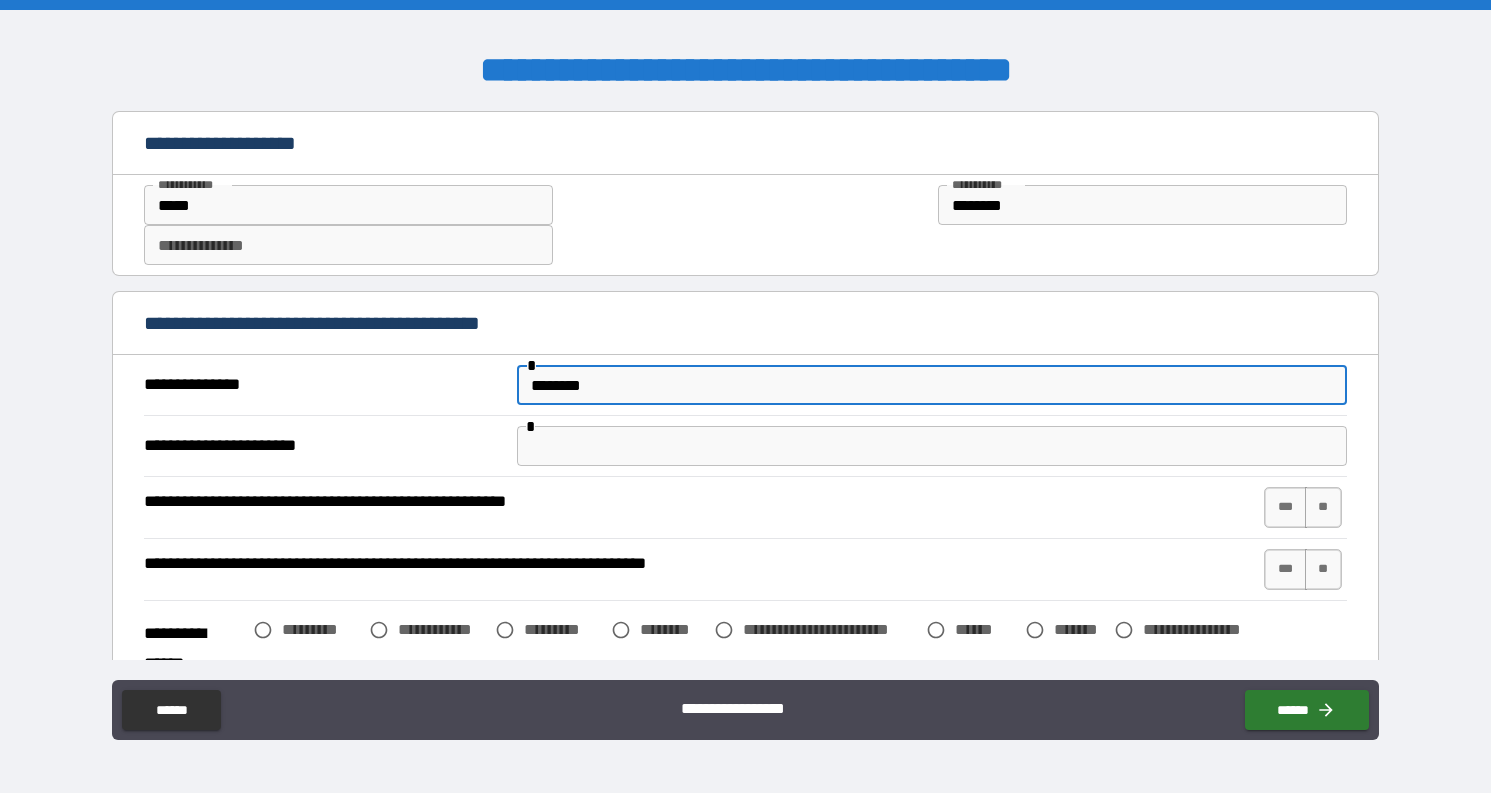 type on "********" 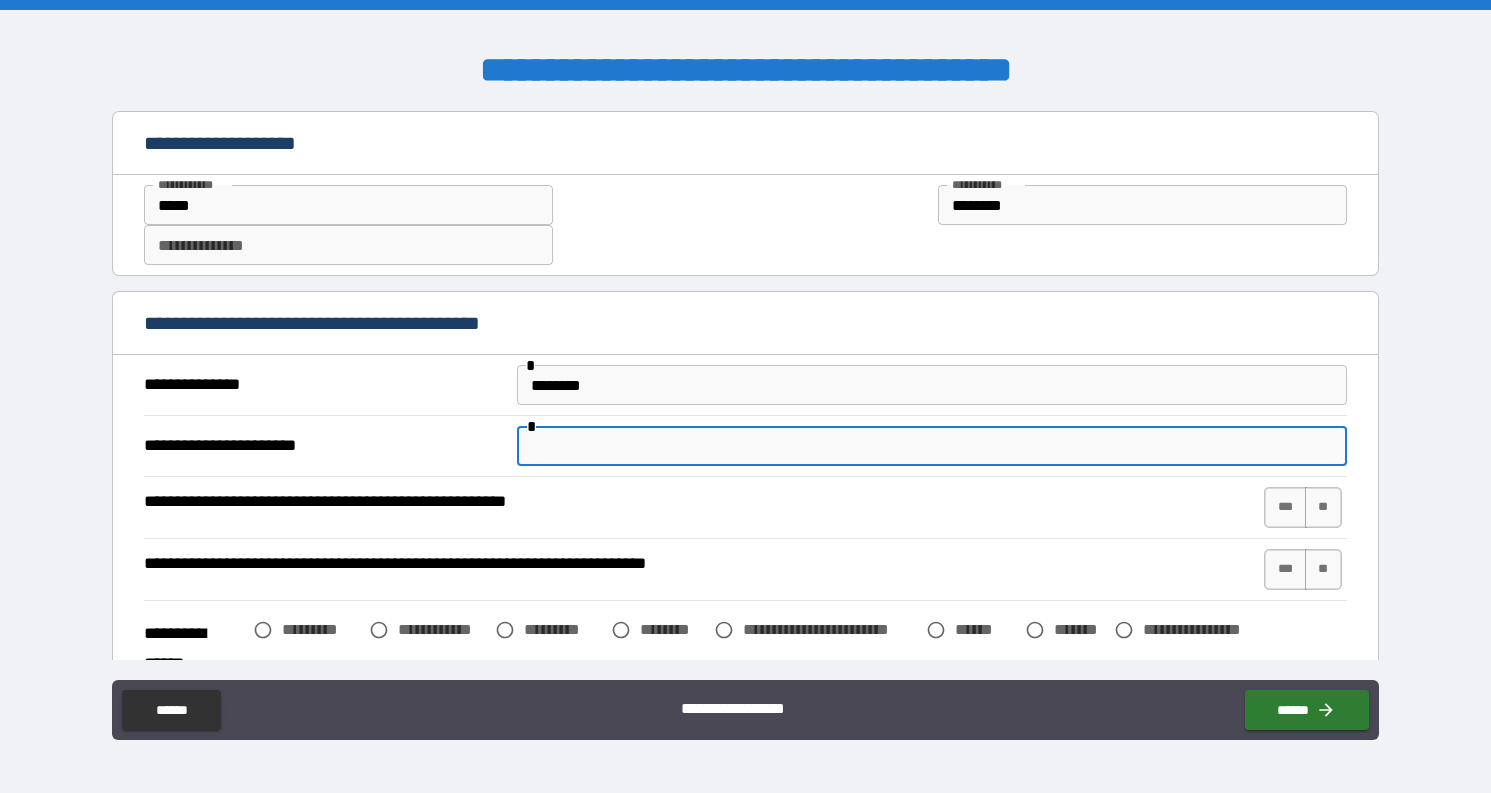 click at bounding box center (931, 446) 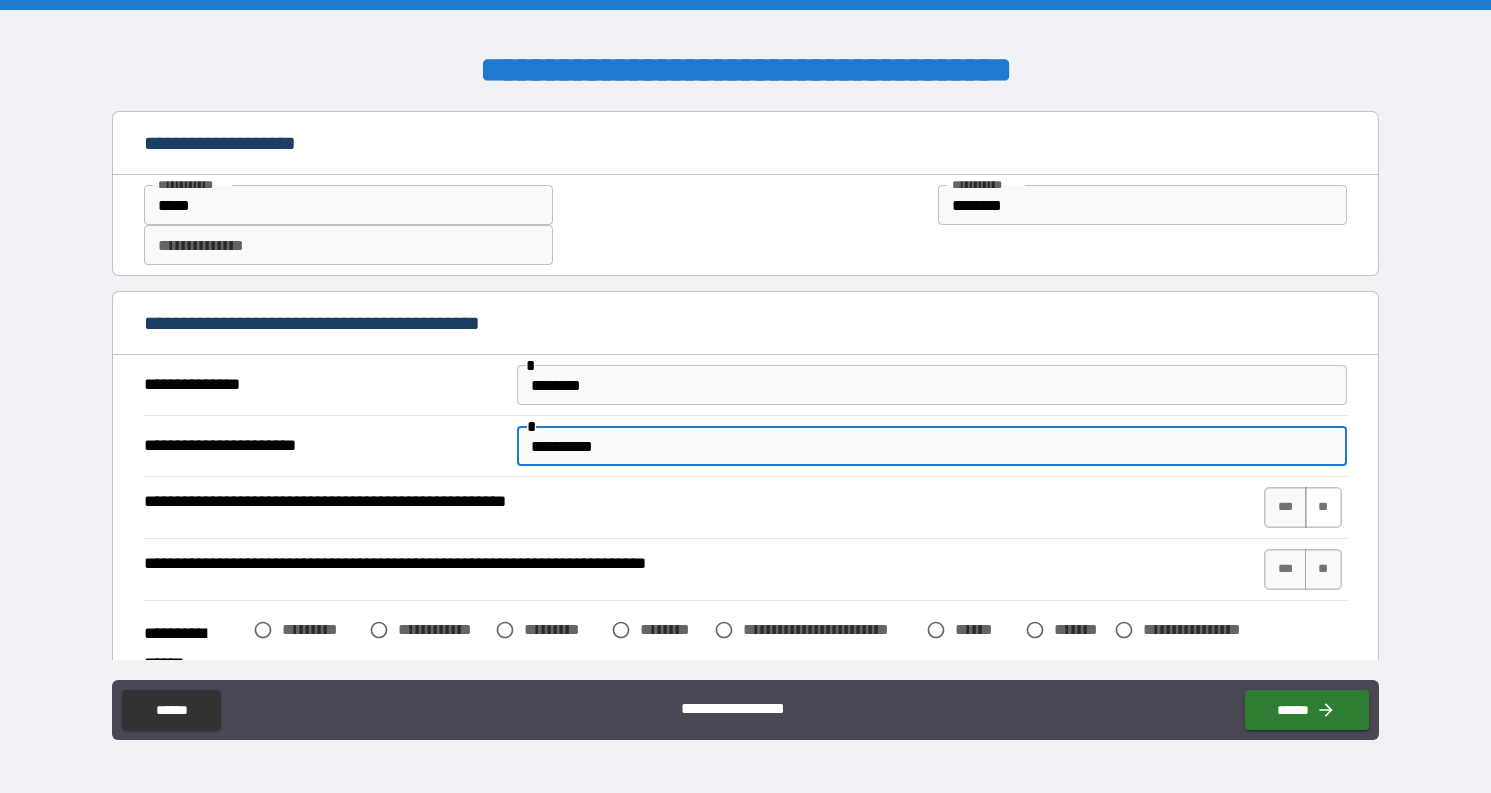 click on "**" at bounding box center [1323, 507] 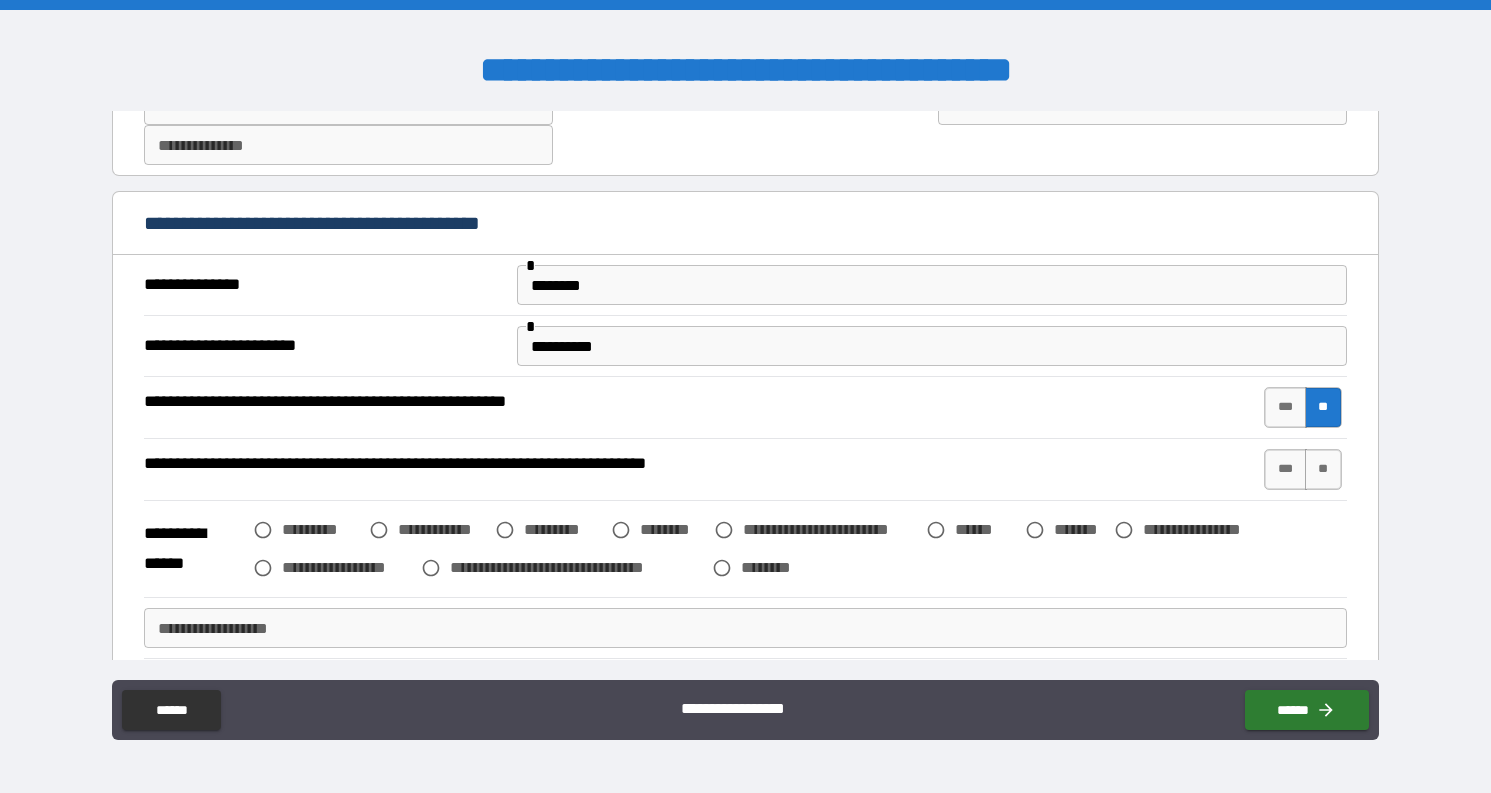 scroll, scrollTop: 141, scrollLeft: 0, axis: vertical 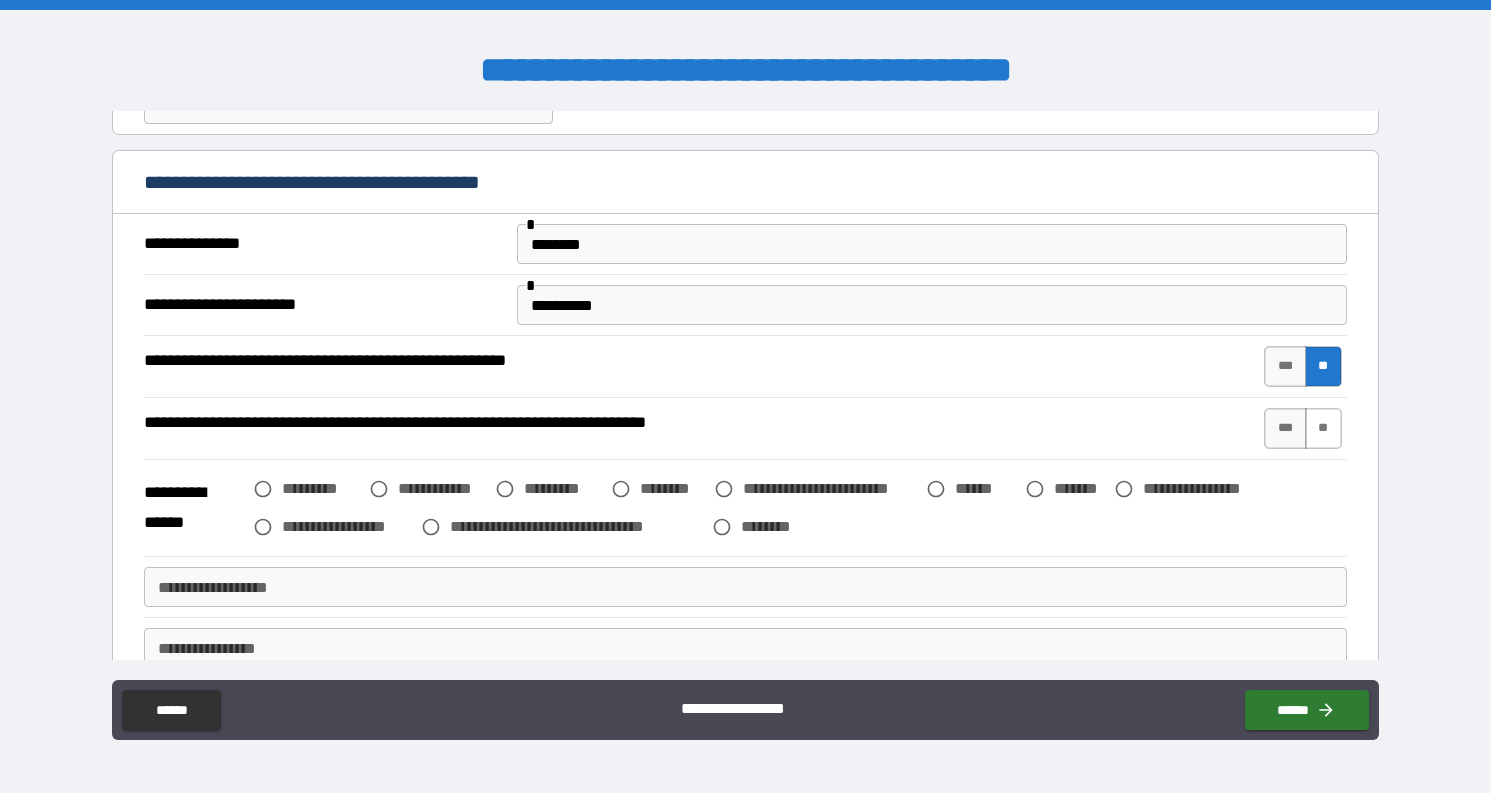 click on "**" at bounding box center [1323, 428] 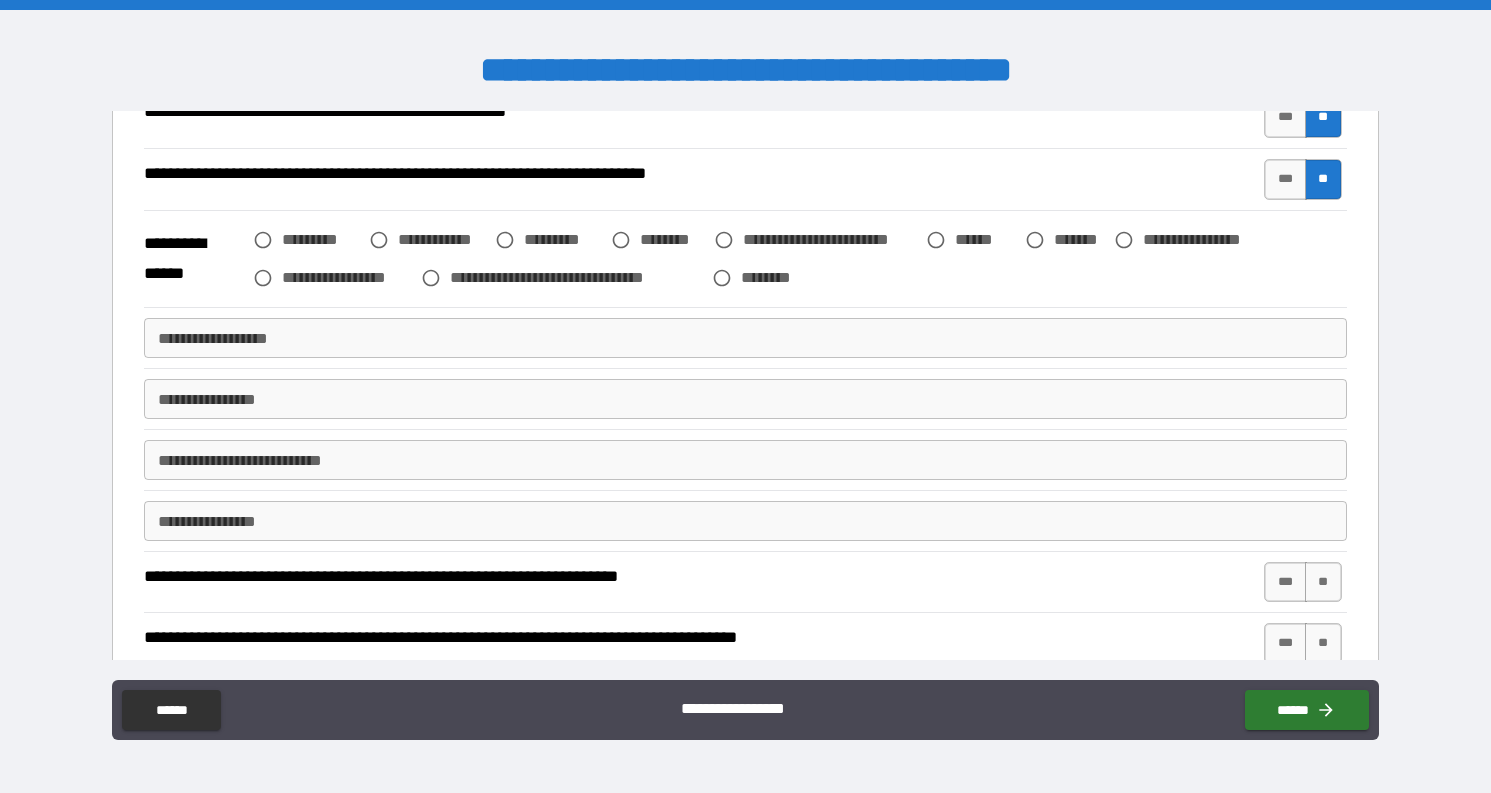 scroll, scrollTop: 404, scrollLeft: 0, axis: vertical 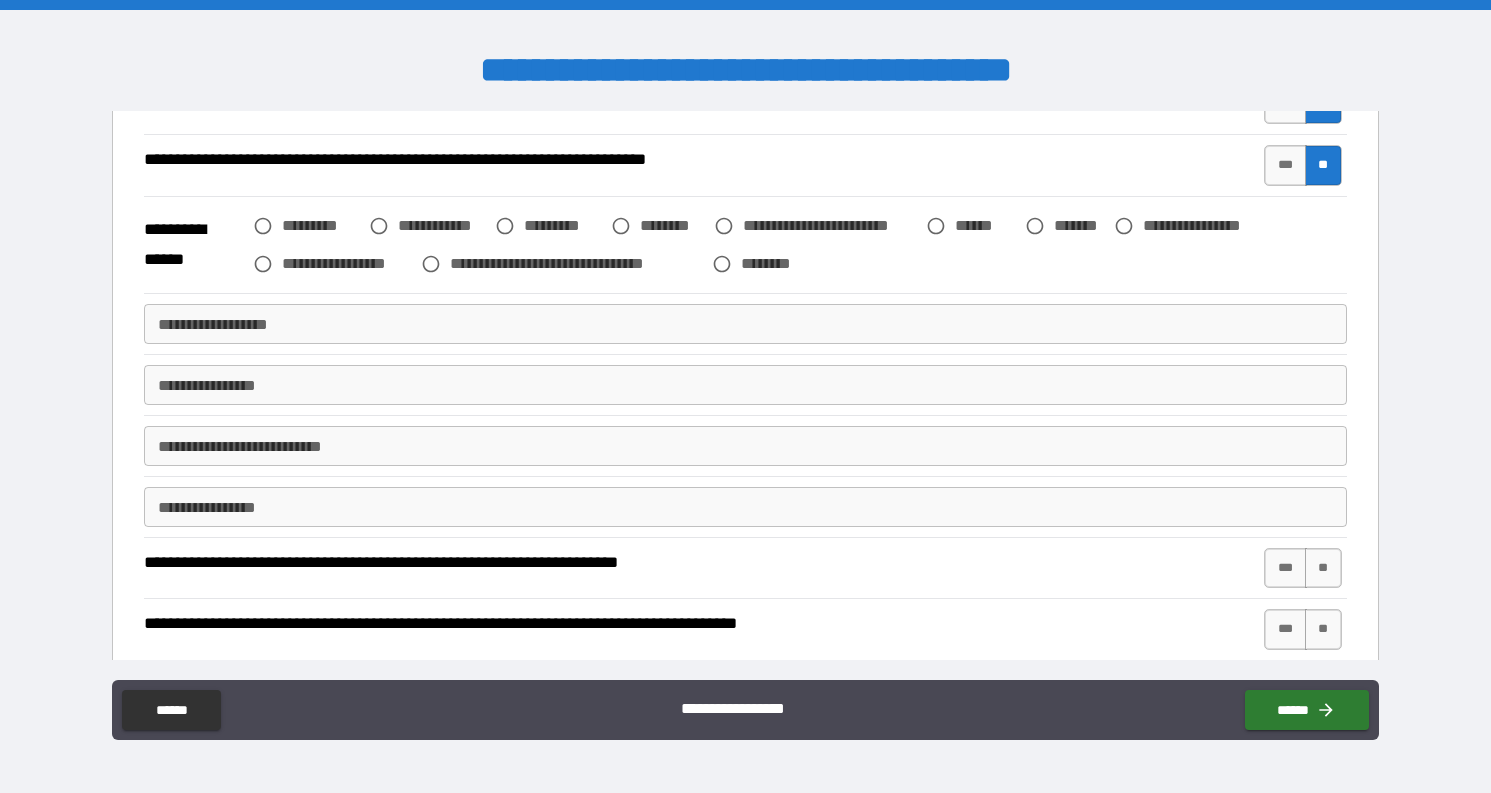 click on "**********" at bounding box center [745, 324] 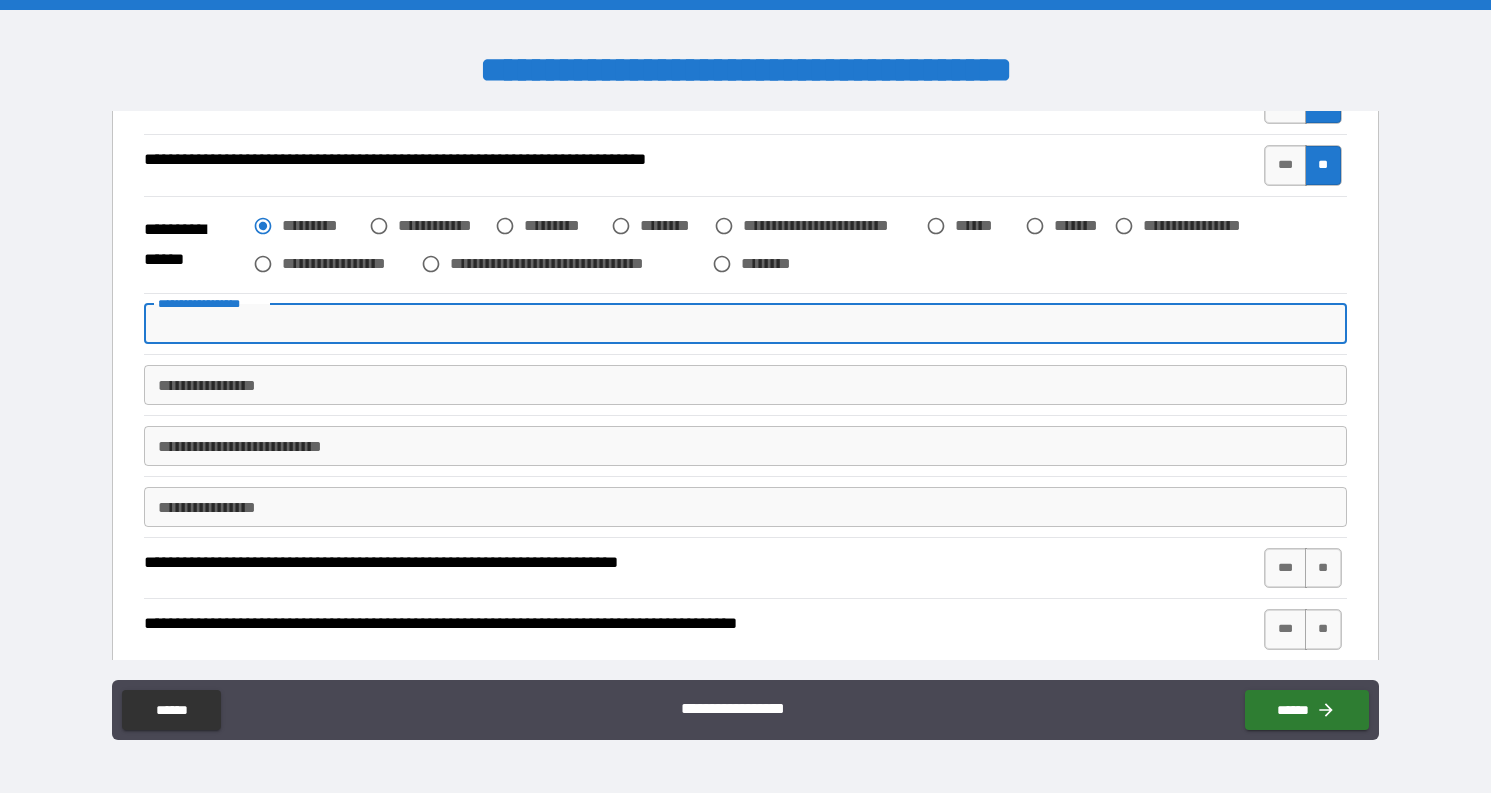 click on "**********" at bounding box center (745, 324) 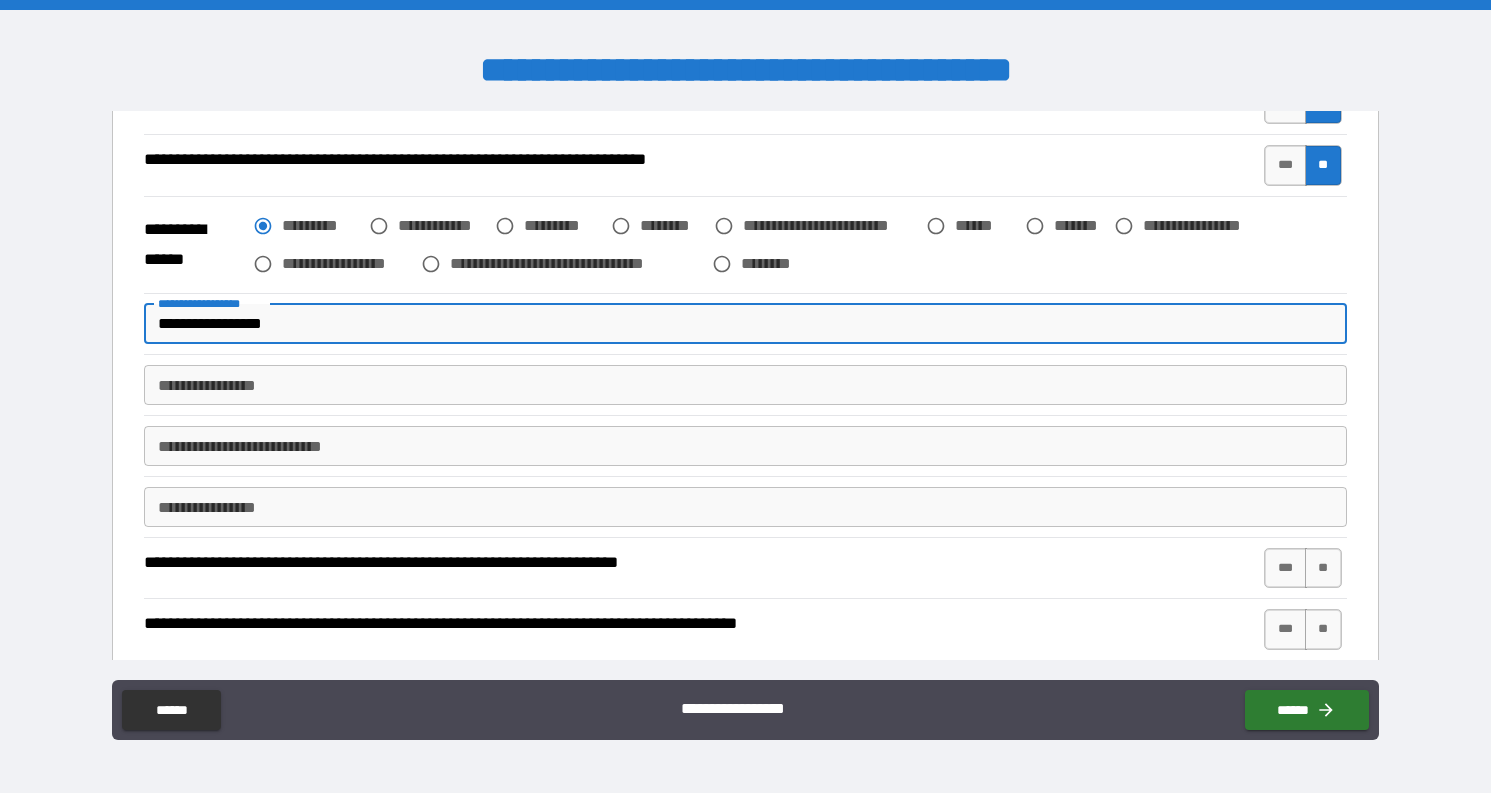 click on "**********" at bounding box center [745, 385] 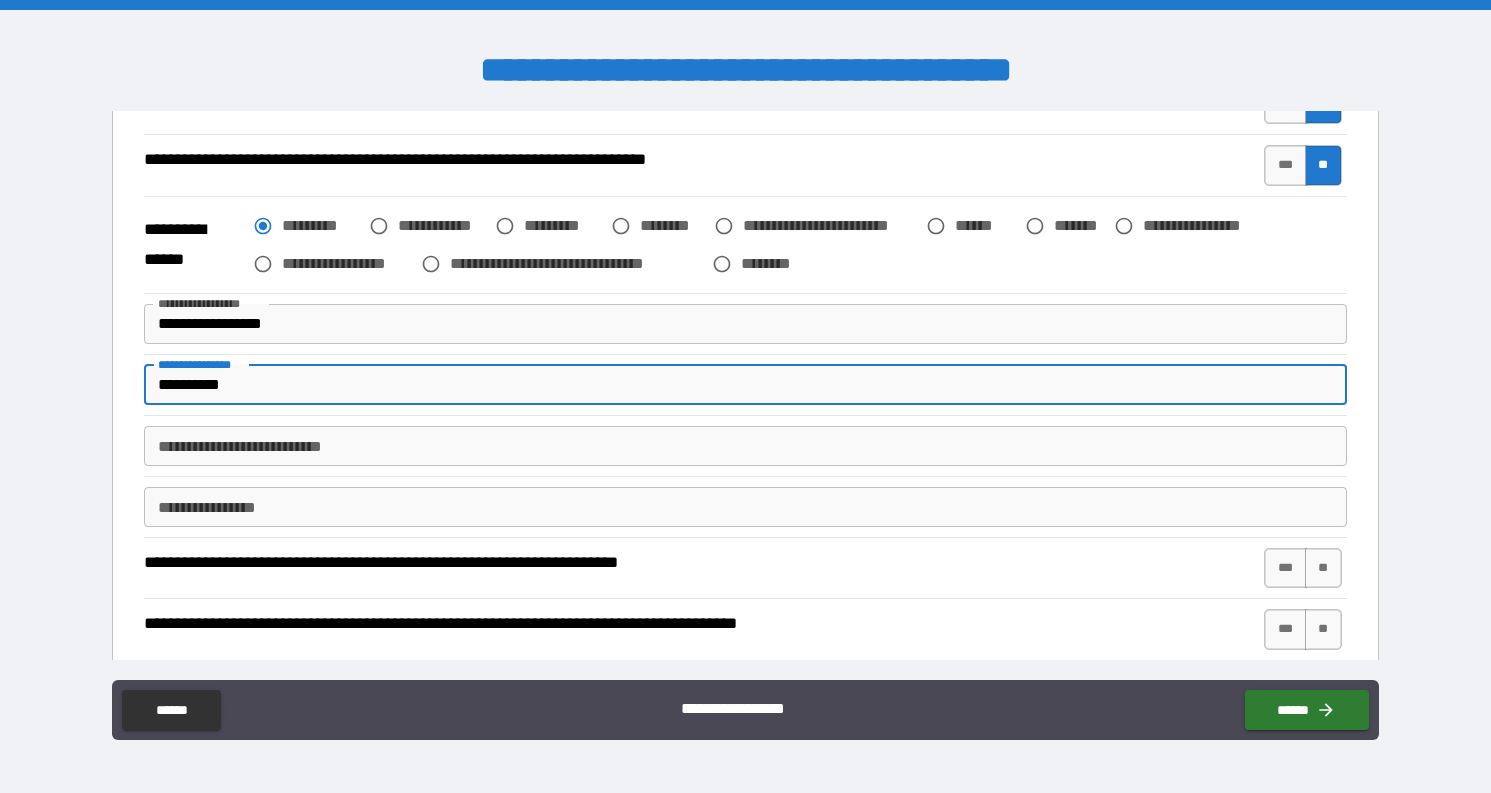 type on "**********" 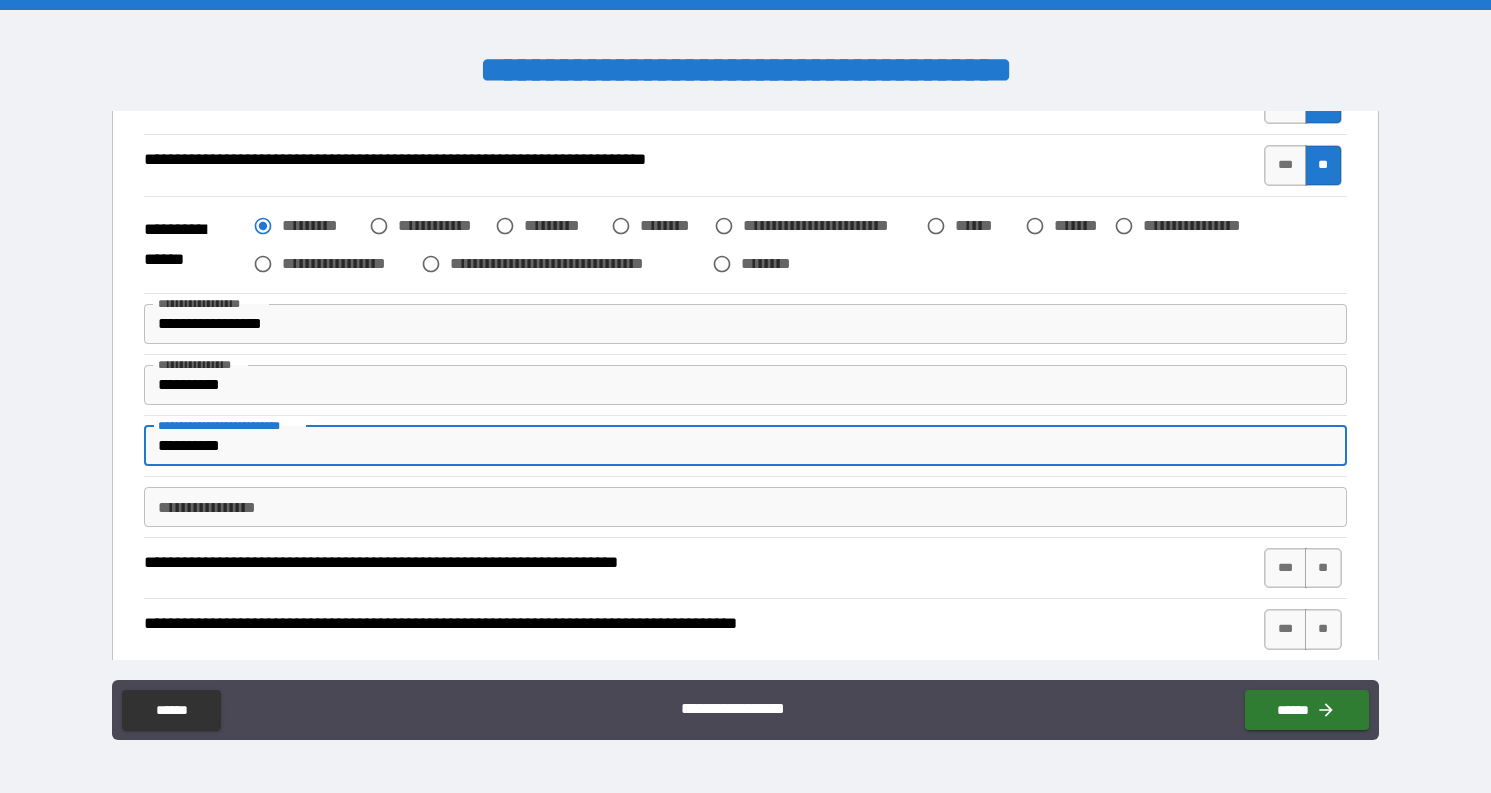 type on "**********" 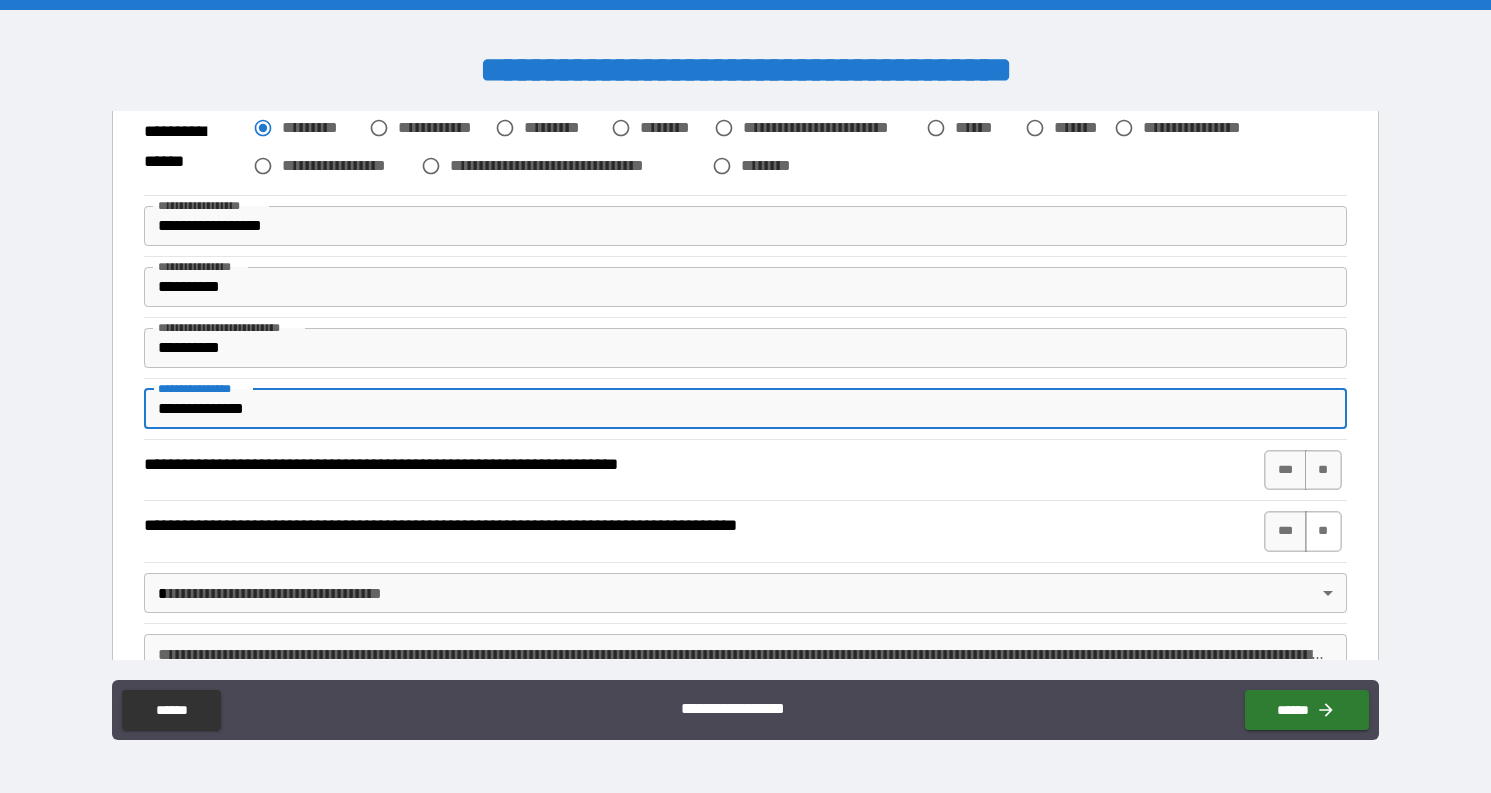 scroll, scrollTop: 503, scrollLeft: 0, axis: vertical 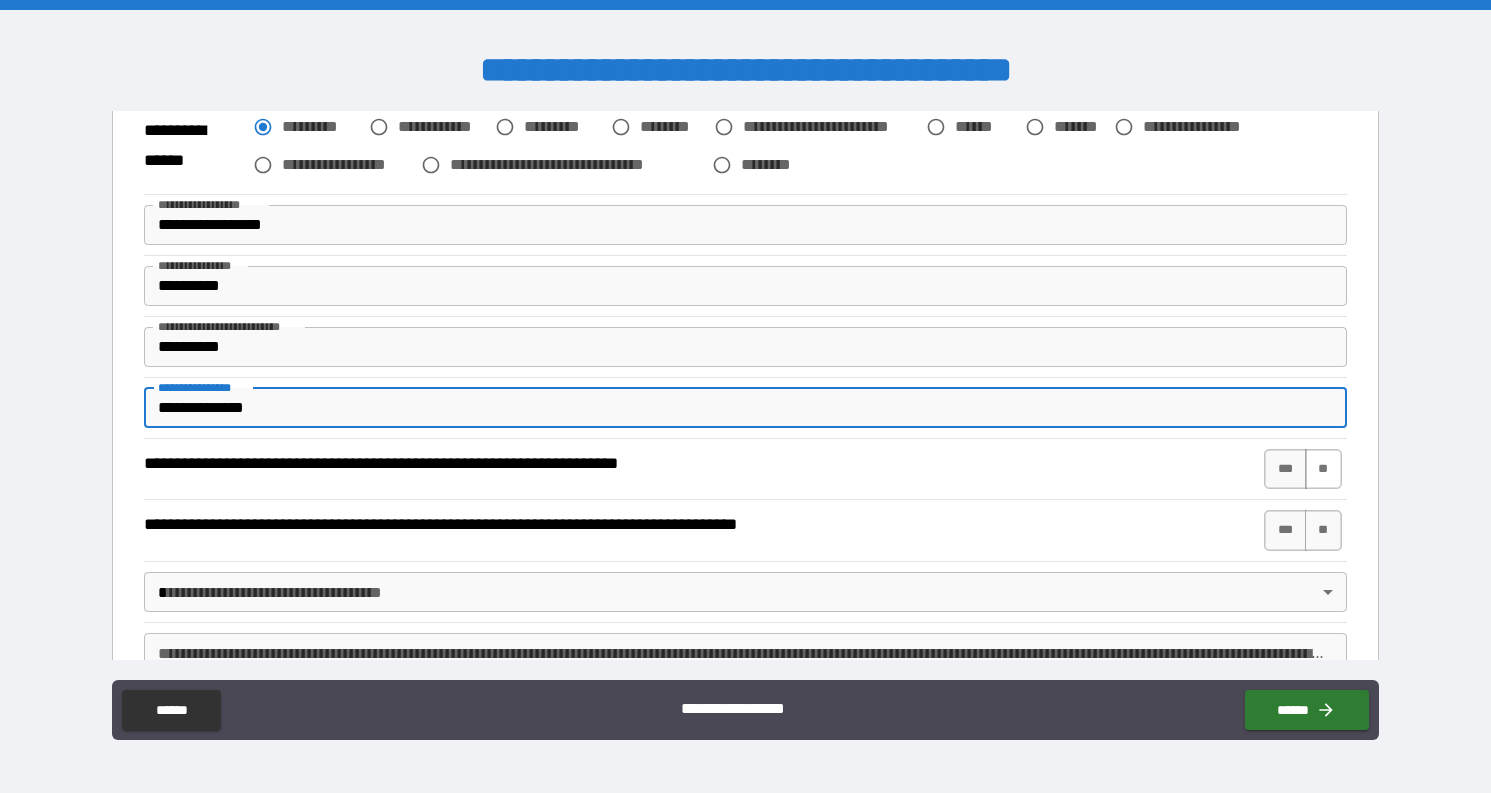 type on "**********" 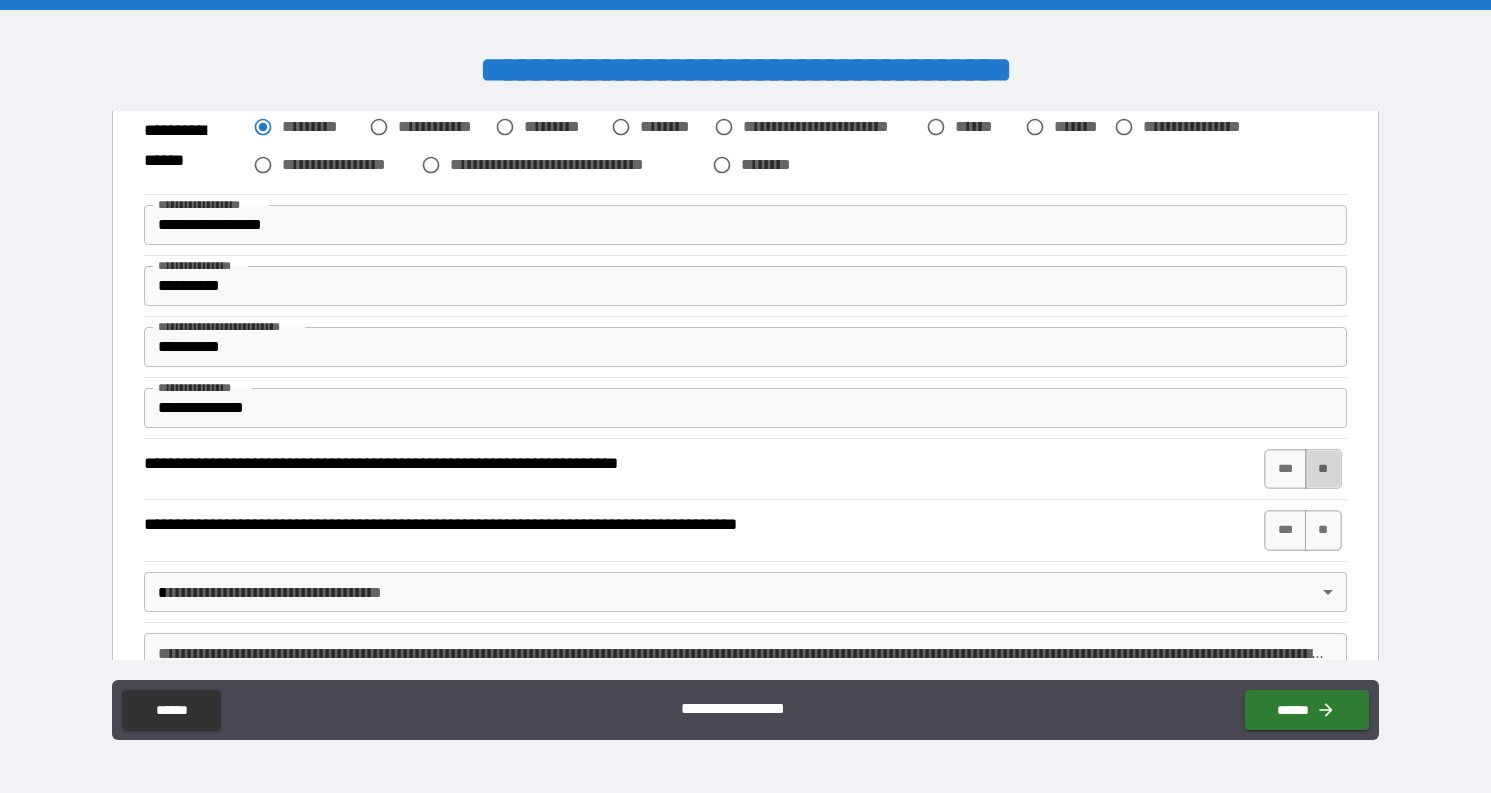 click on "**" at bounding box center (1323, 469) 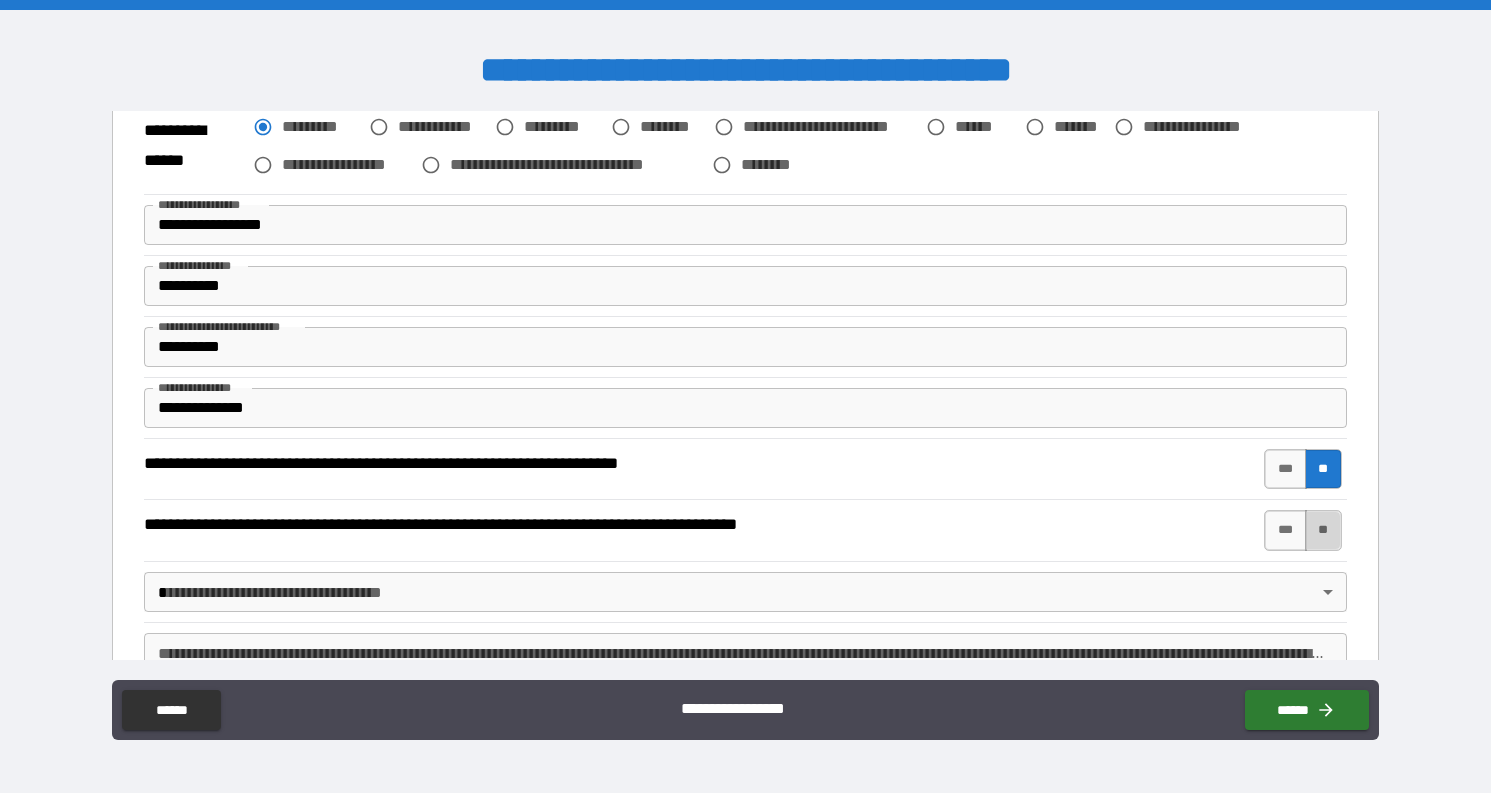 click on "**" at bounding box center (1323, 530) 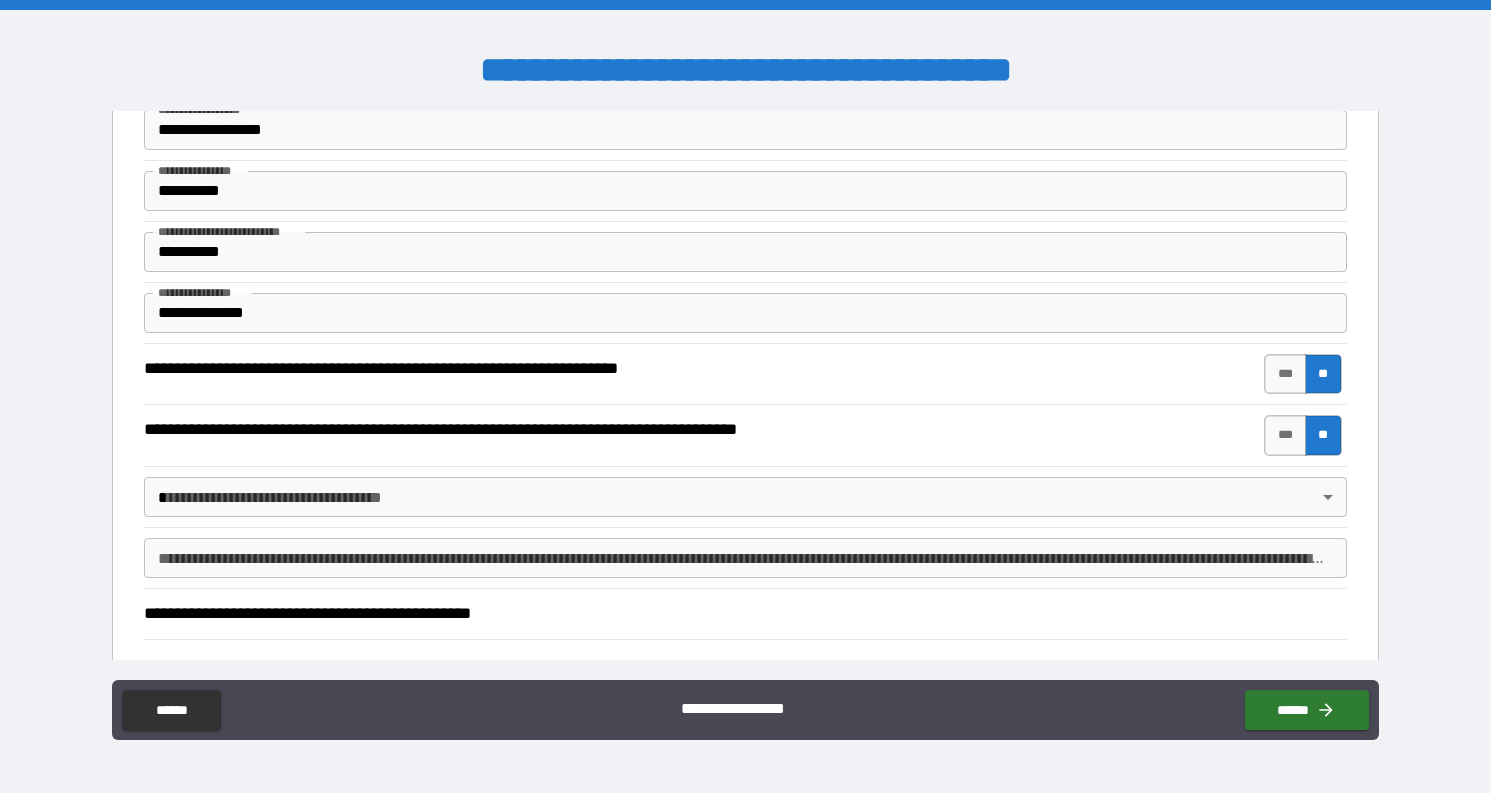 scroll, scrollTop: 885, scrollLeft: 0, axis: vertical 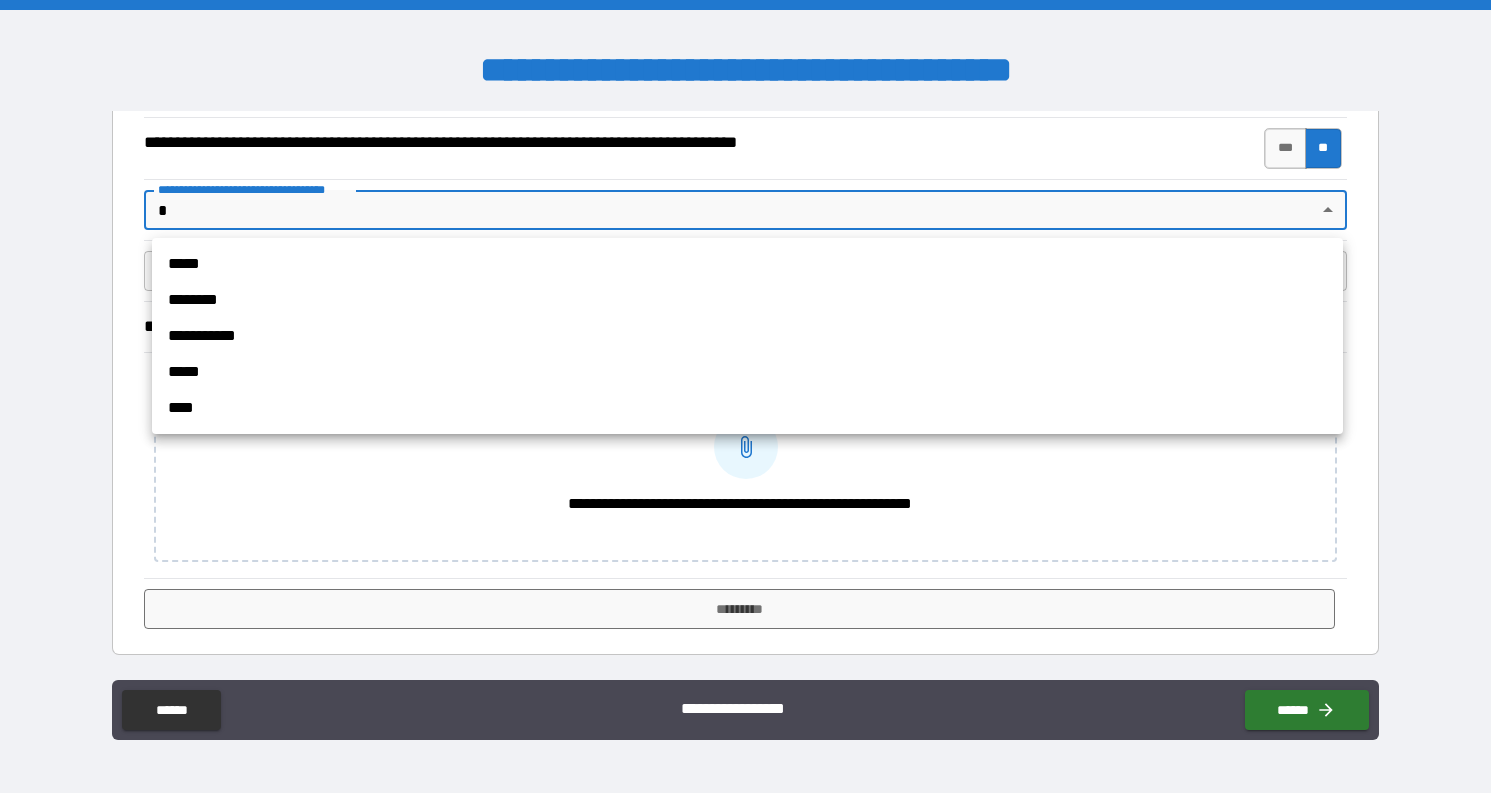 click on "**********" at bounding box center [745, 396] 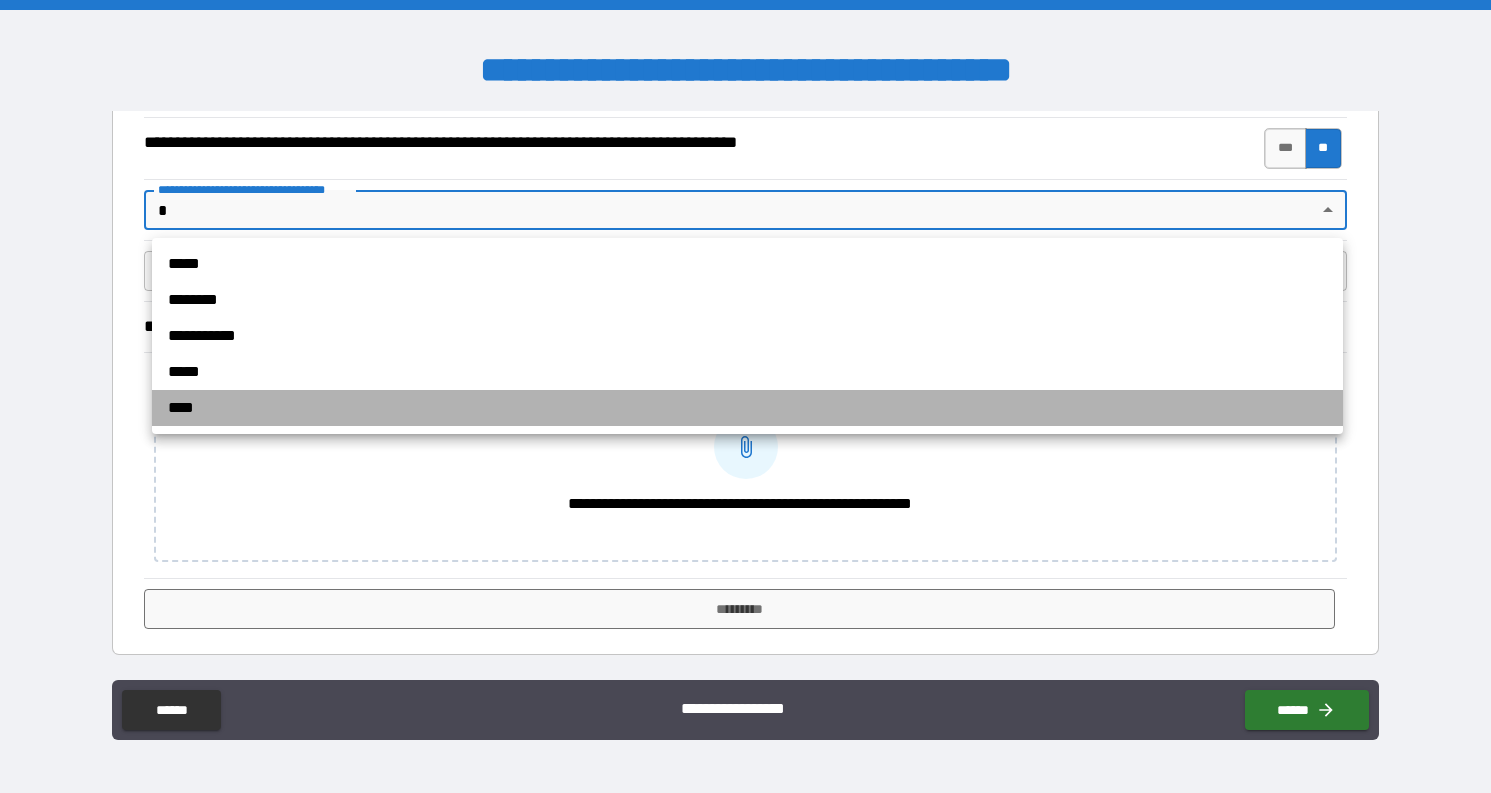 click on "****" at bounding box center (747, 408) 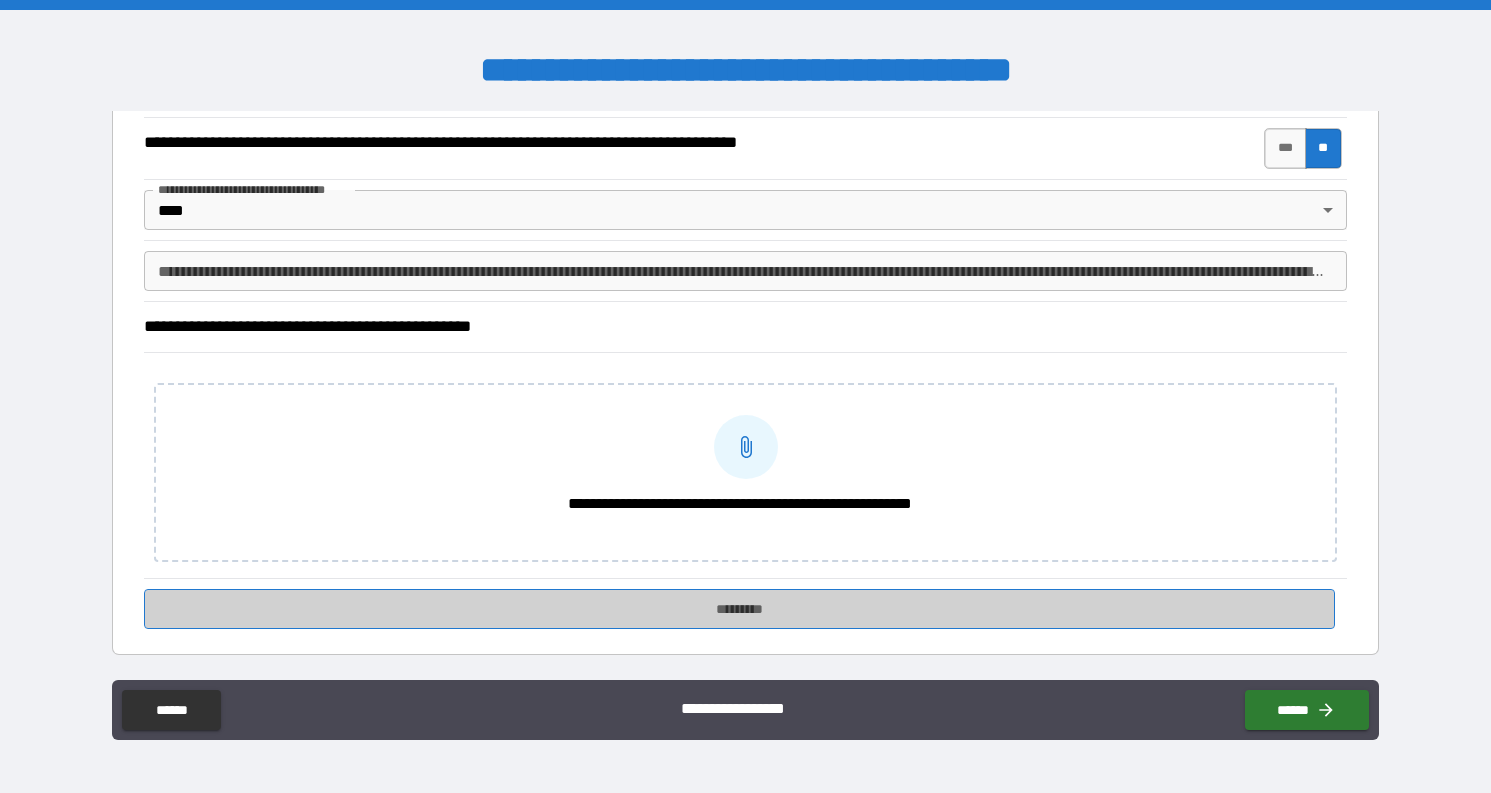 click on "*********" at bounding box center (739, 609) 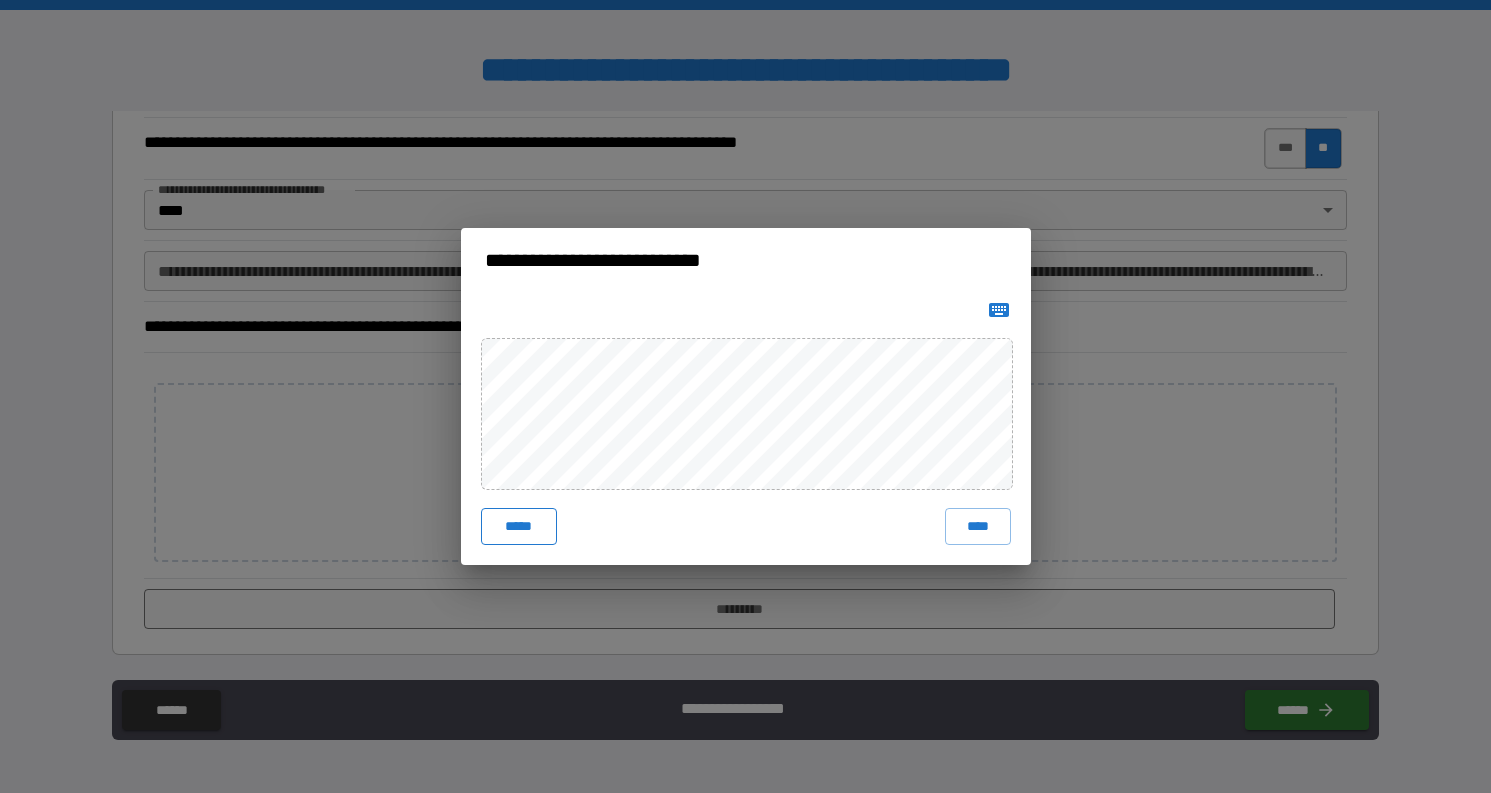 click on "*****" at bounding box center (519, 526) 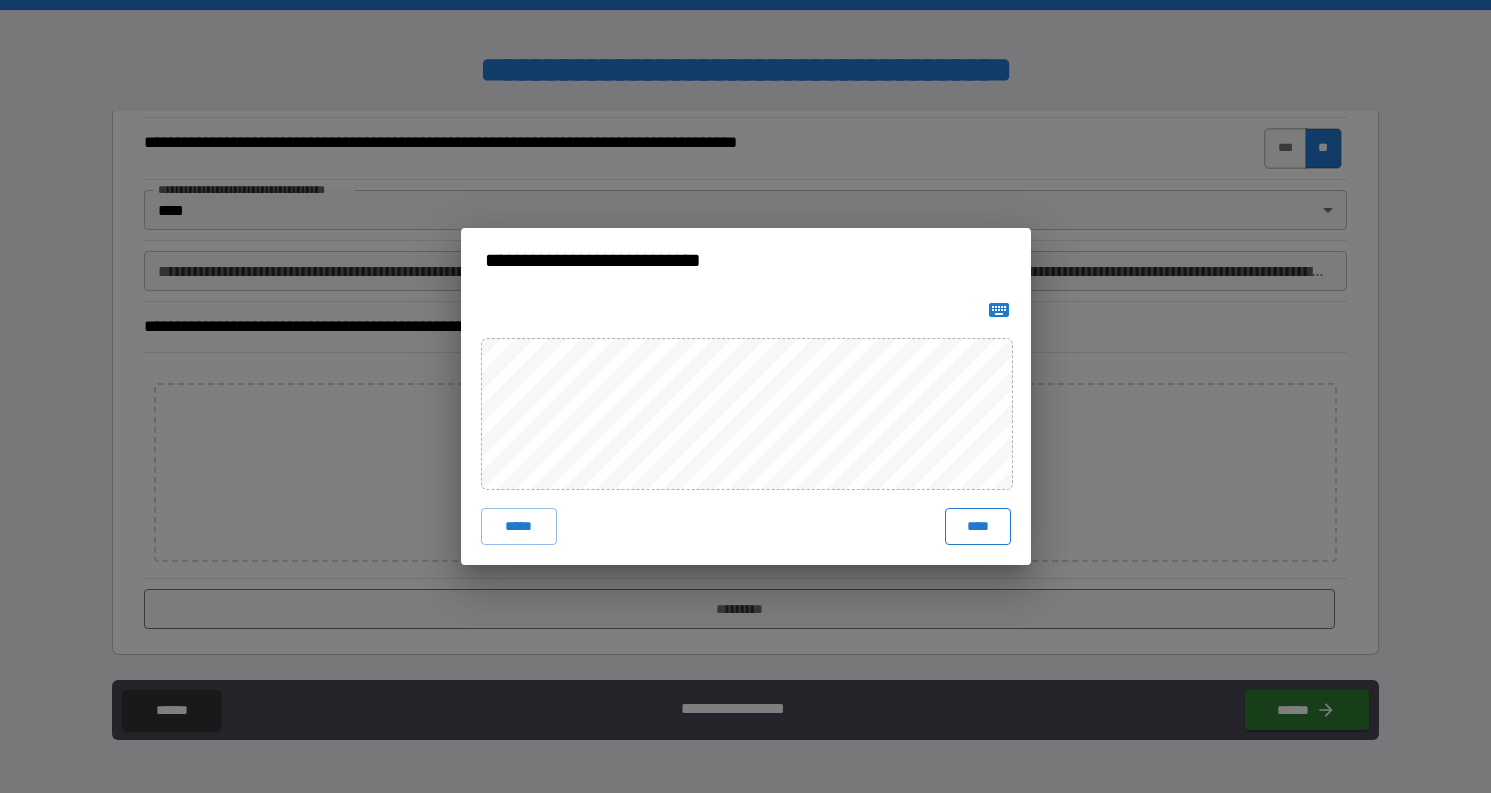 click on "****" at bounding box center [978, 526] 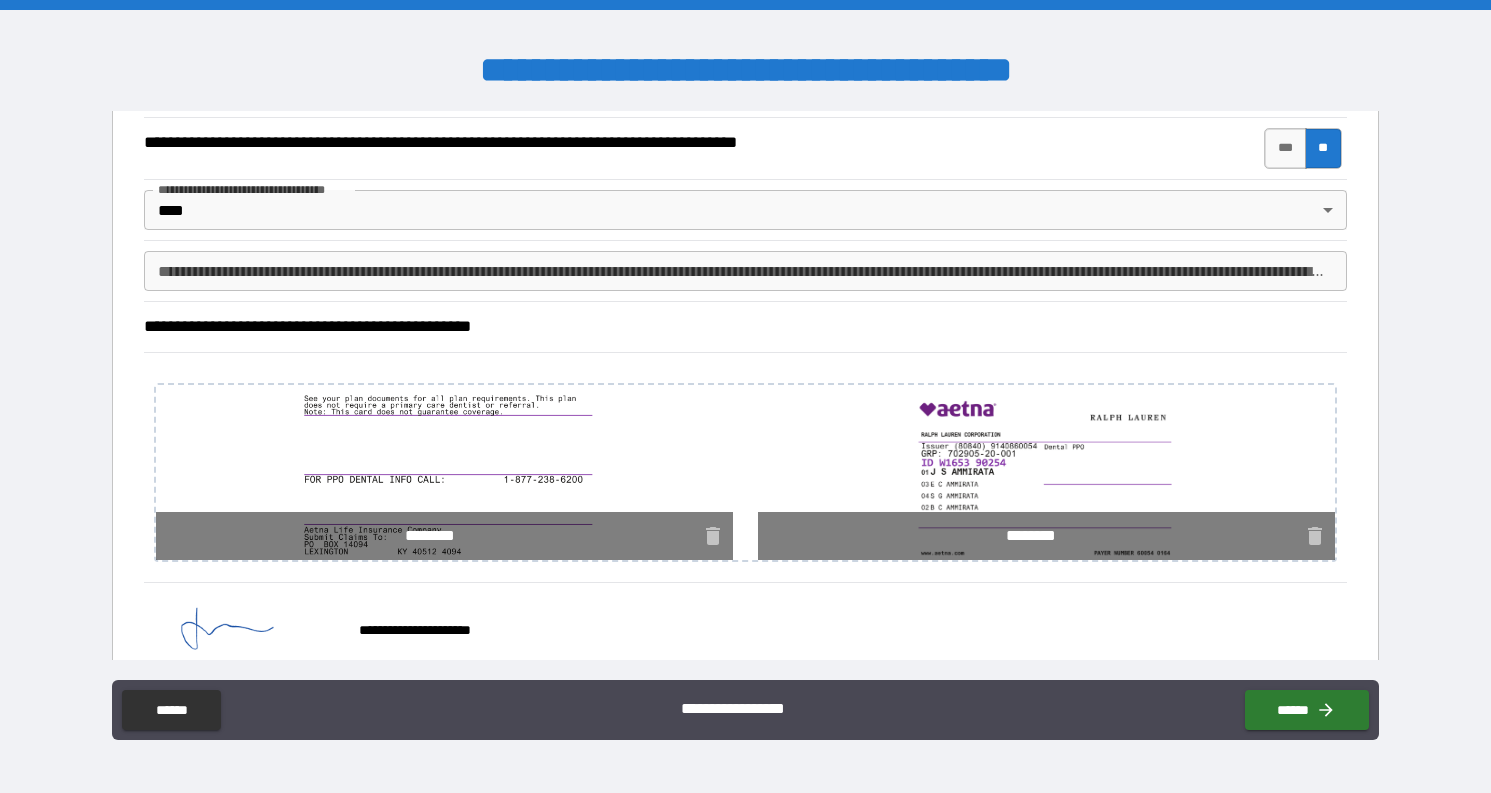 click on "**********" at bounding box center [739, 621] 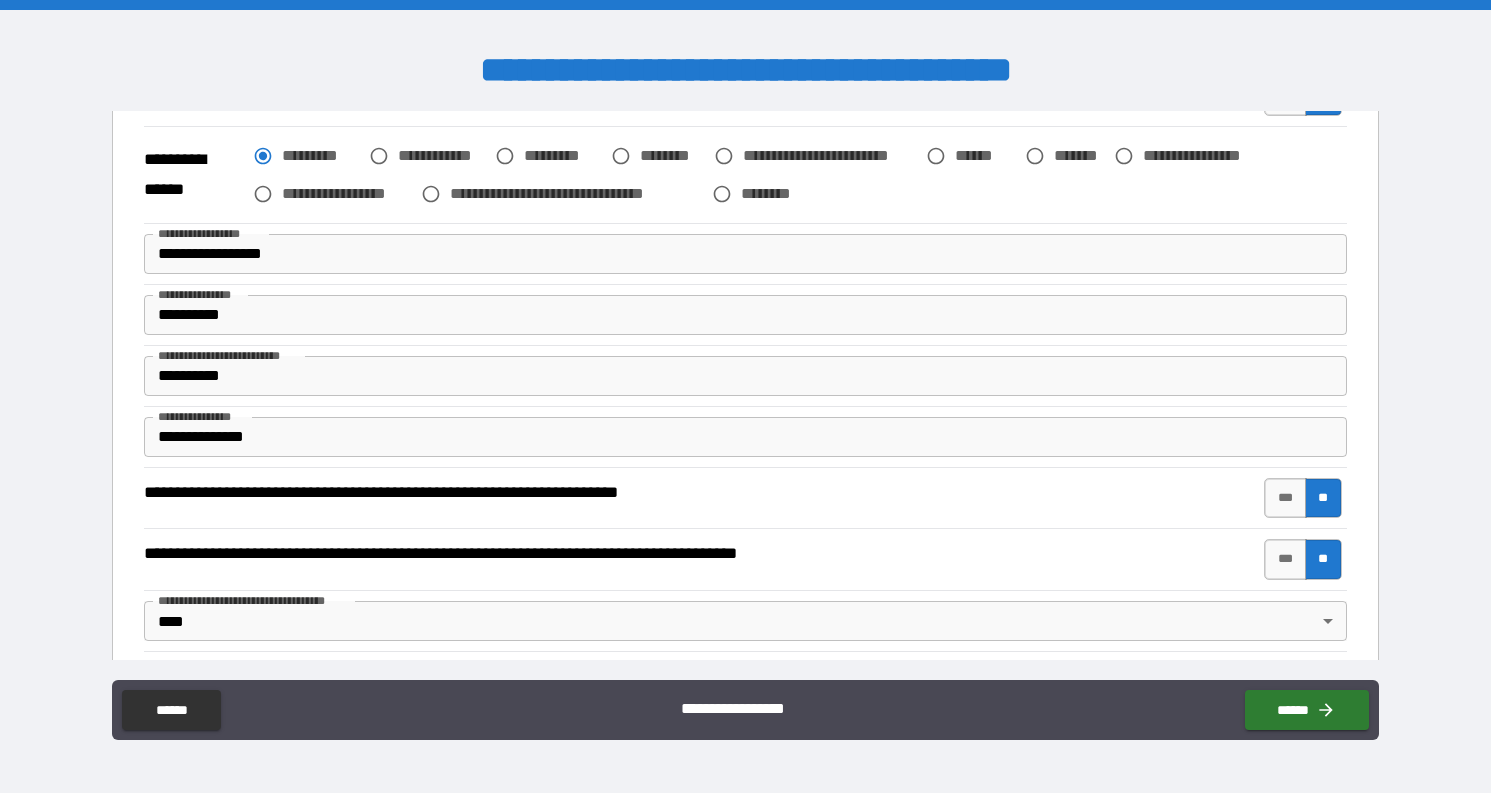 scroll, scrollTop: 906, scrollLeft: 0, axis: vertical 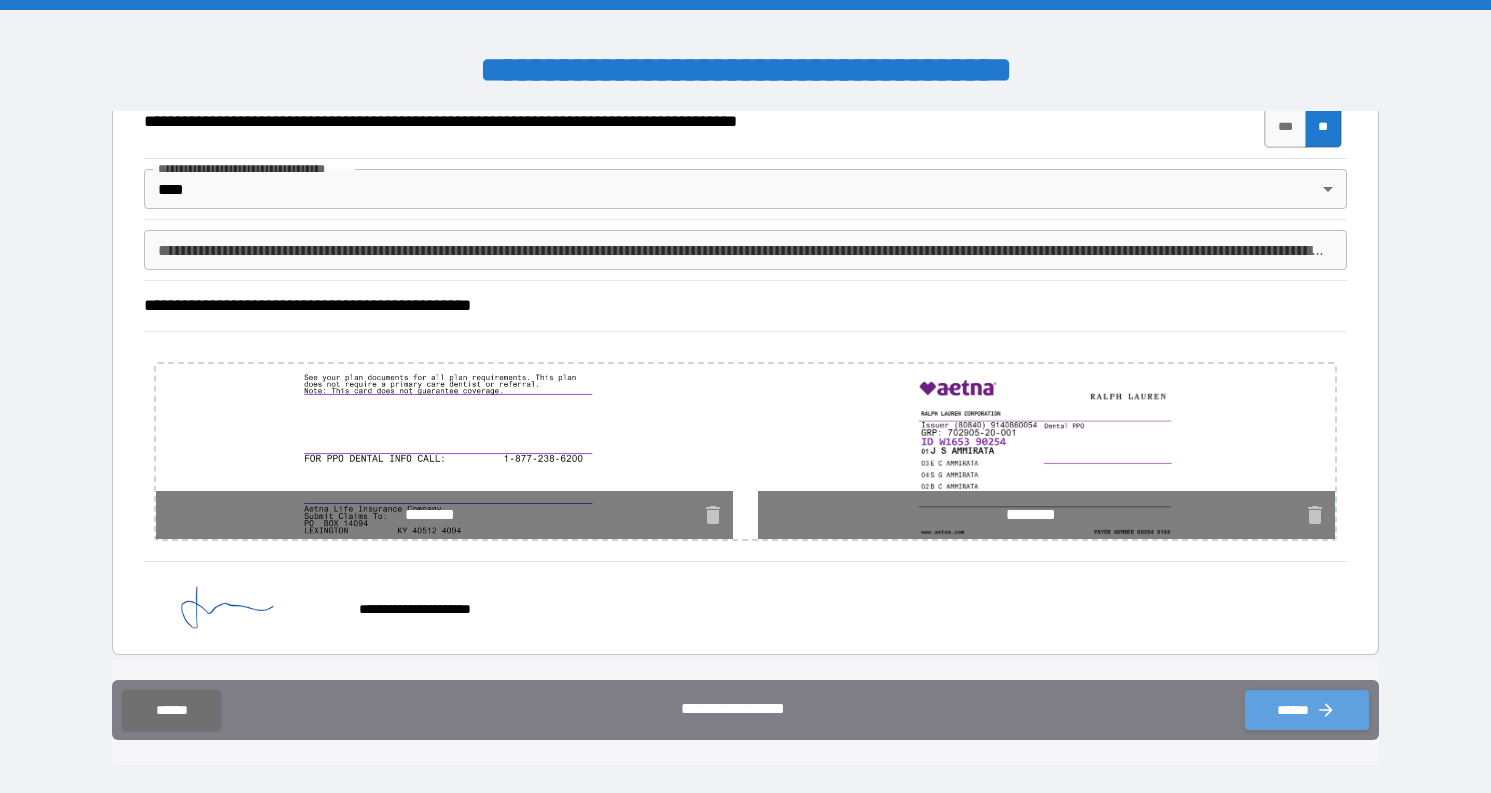 click on "******" at bounding box center (1307, 710) 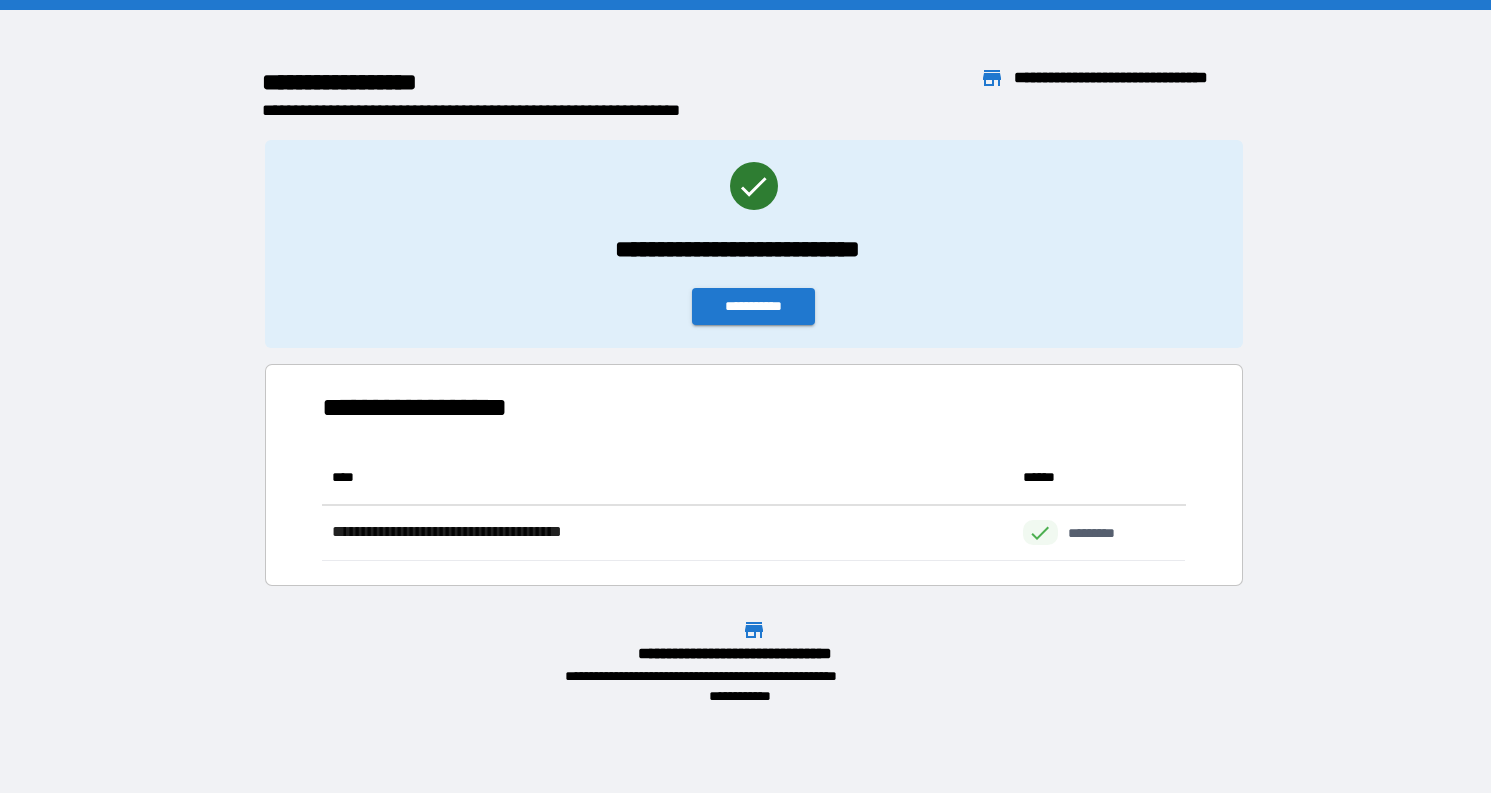 scroll, scrollTop: 16, scrollLeft: 16, axis: both 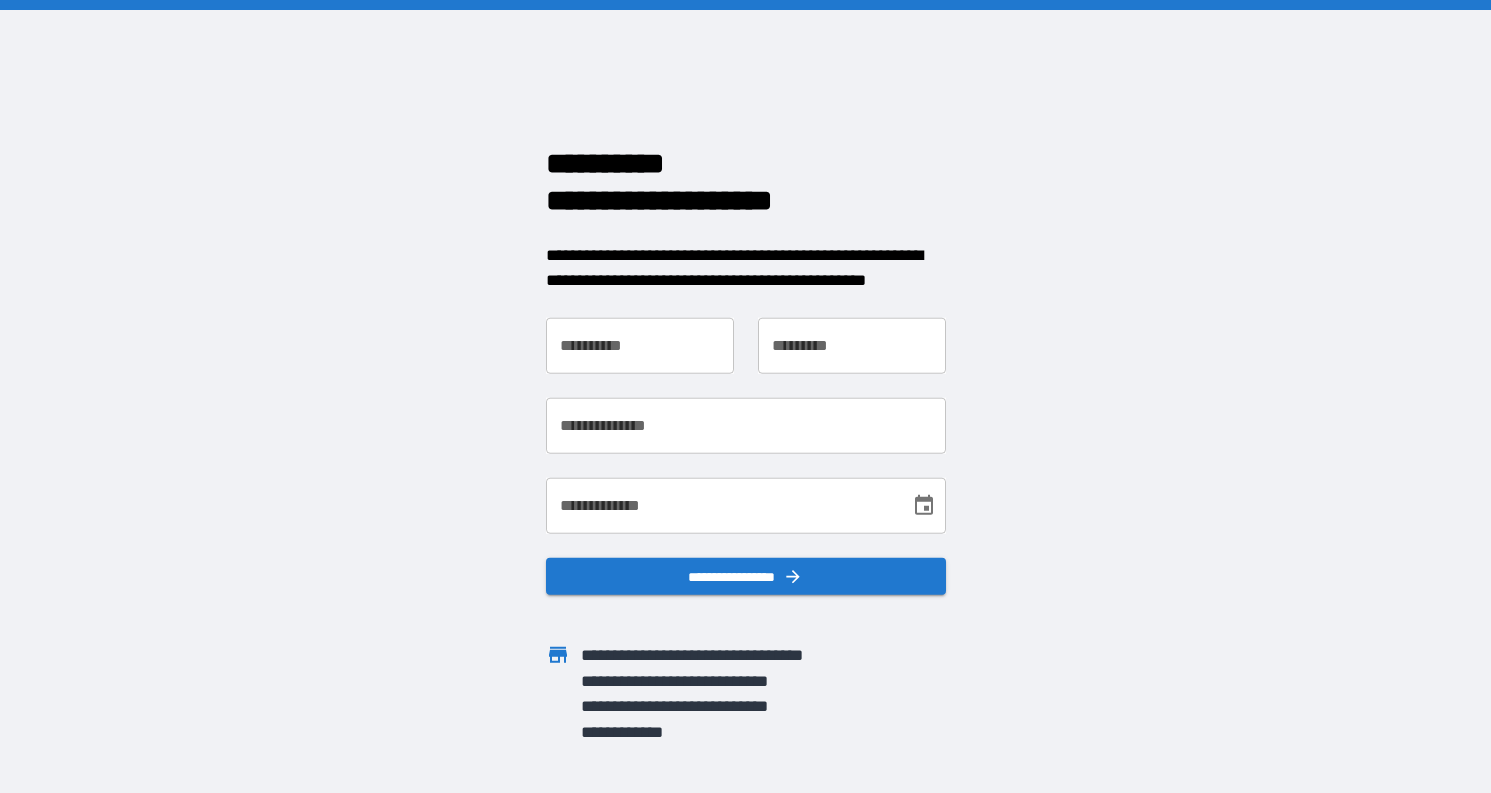click on "**********" at bounding box center [640, 345] 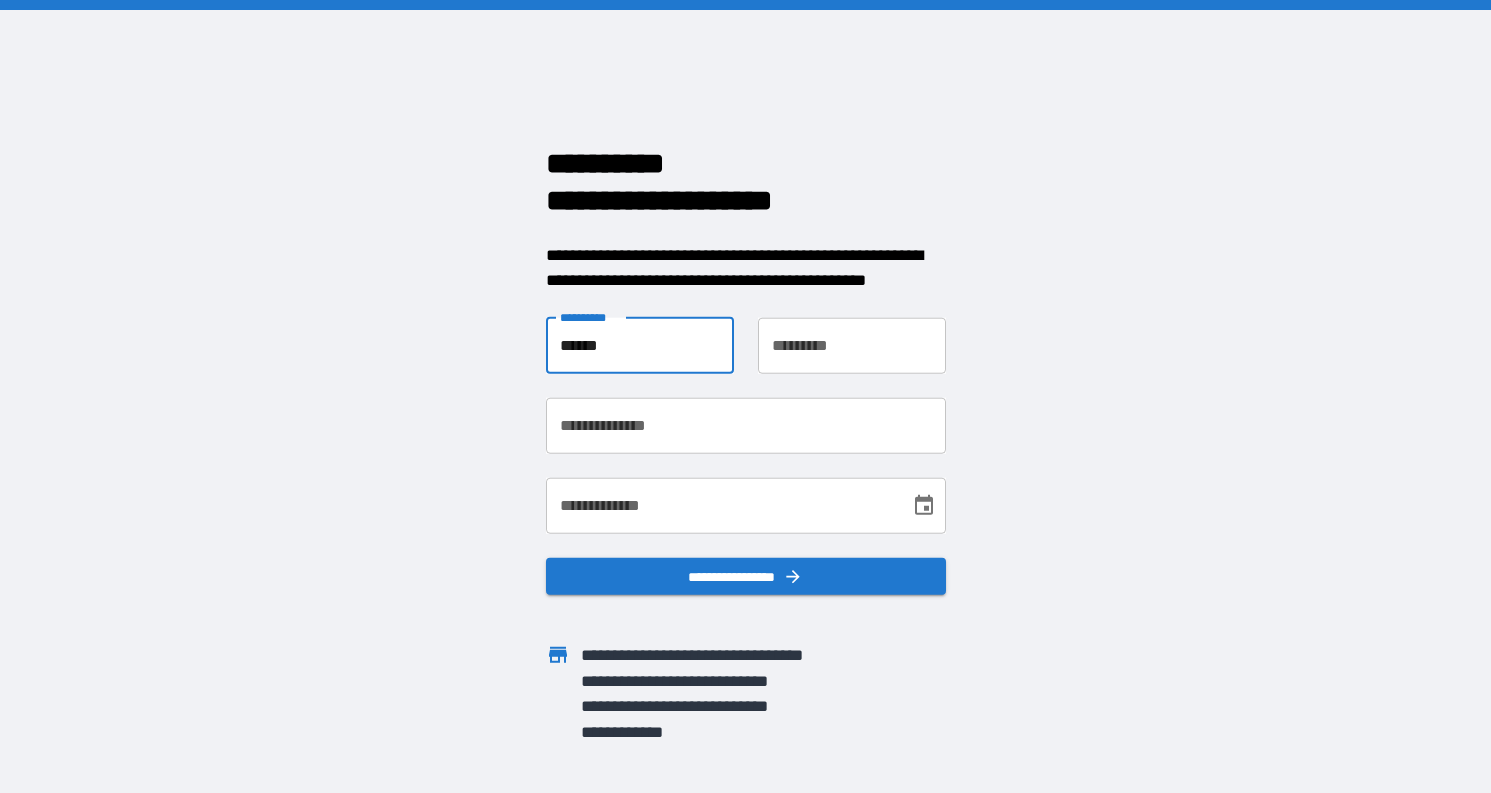type on "******" 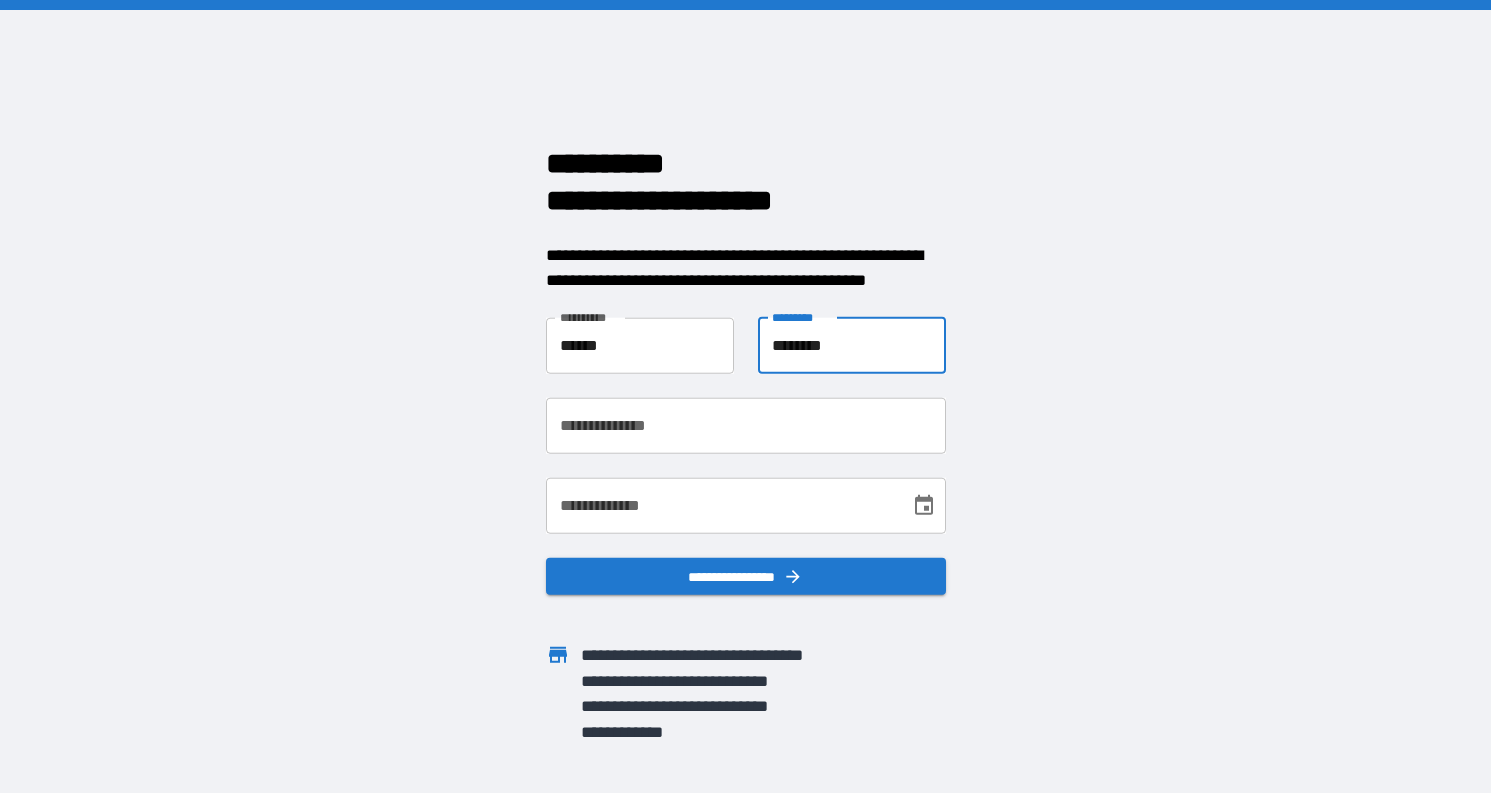 type on "********" 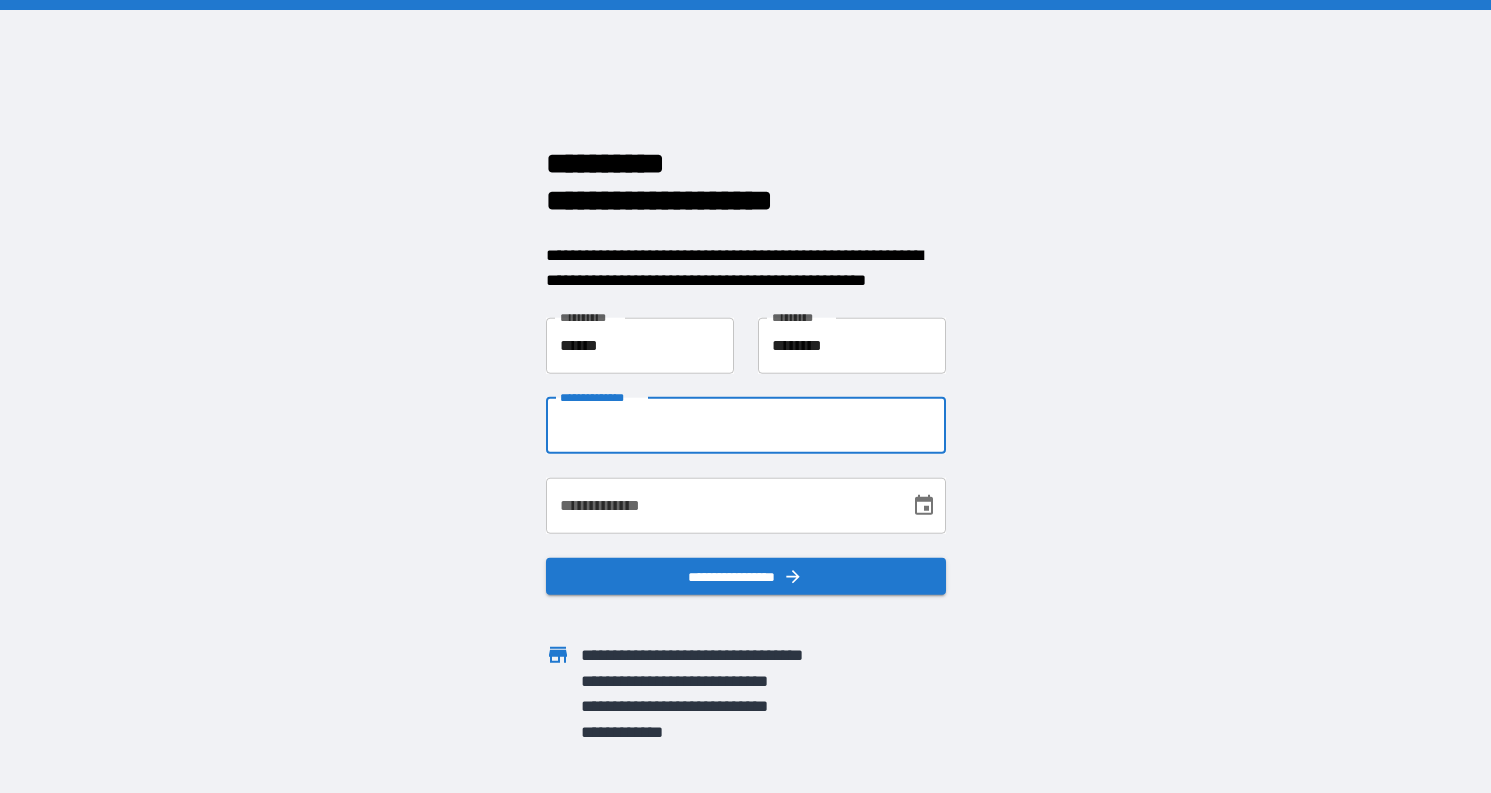 click on "**********" at bounding box center (746, 425) 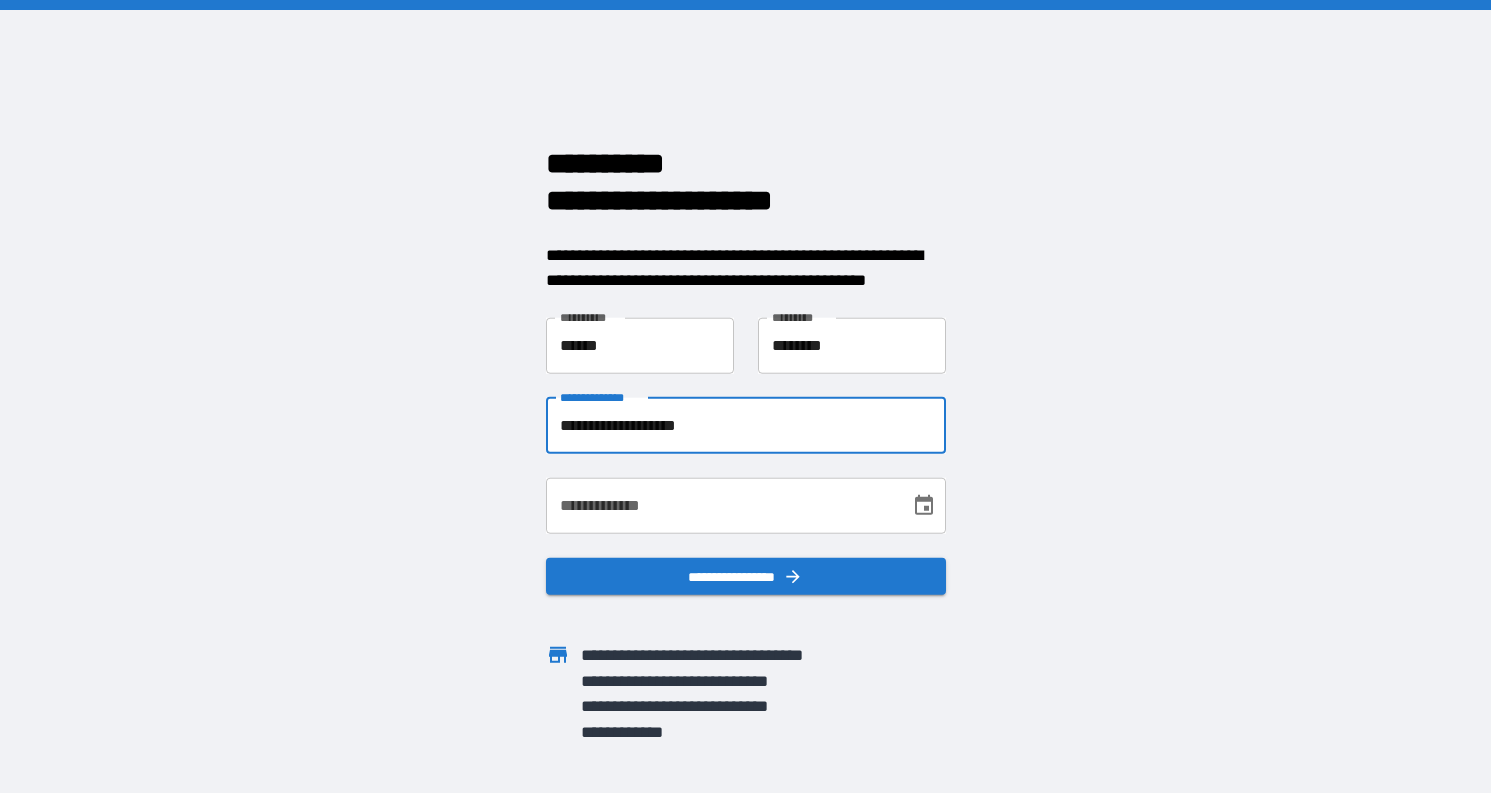 click on "**********" at bounding box center [721, 505] 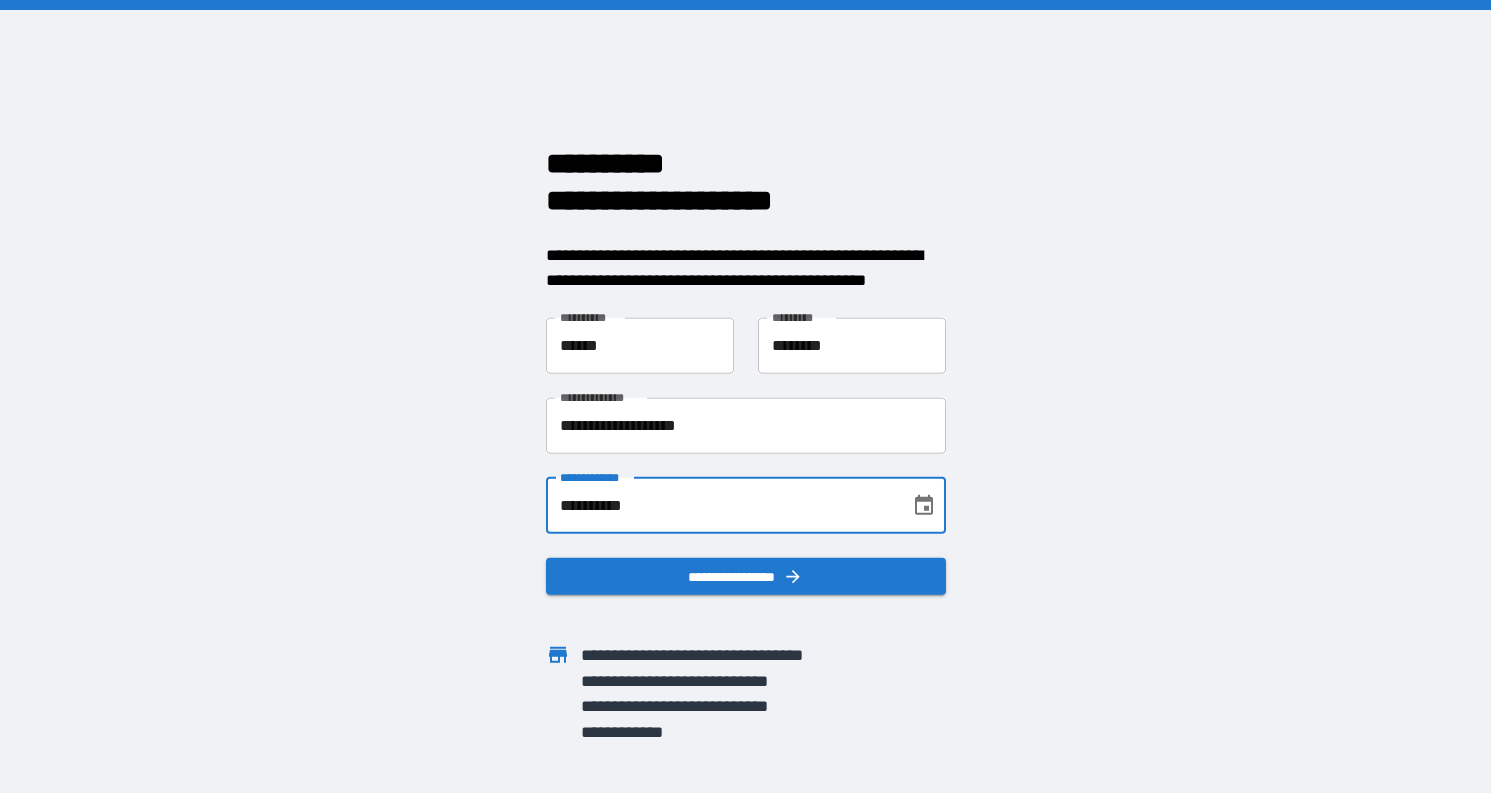 type on "**********" 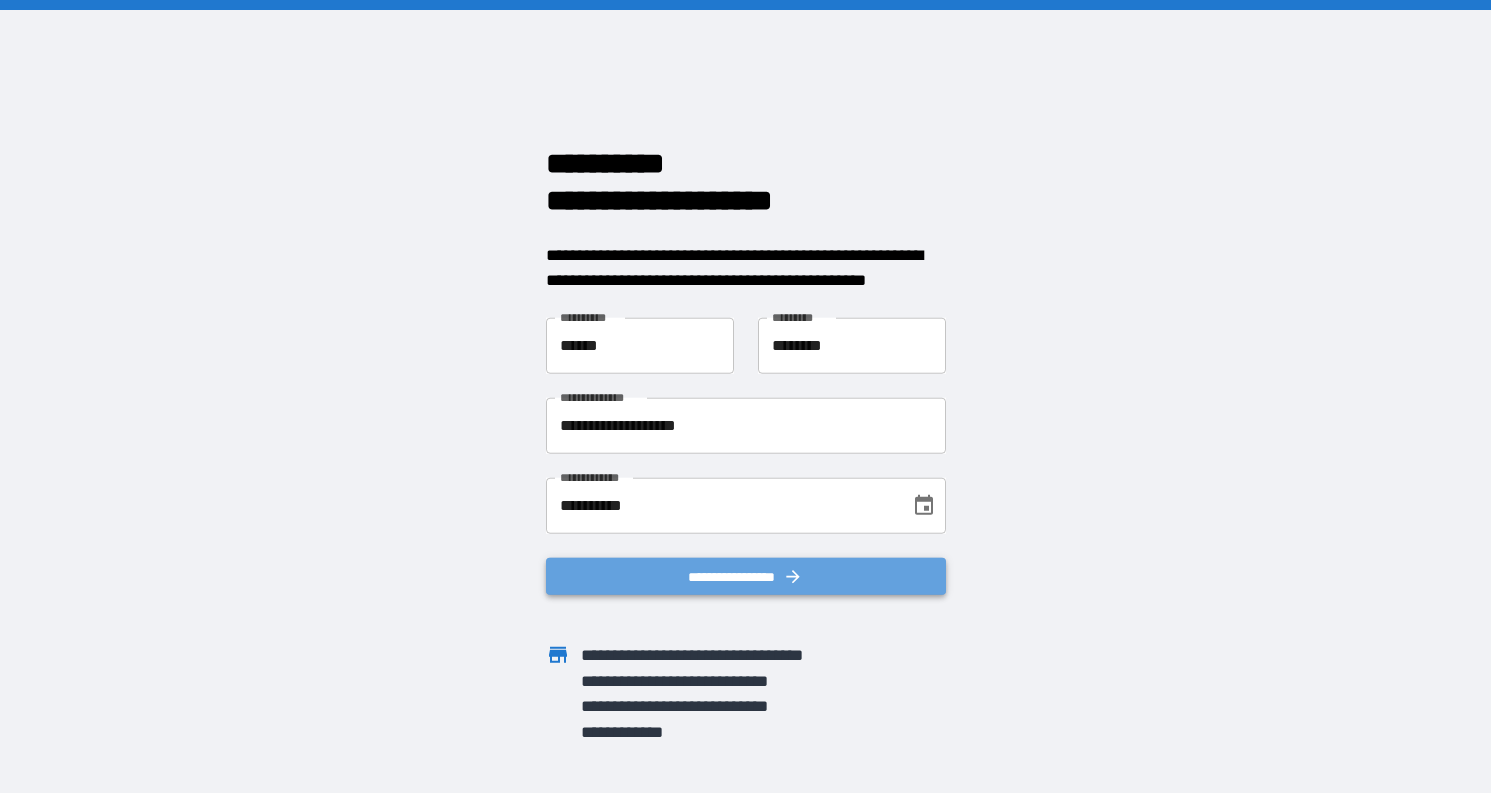 click on "**********" at bounding box center (746, 576) 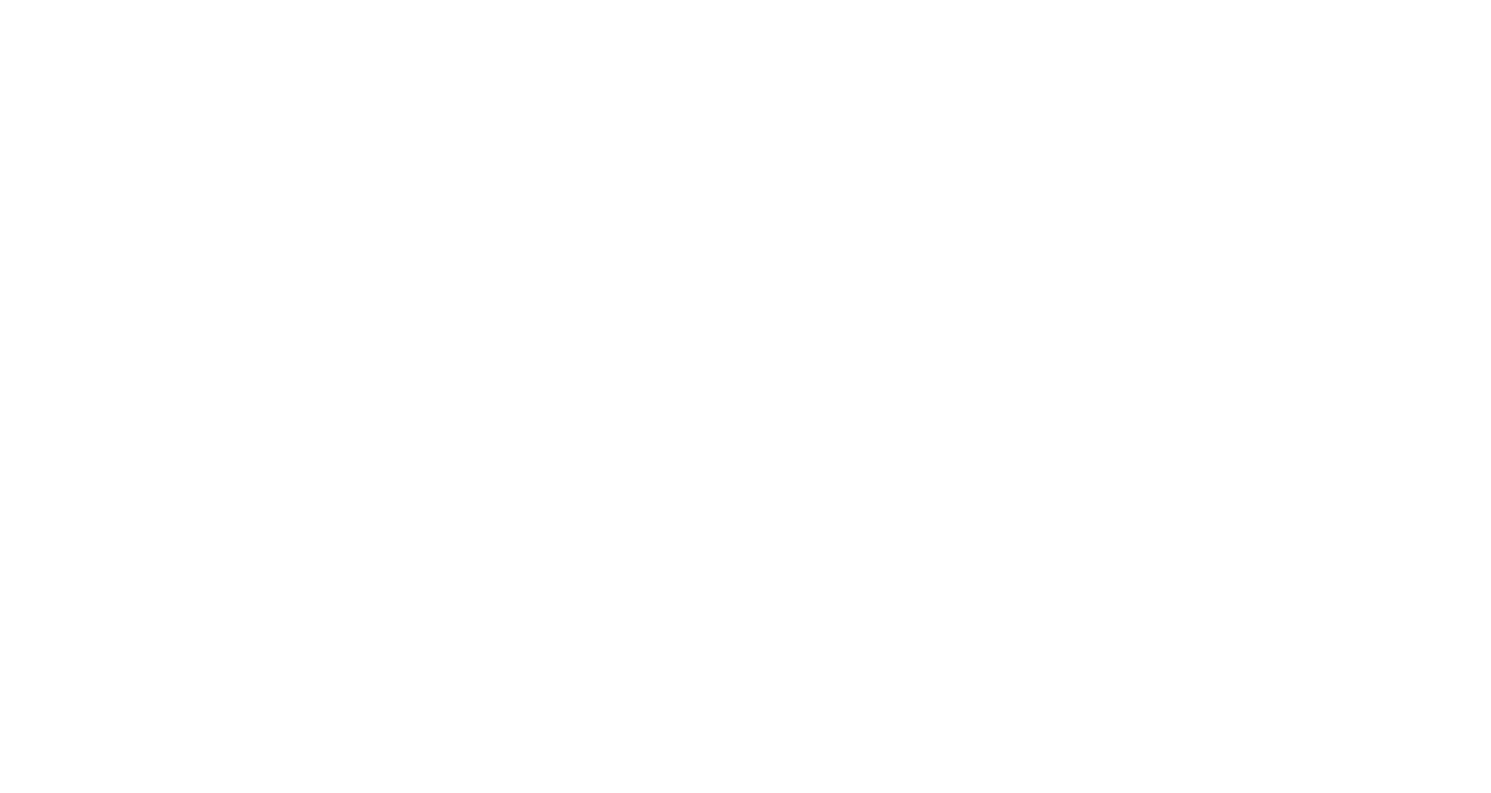 scroll, scrollTop: 0, scrollLeft: 0, axis: both 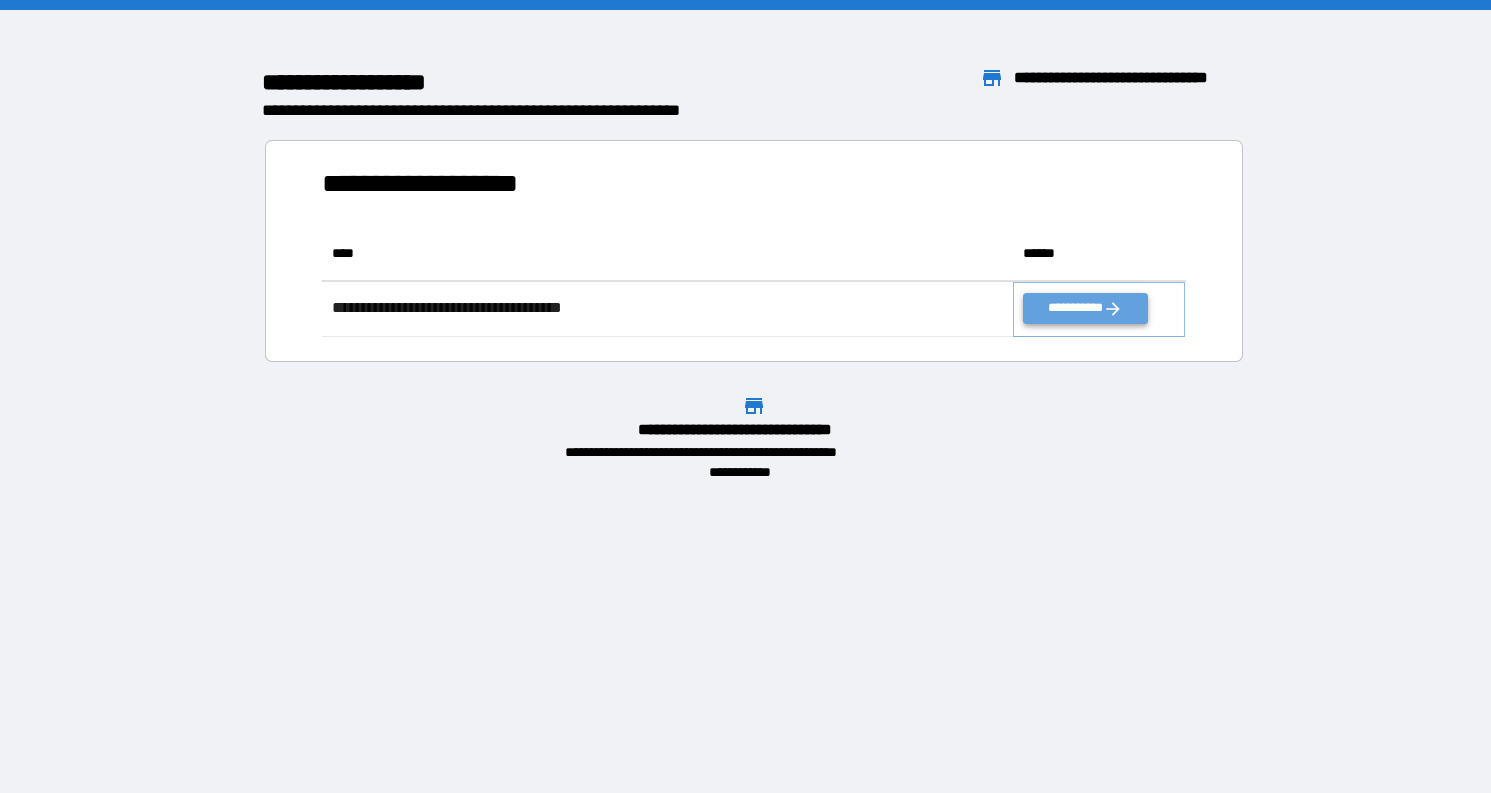 click on "**********" at bounding box center [1085, 308] 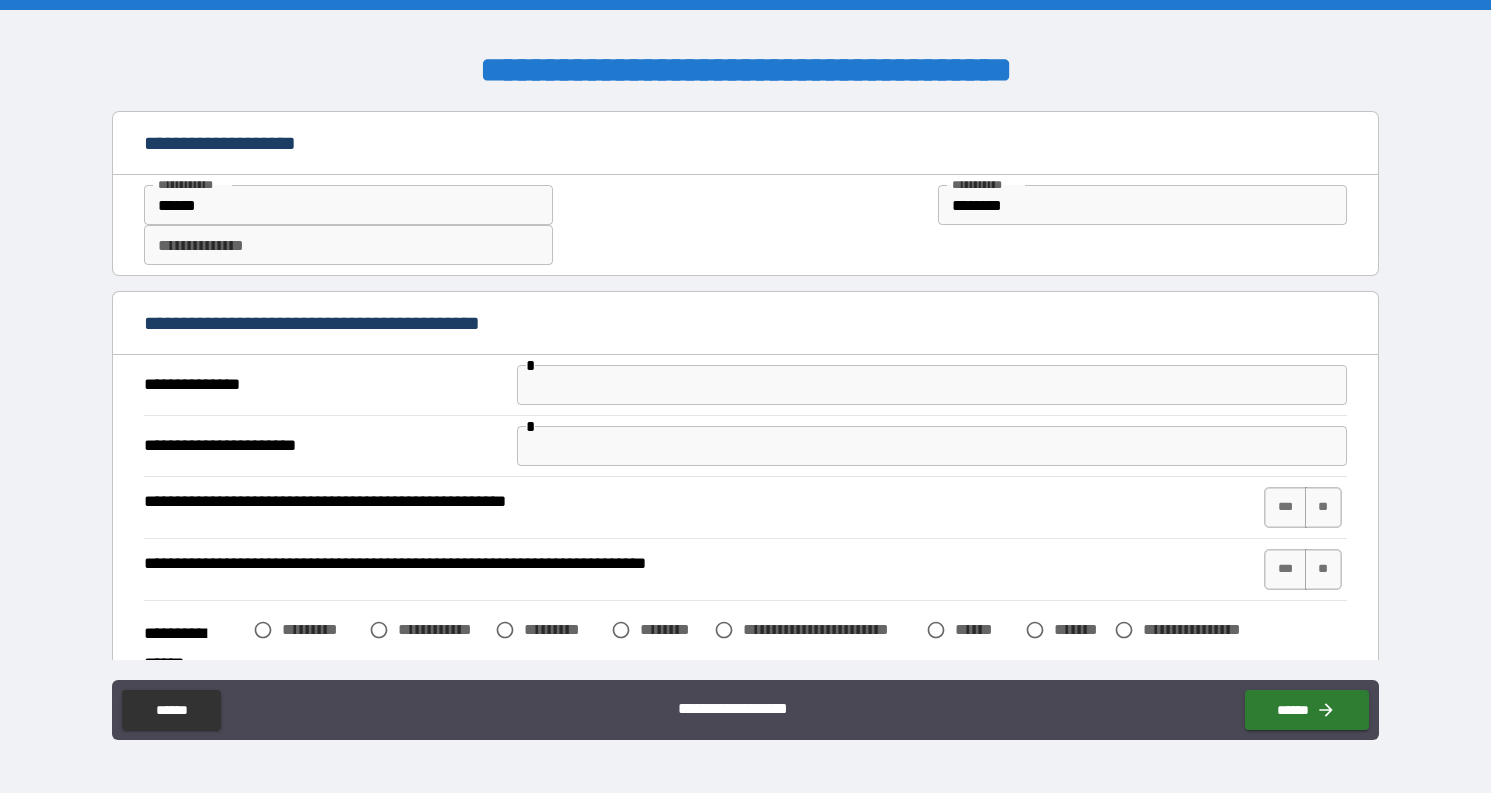 click at bounding box center [931, 385] 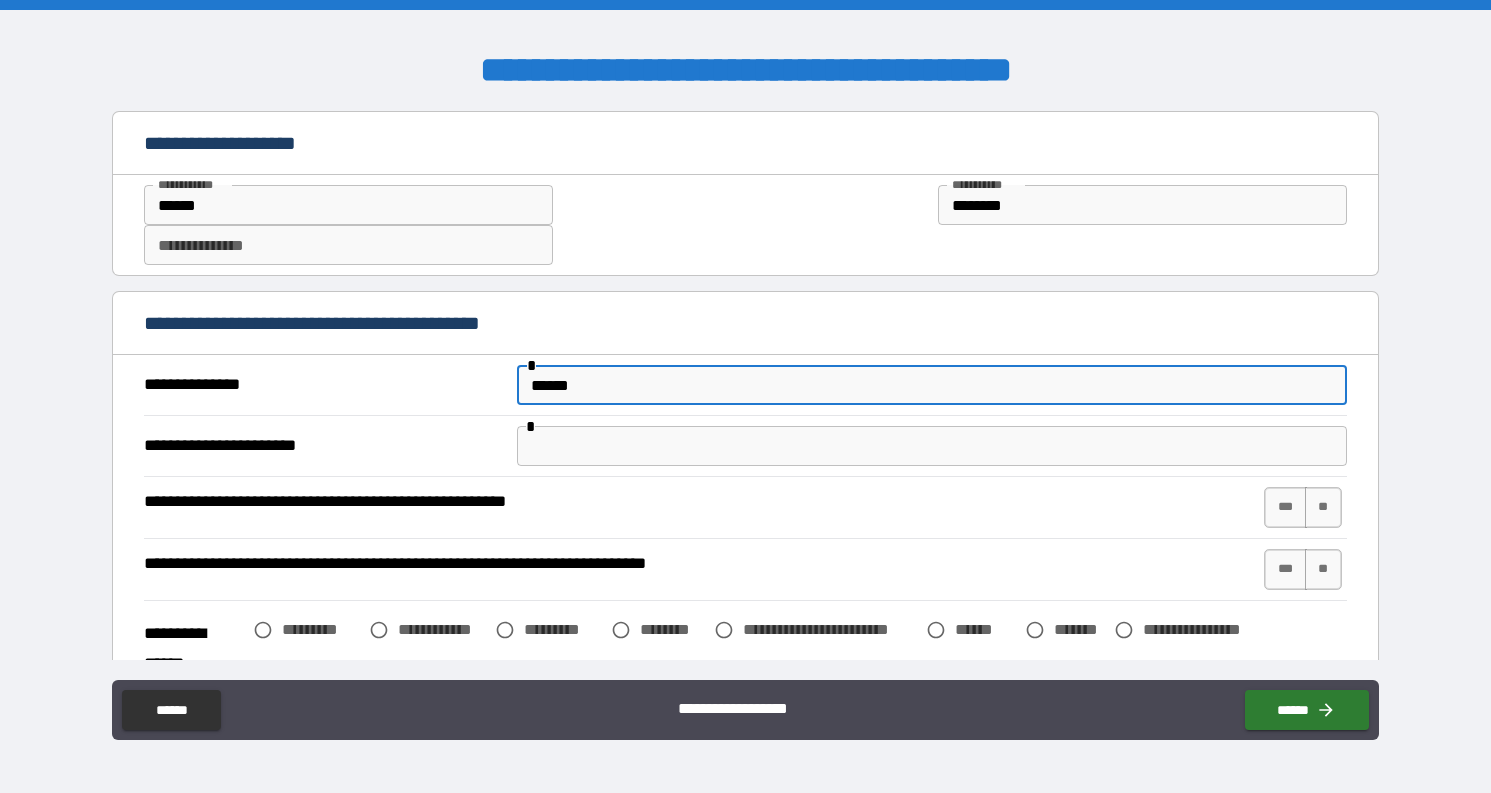 click on "******" at bounding box center [931, 385] 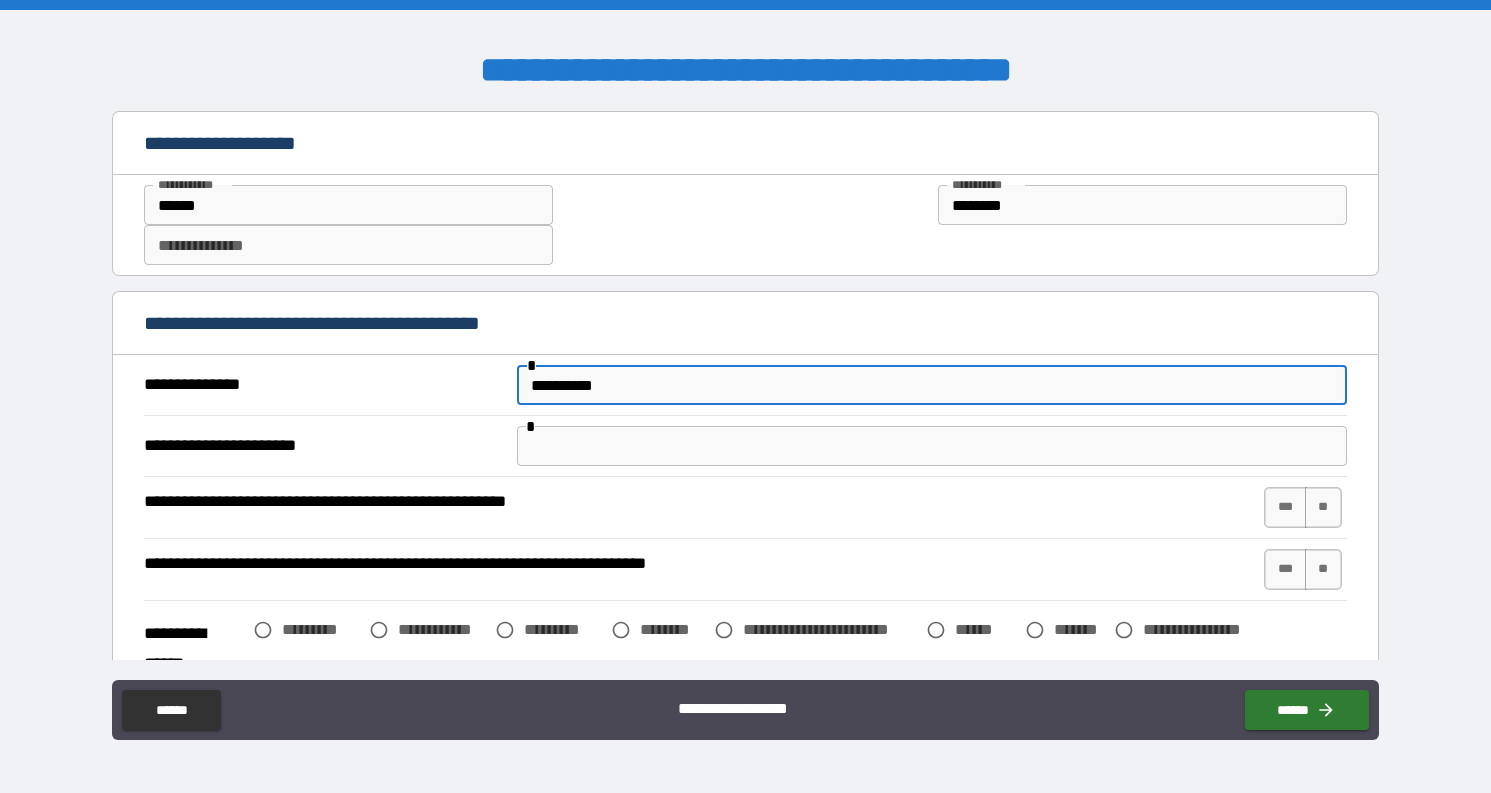 type on "**********" 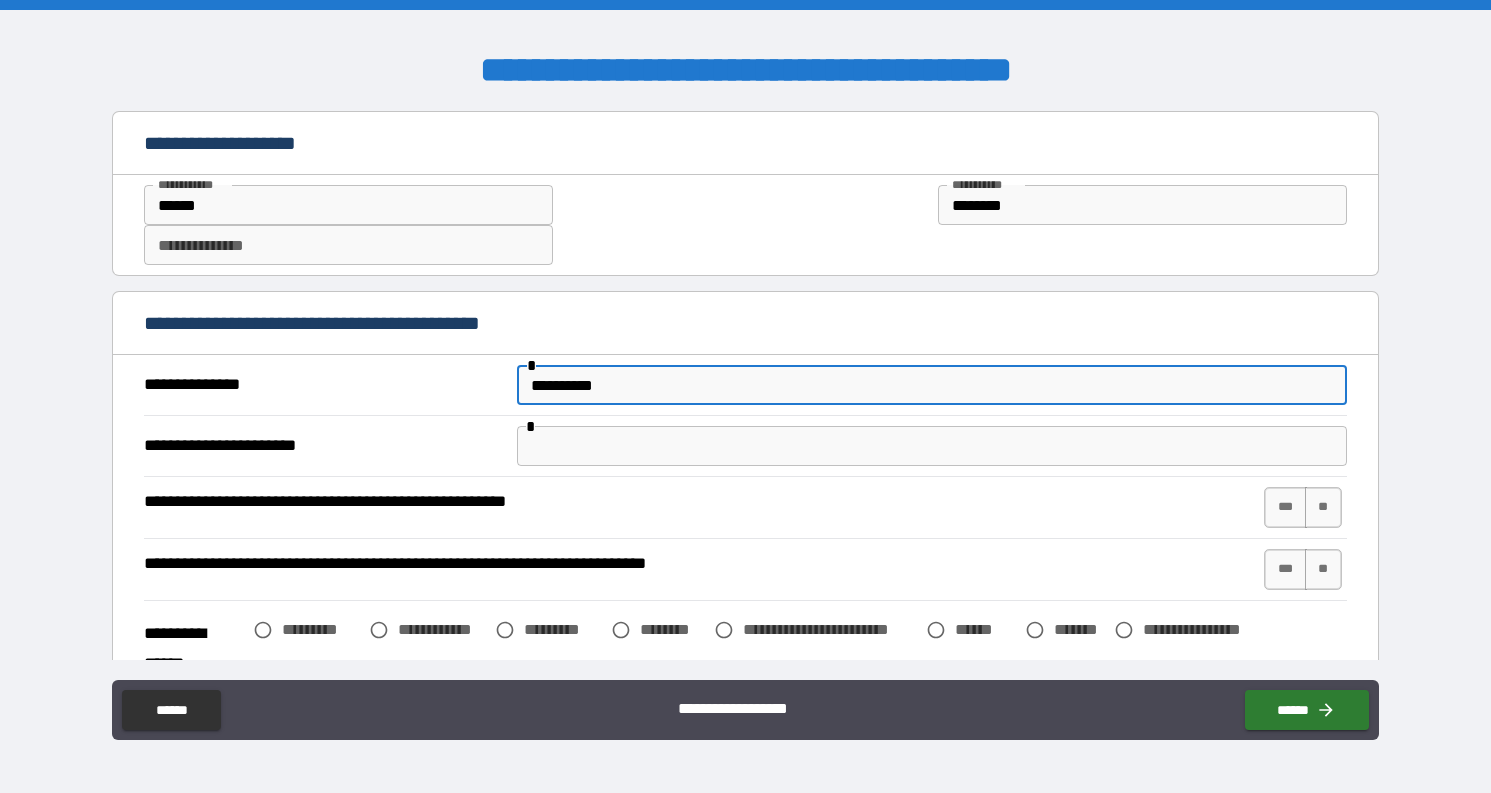 click at bounding box center (931, 446) 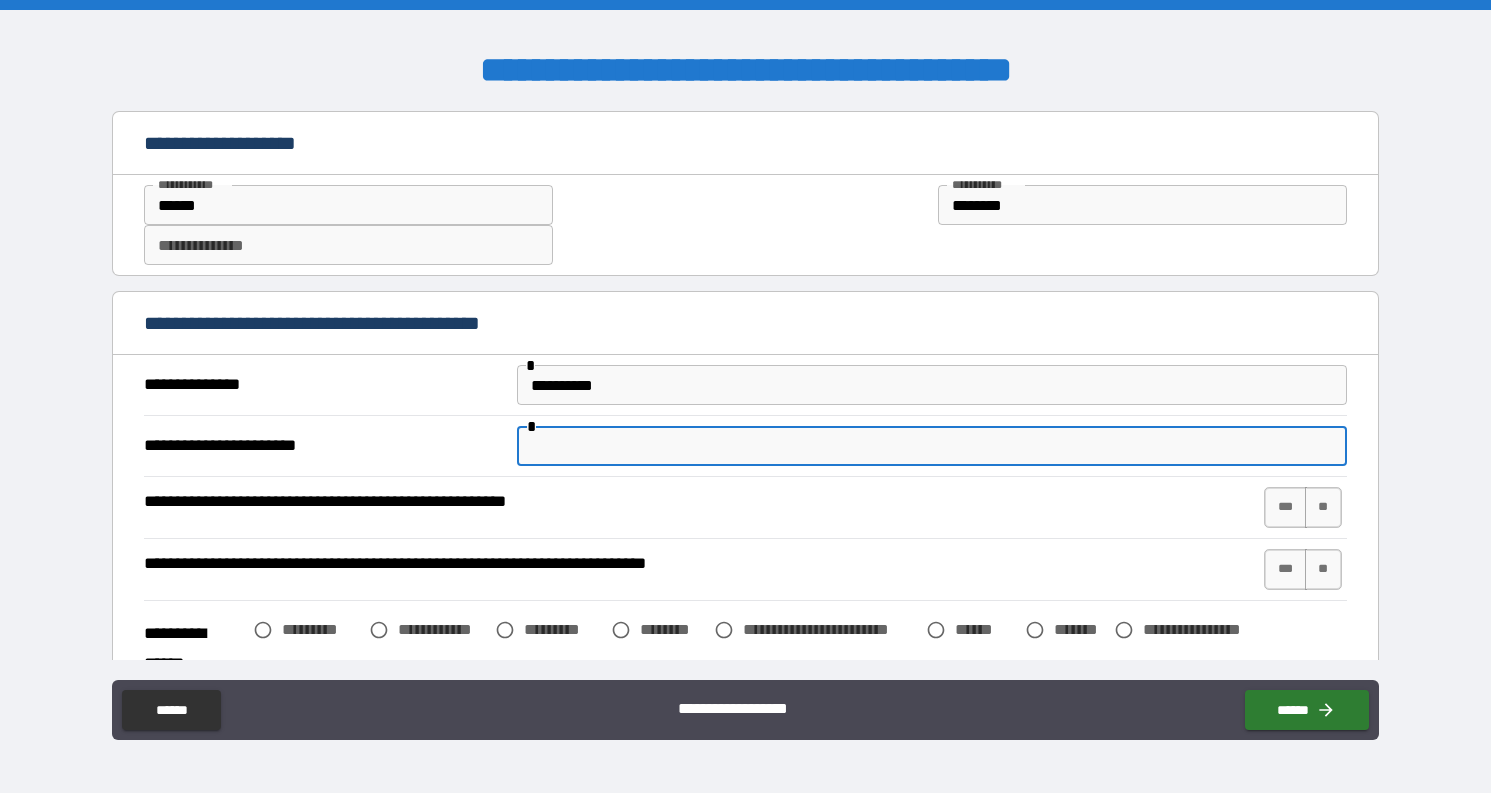 type on "**********" 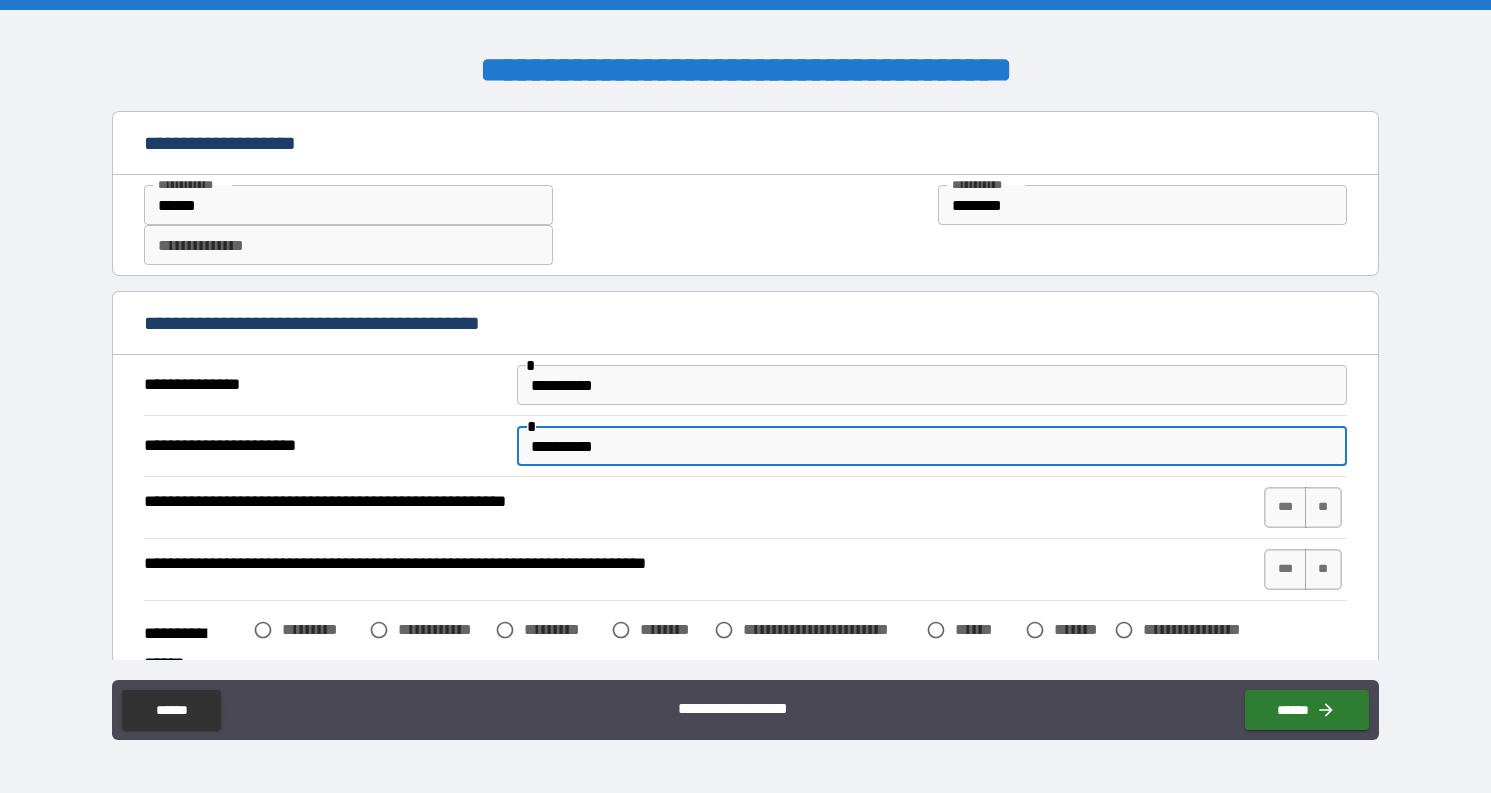 click on "**********" at bounding box center (745, 399) 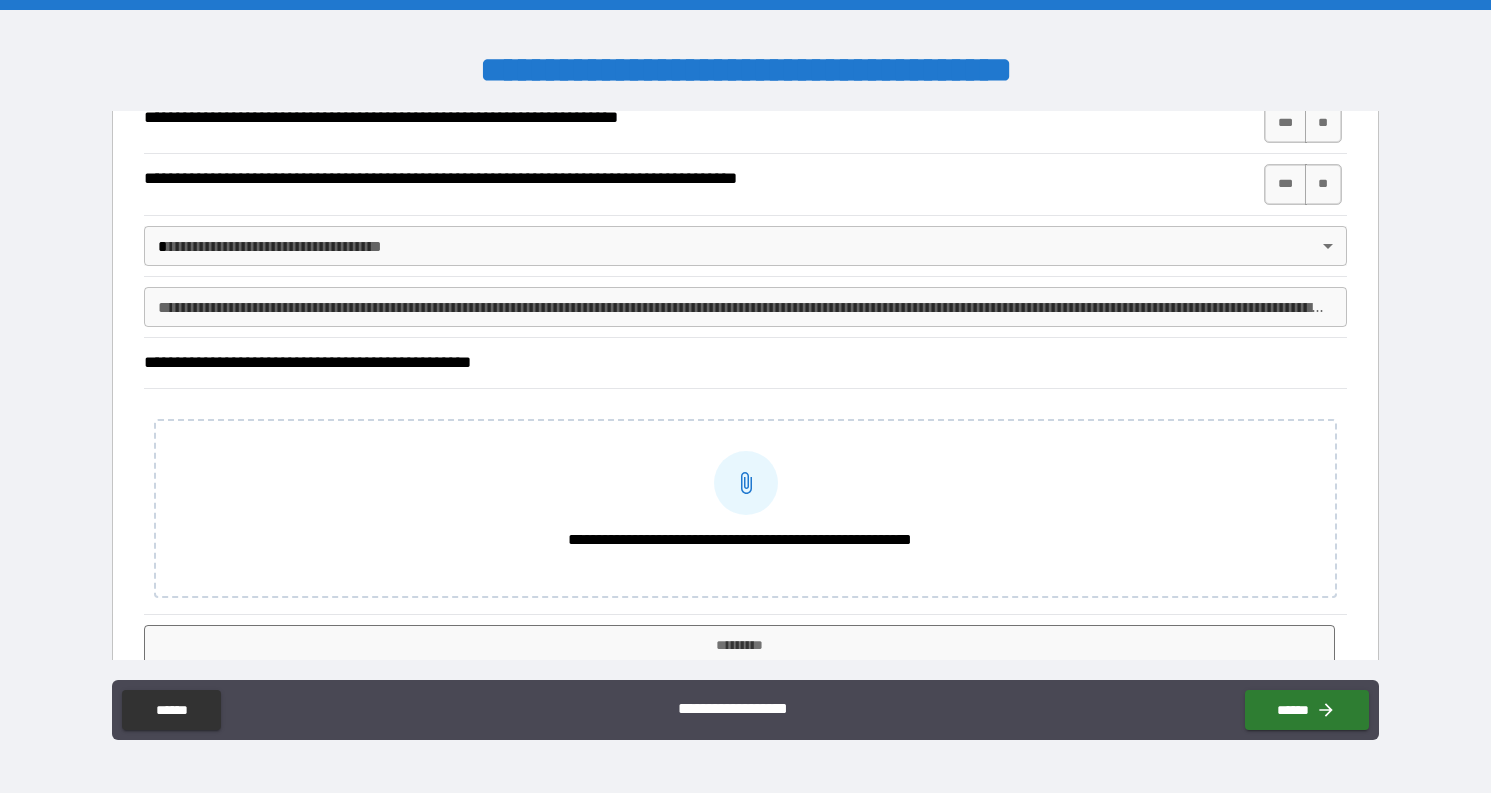 scroll, scrollTop: 0, scrollLeft: 0, axis: both 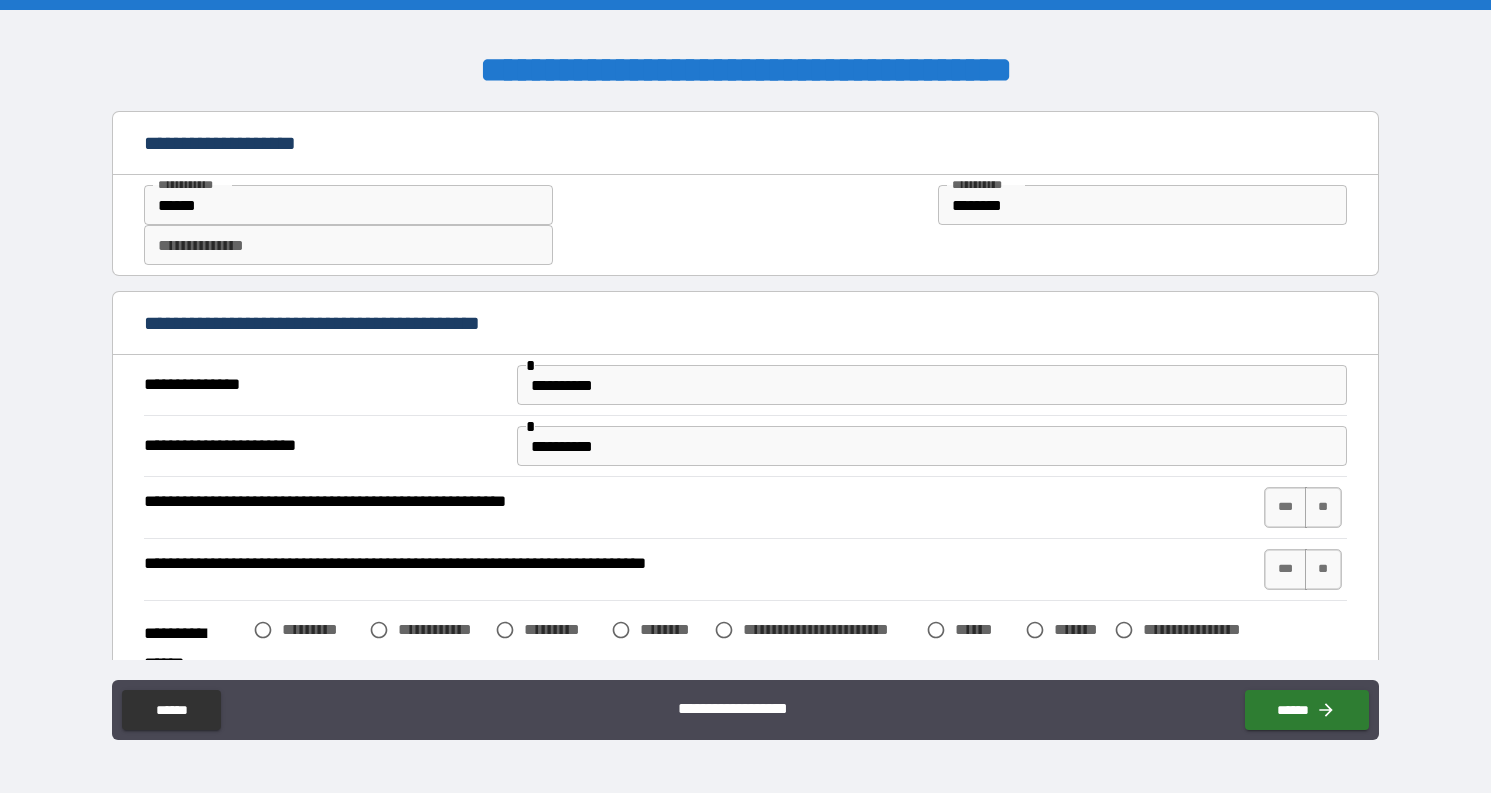 click on "**********" at bounding box center [745, 399] 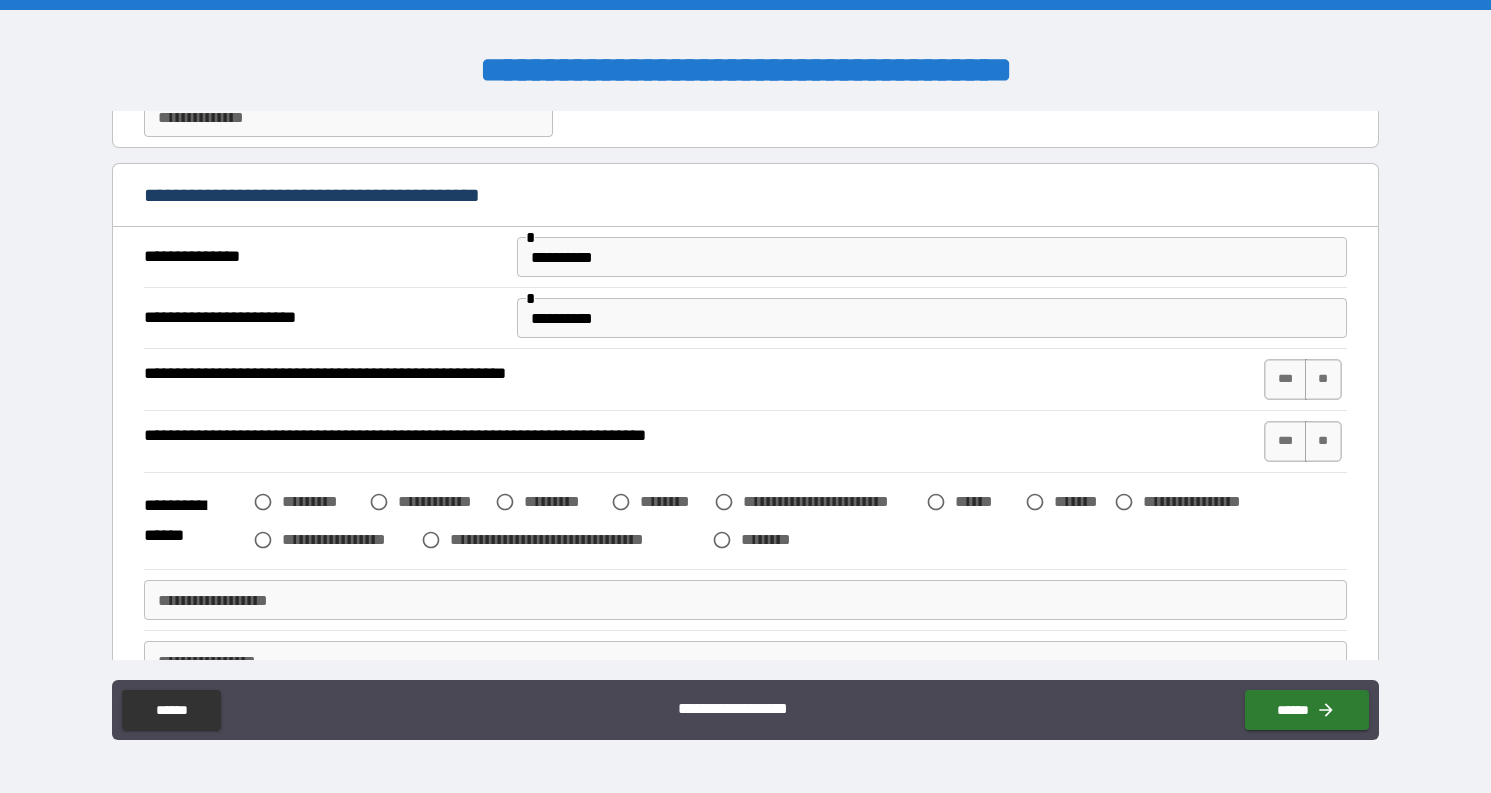scroll, scrollTop: 0, scrollLeft: 0, axis: both 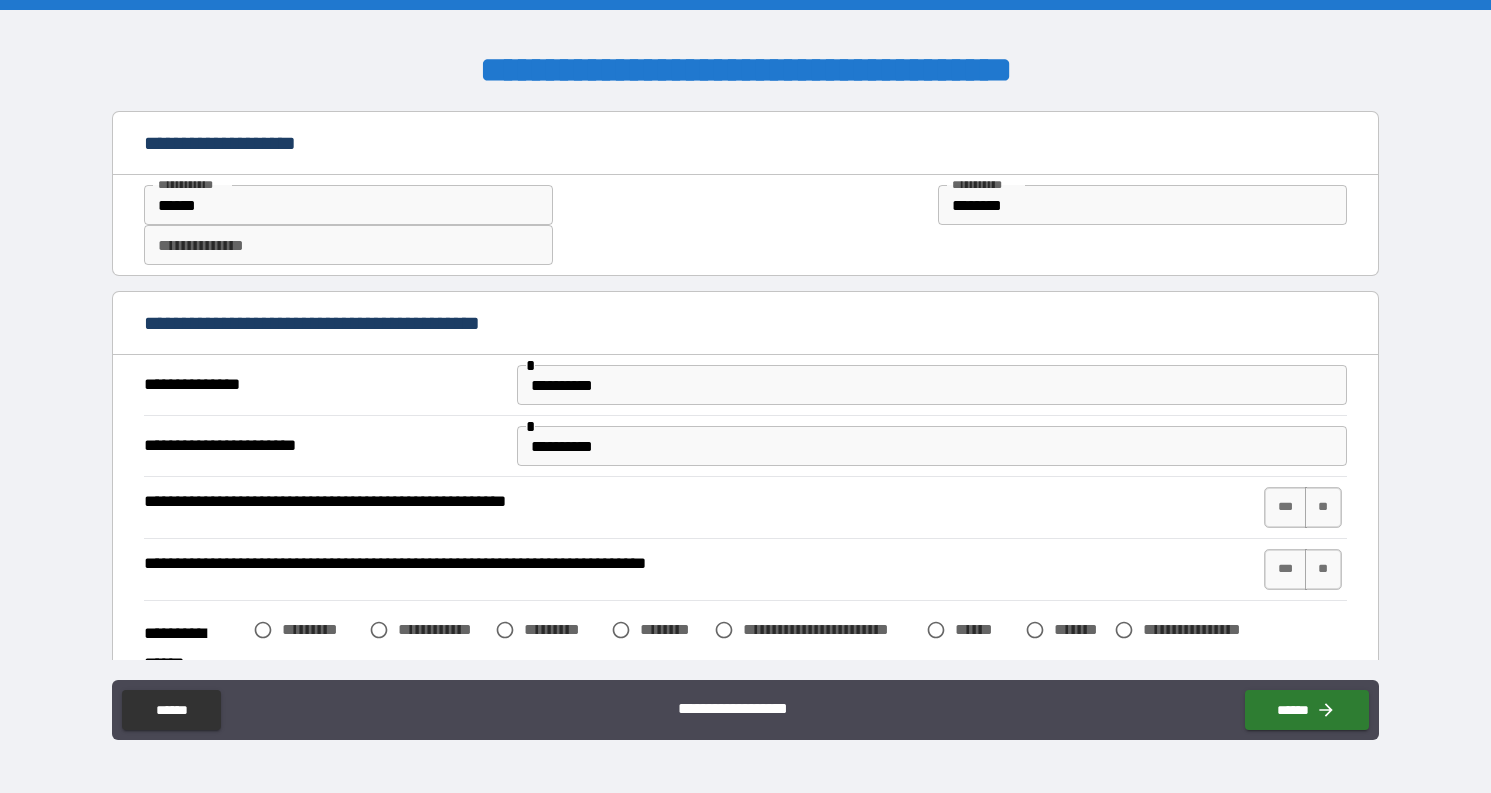 click on "**********" at bounding box center (931, 446) 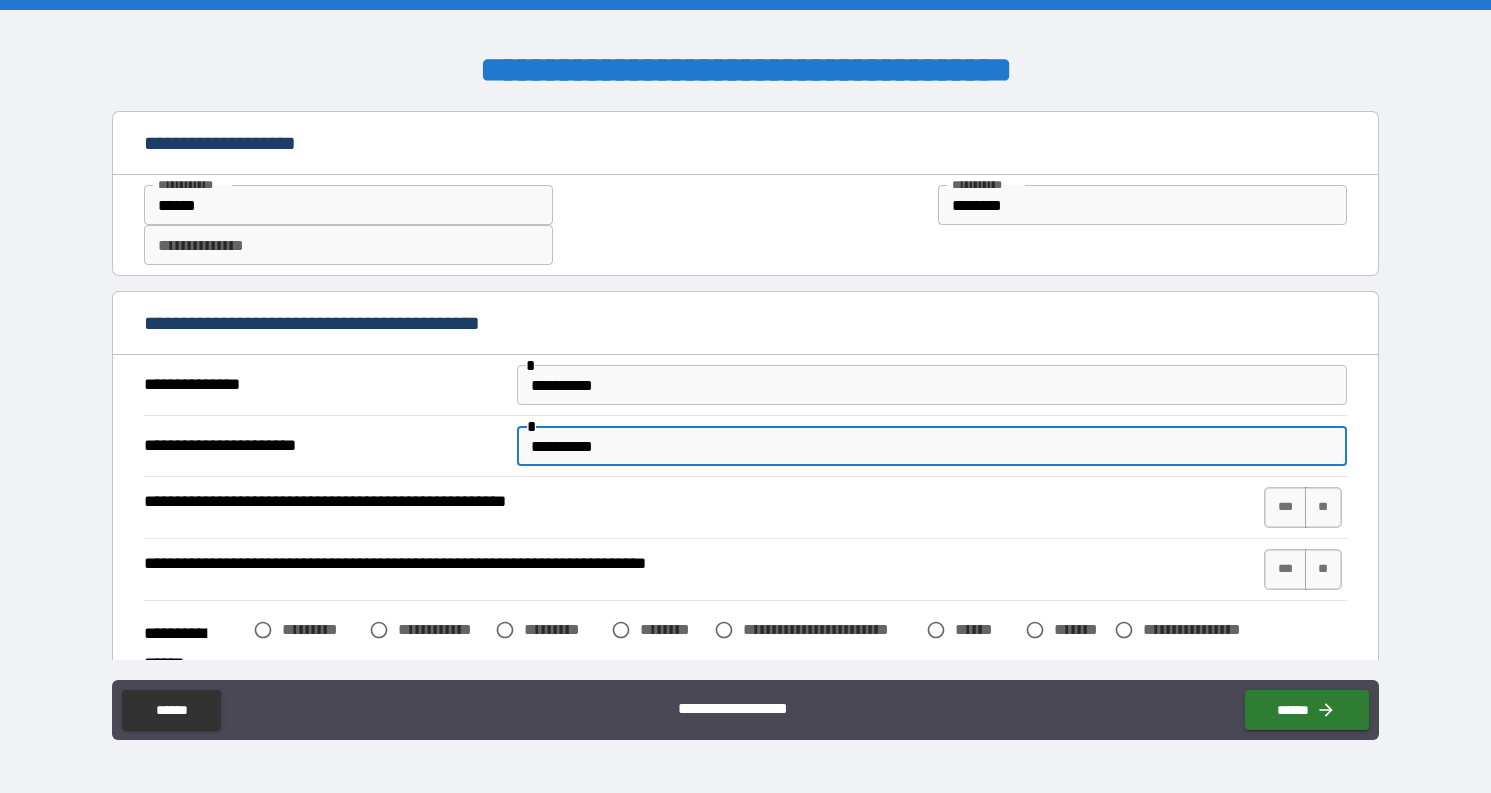 click on "**********" at bounding box center [745, 399] 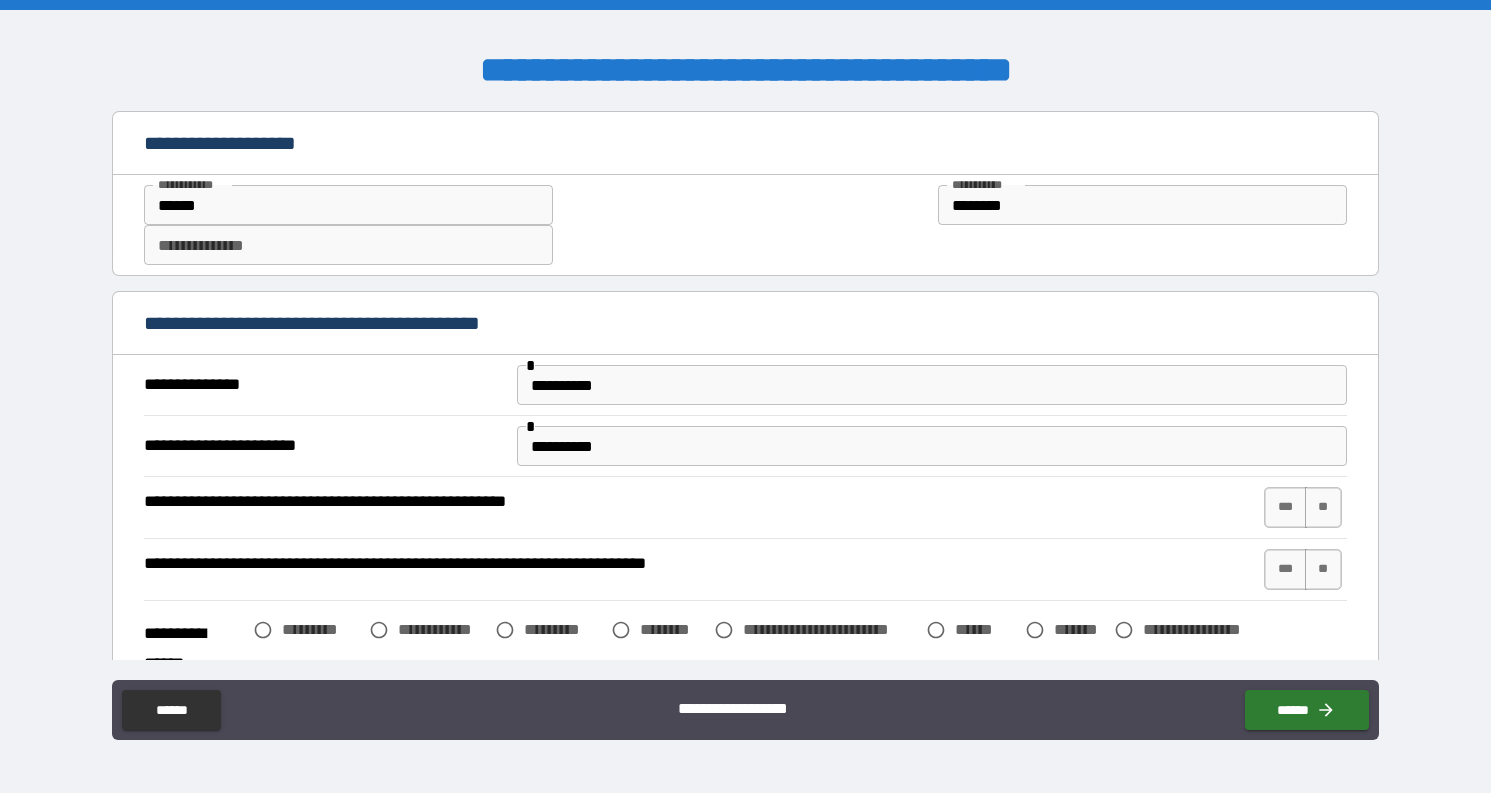 click on "**********" at bounding box center [745, 399] 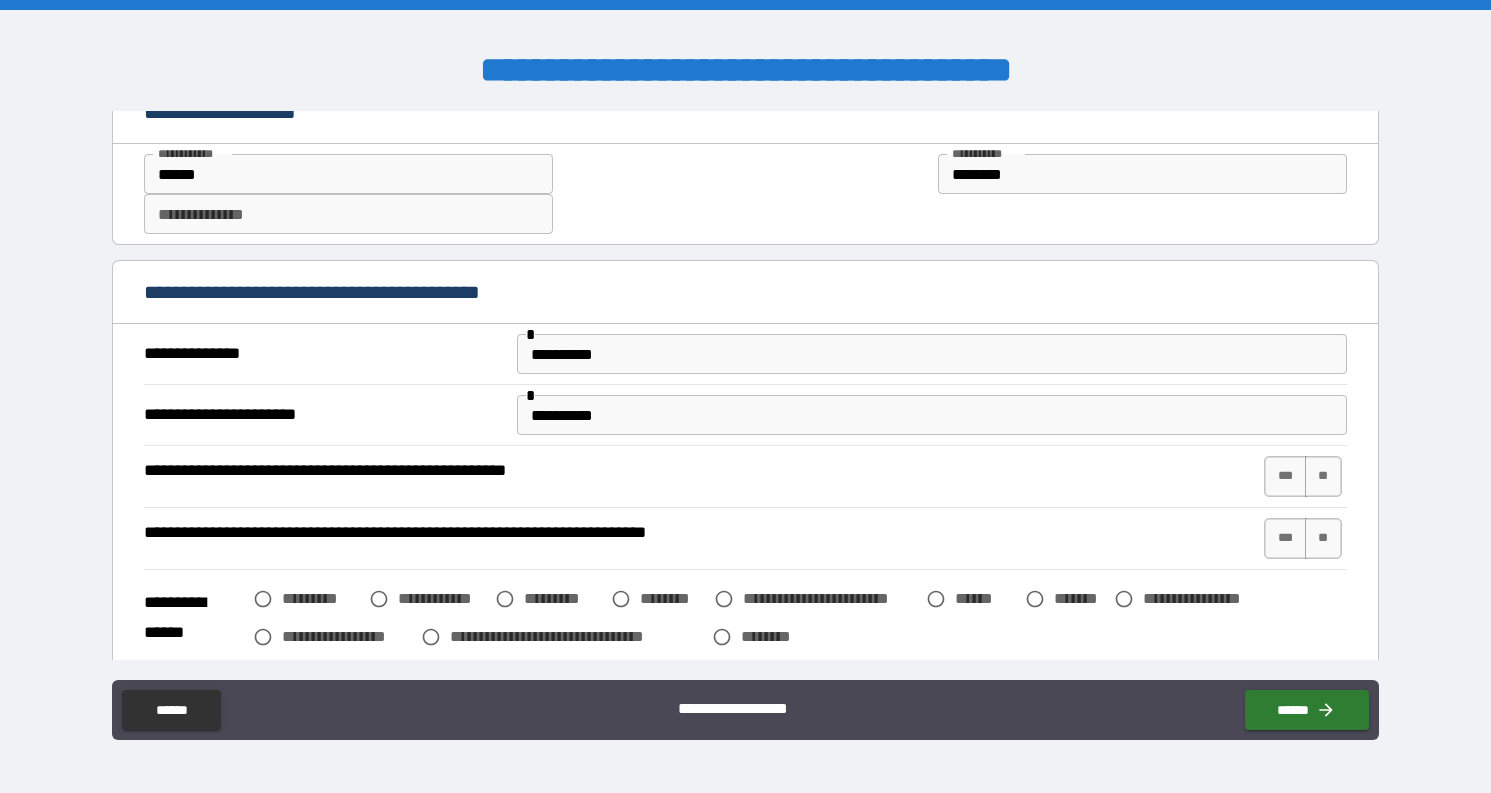 scroll, scrollTop: 0, scrollLeft: 0, axis: both 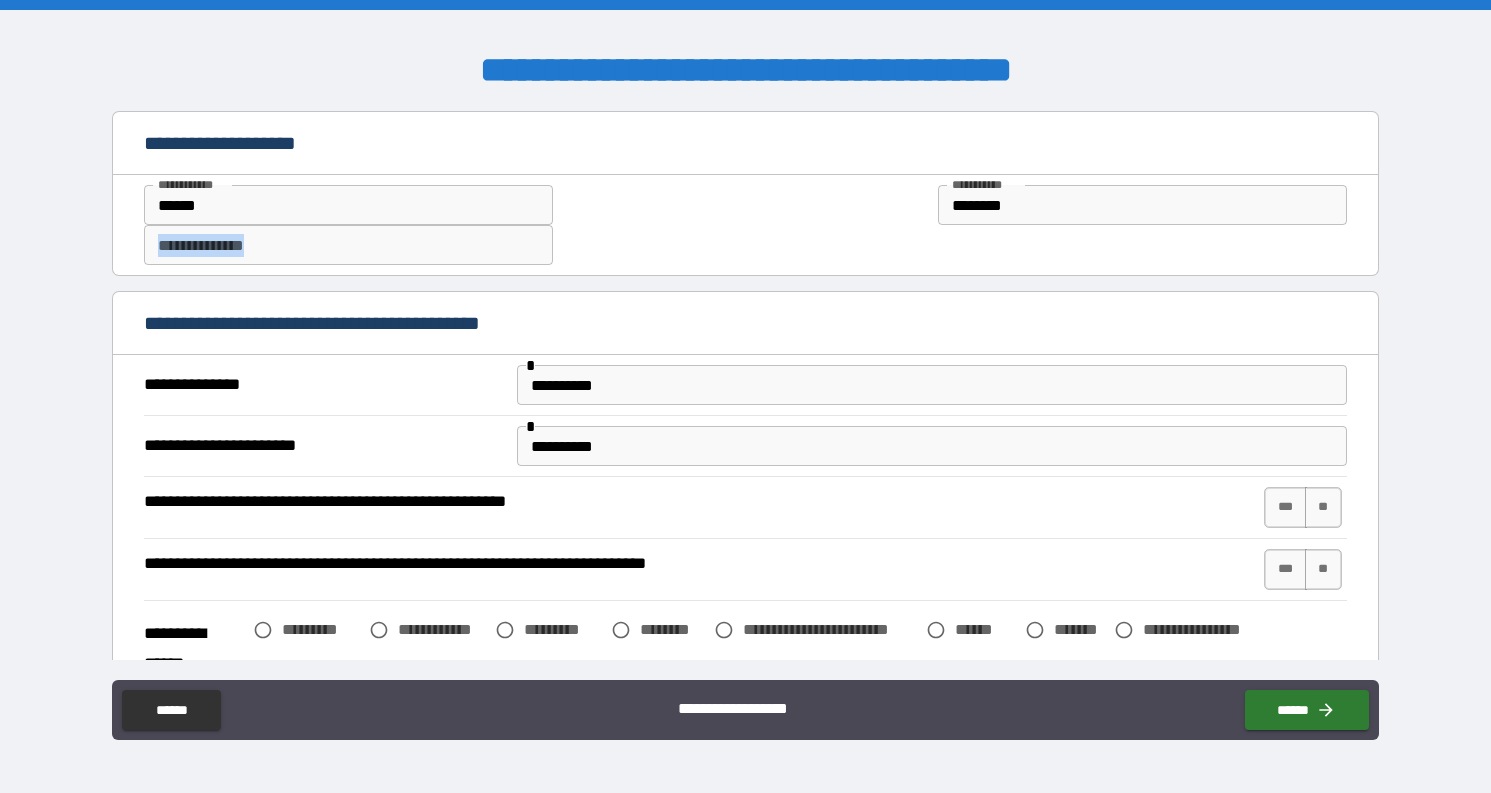 drag, startPoint x: 1379, startPoint y: 216, endPoint x: 1381, endPoint y: 300, distance: 84.0238 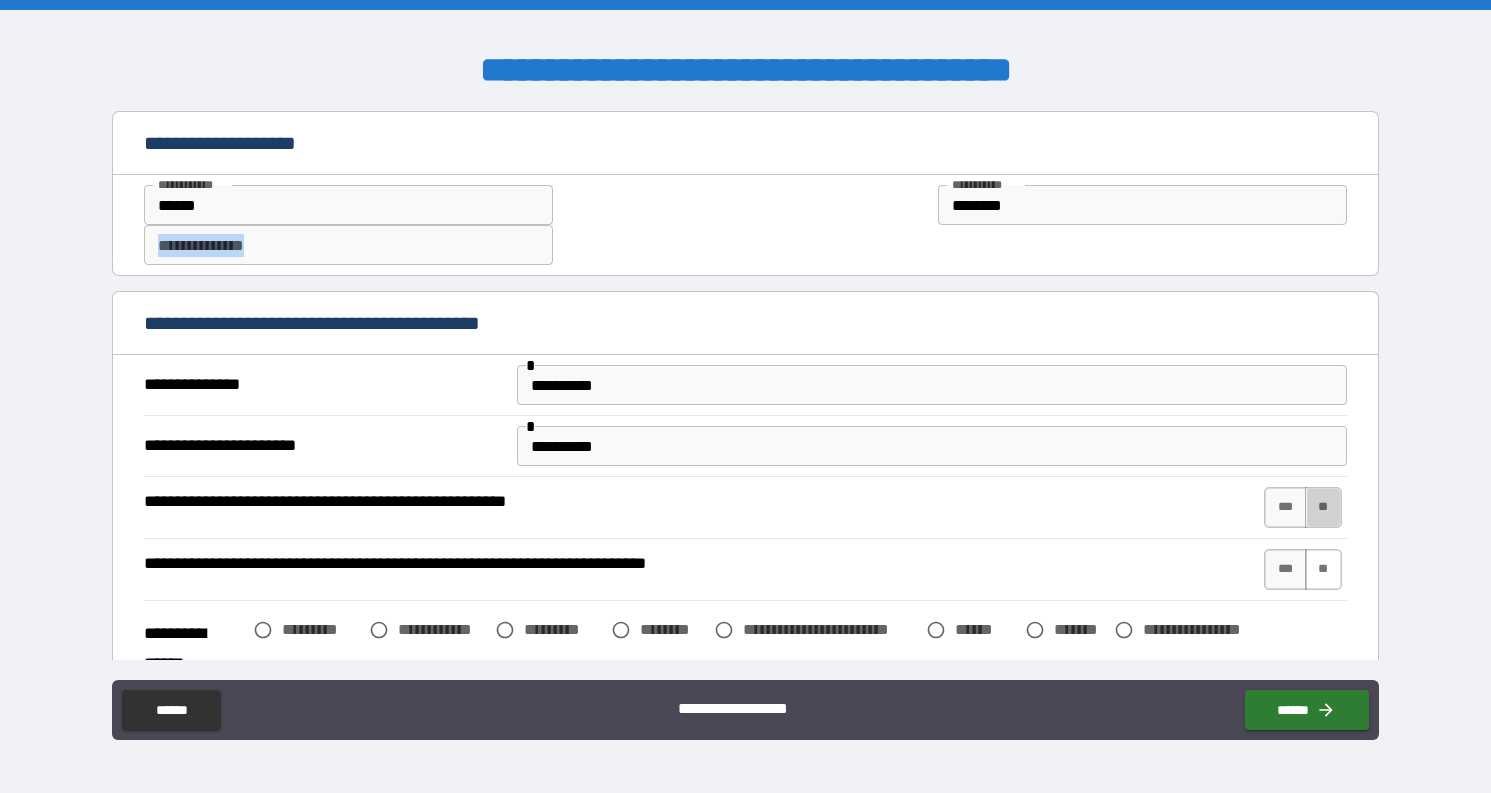 drag, startPoint x: 1313, startPoint y: 513, endPoint x: 1311, endPoint y: 566, distance: 53.037724 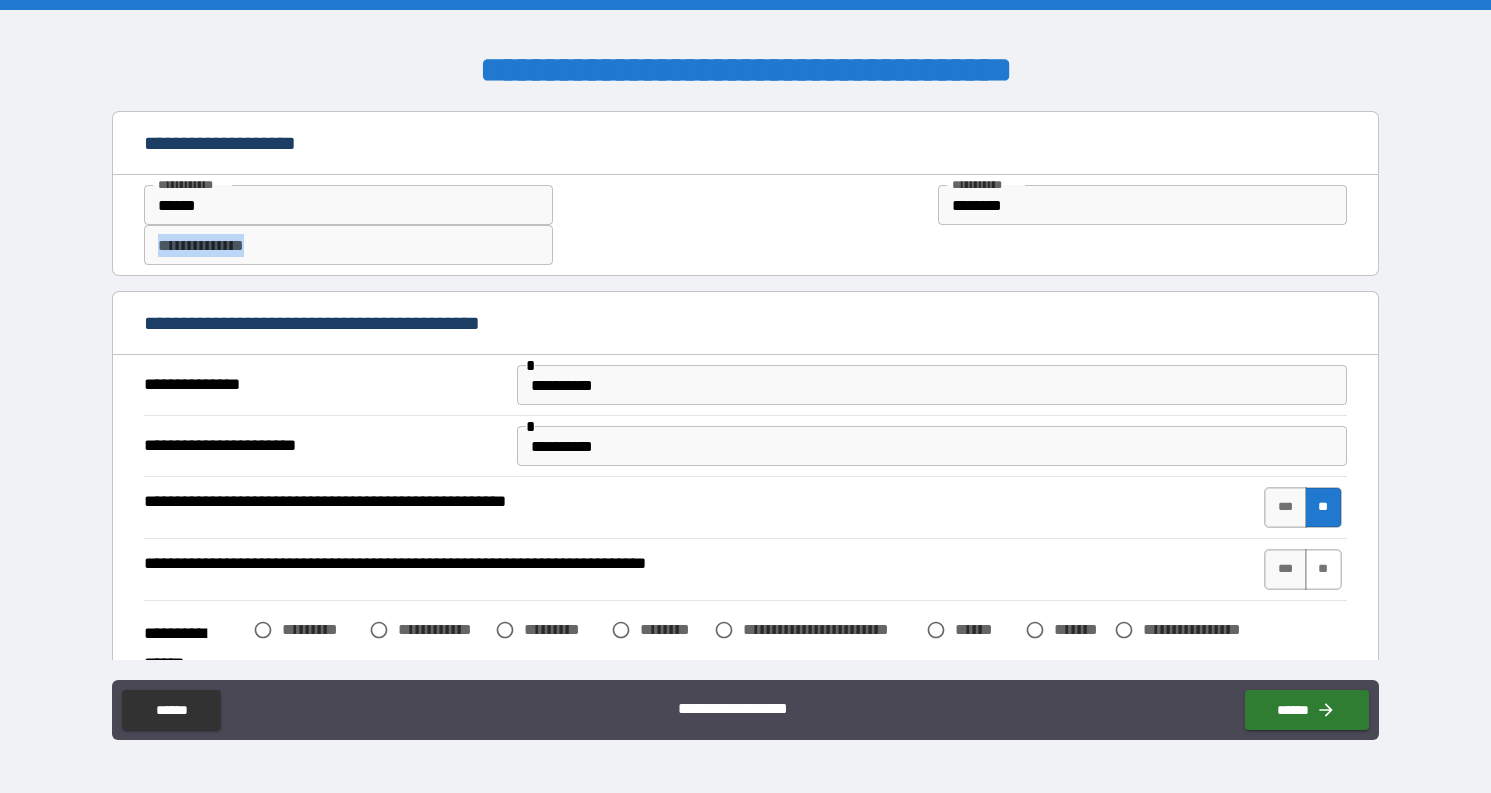 click on "**" at bounding box center (1323, 569) 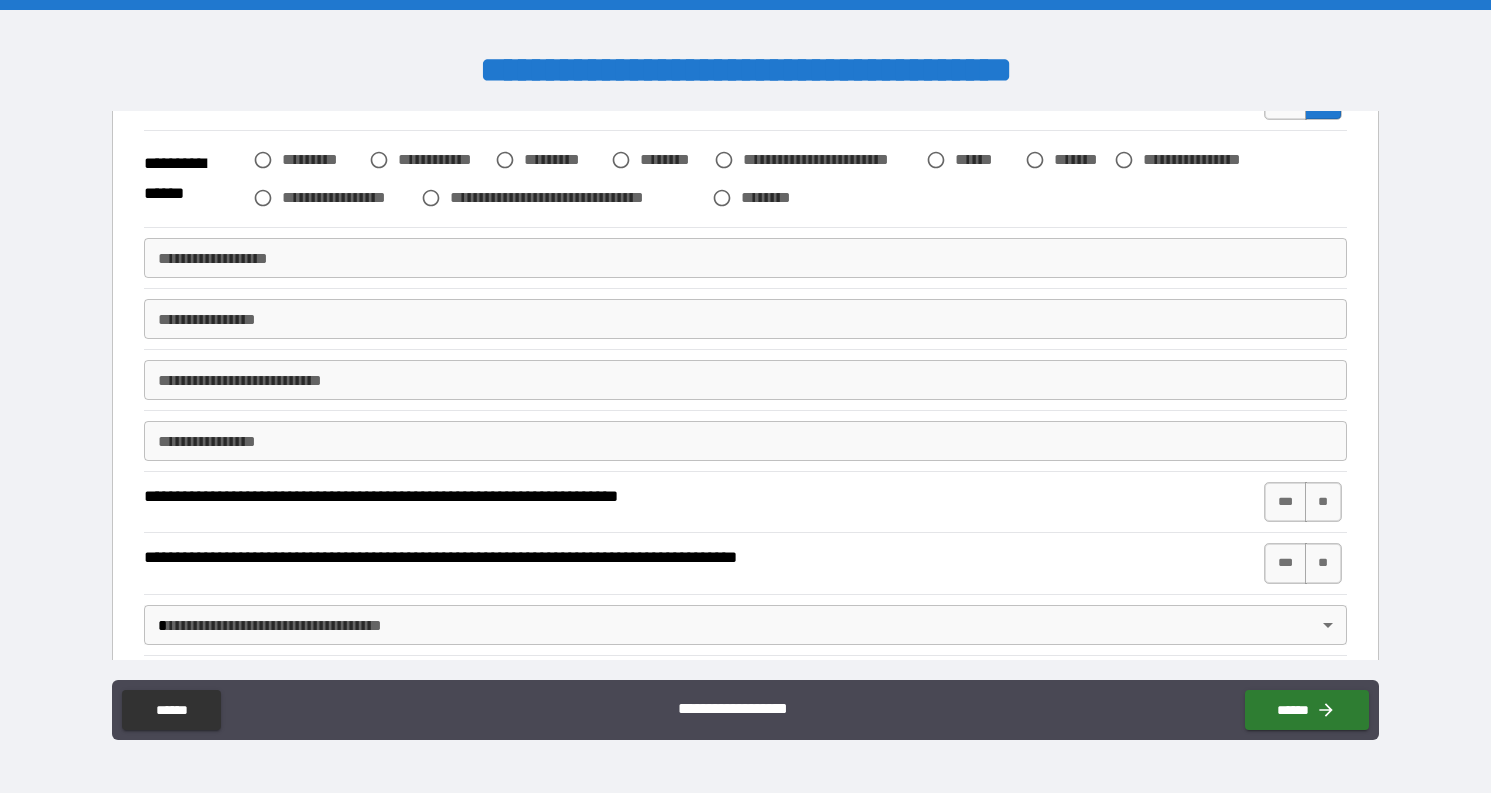 scroll, scrollTop: 472, scrollLeft: 0, axis: vertical 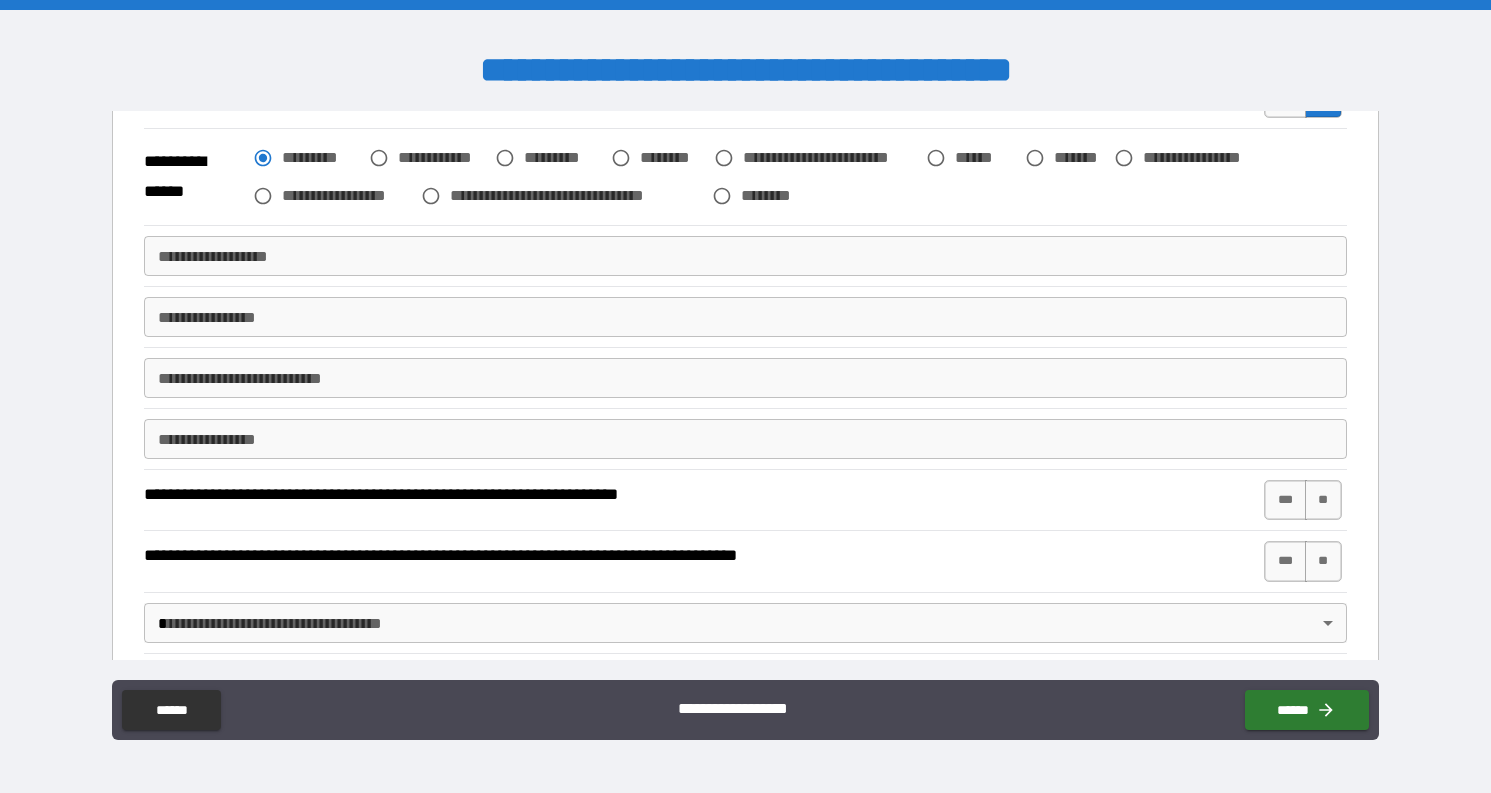 click on "**********" at bounding box center [745, 256] 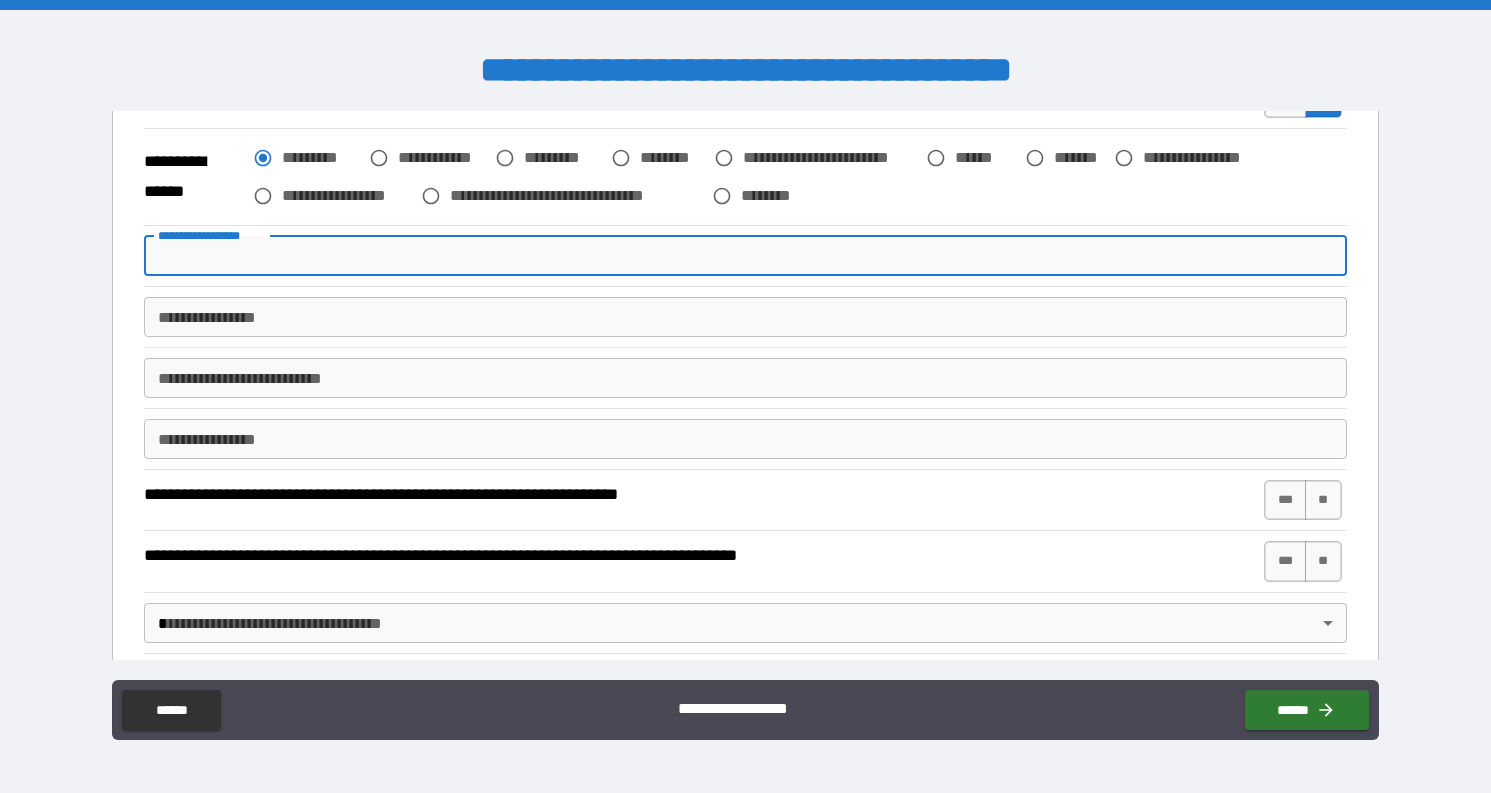 type on "**********" 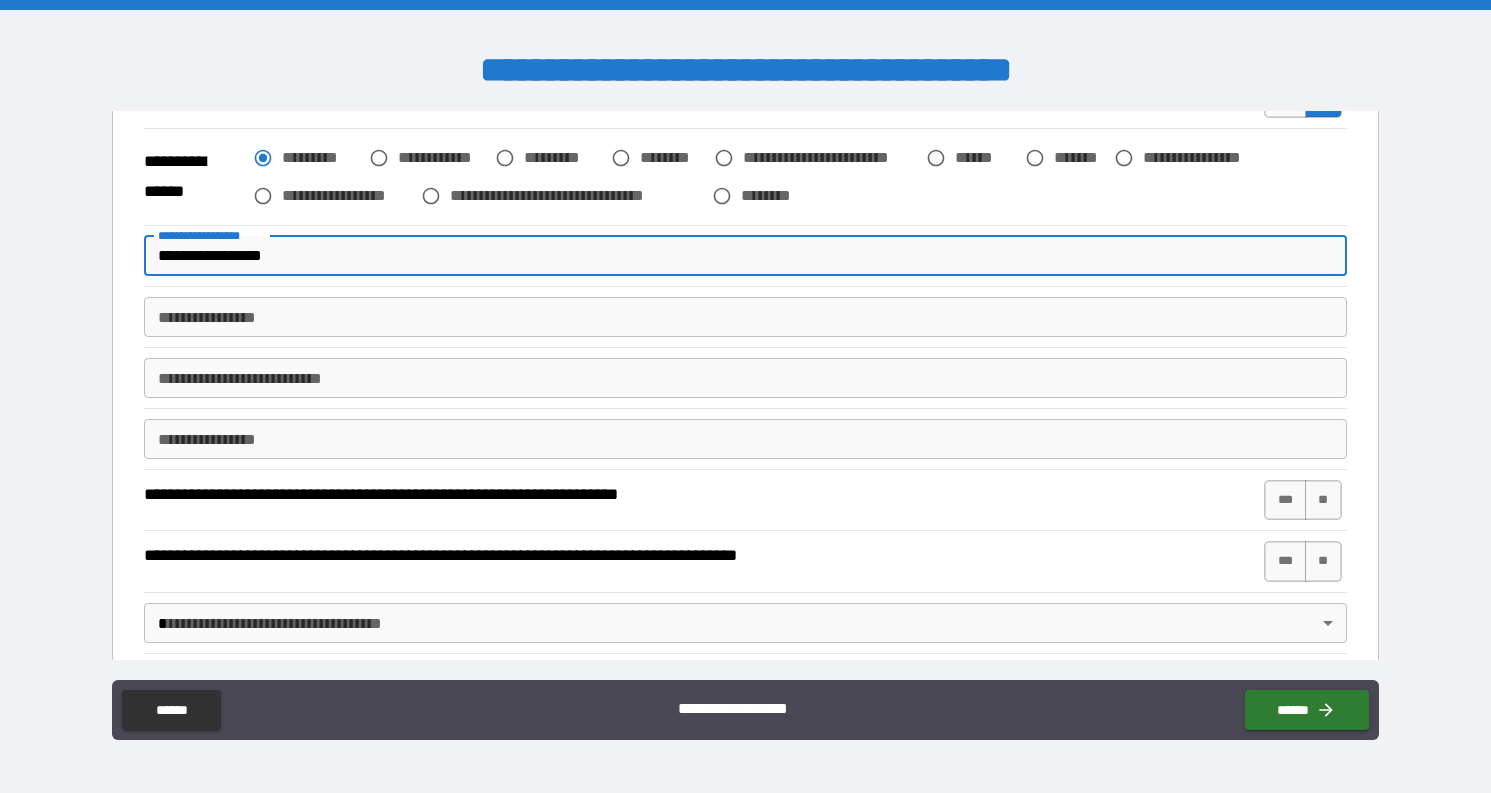 click on "**********" at bounding box center [745, 317] 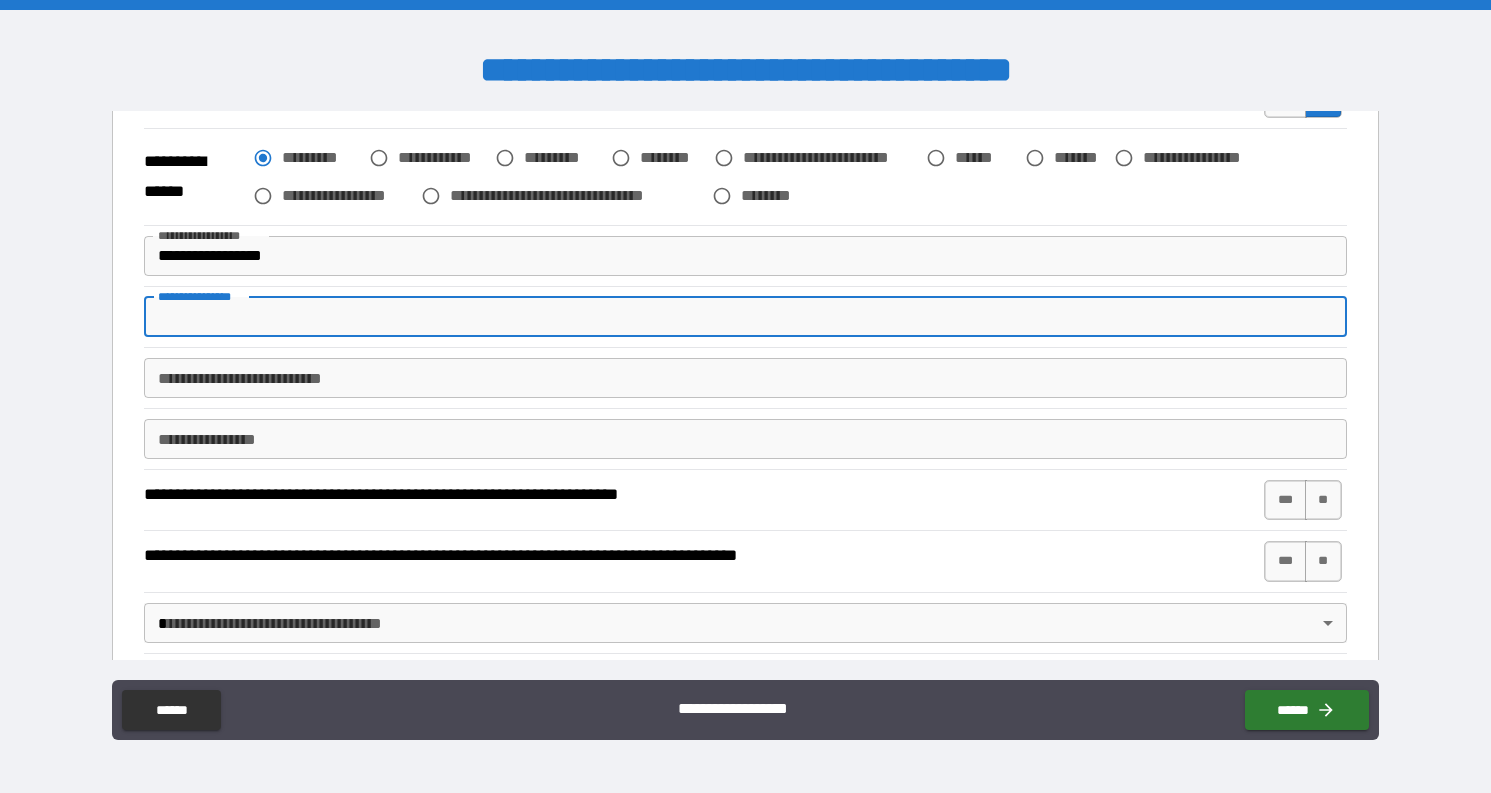 type on "**********" 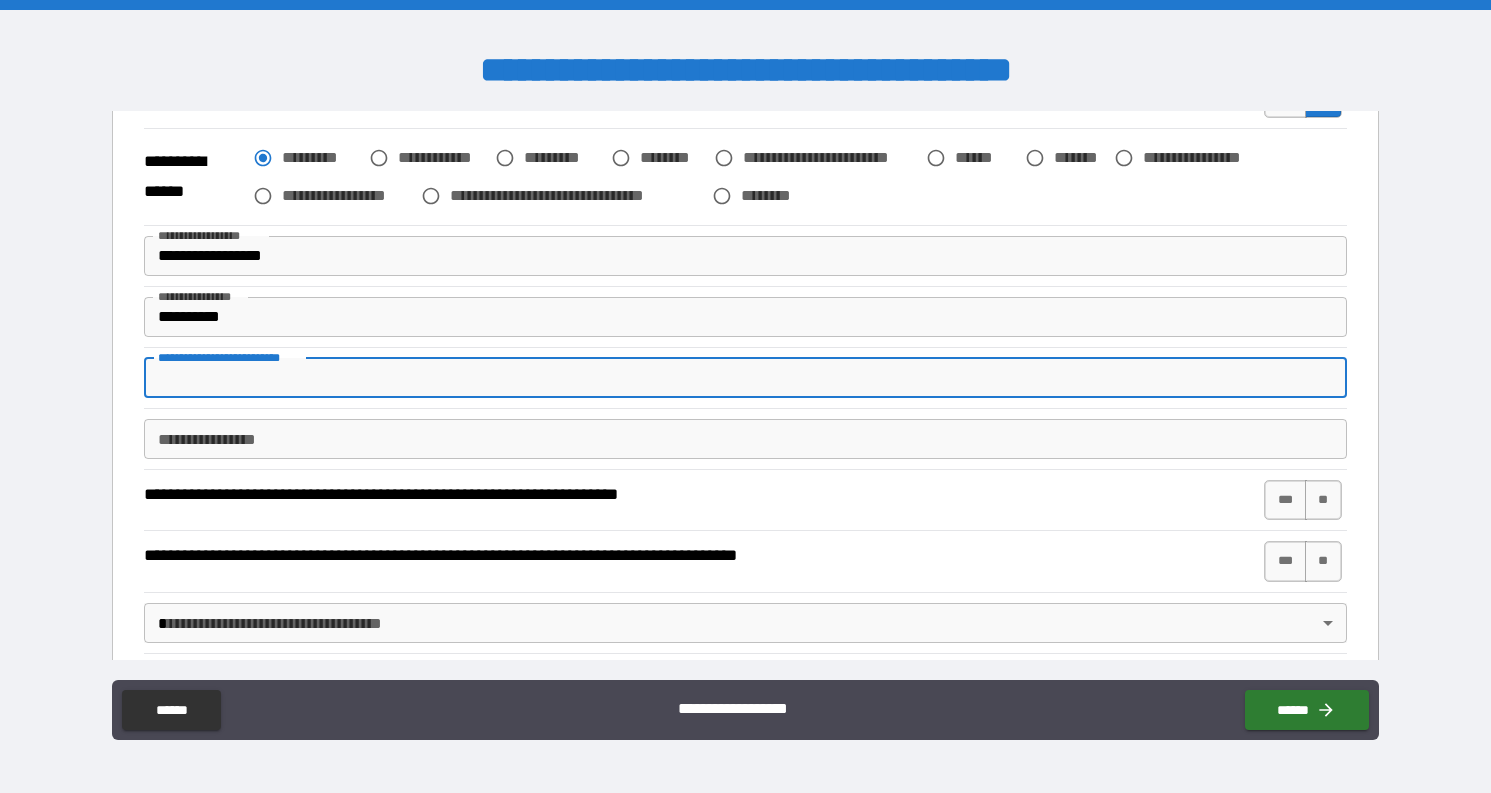 click on "**********" at bounding box center (745, 378) 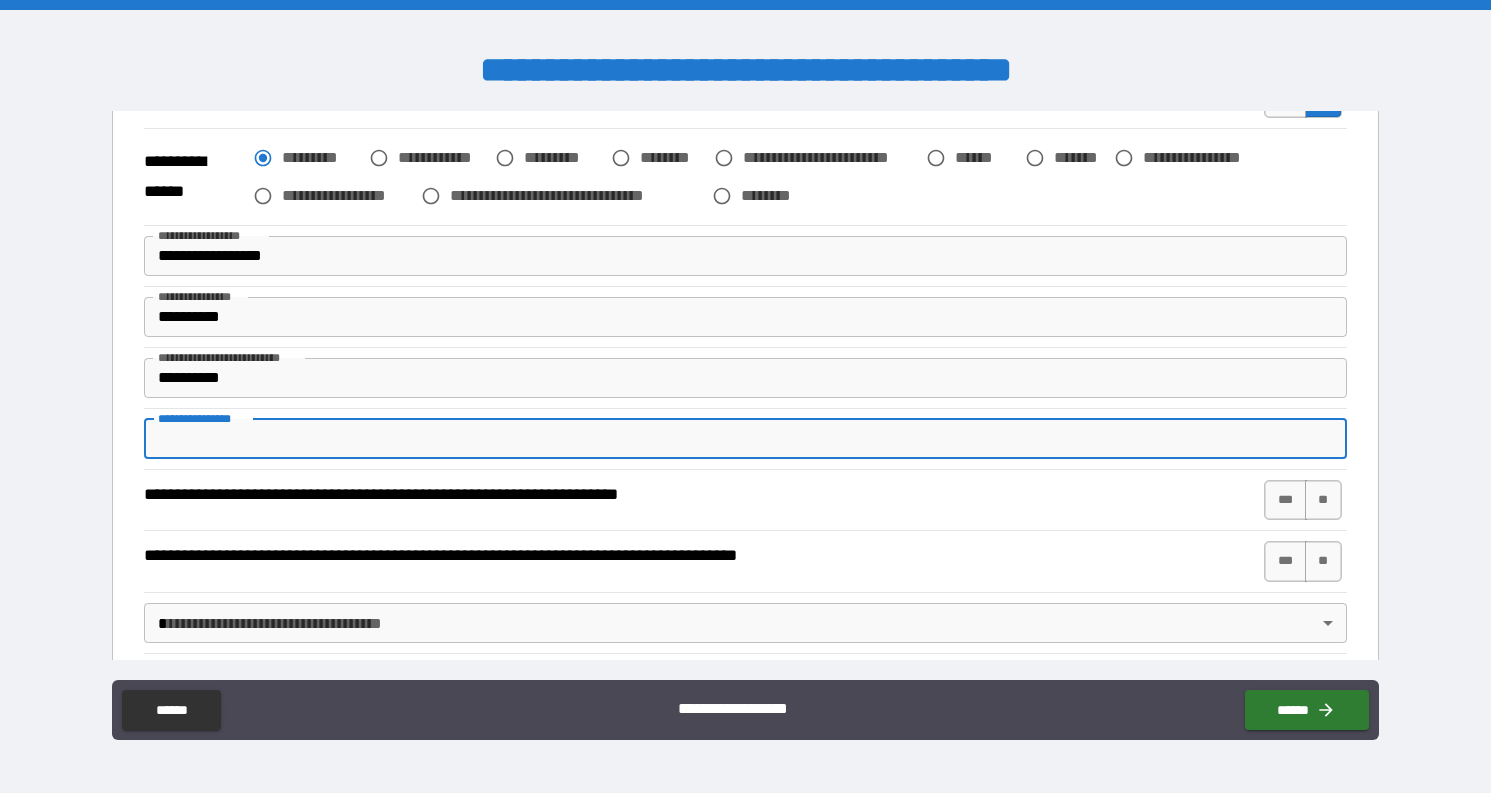 click on "**********" at bounding box center (745, 439) 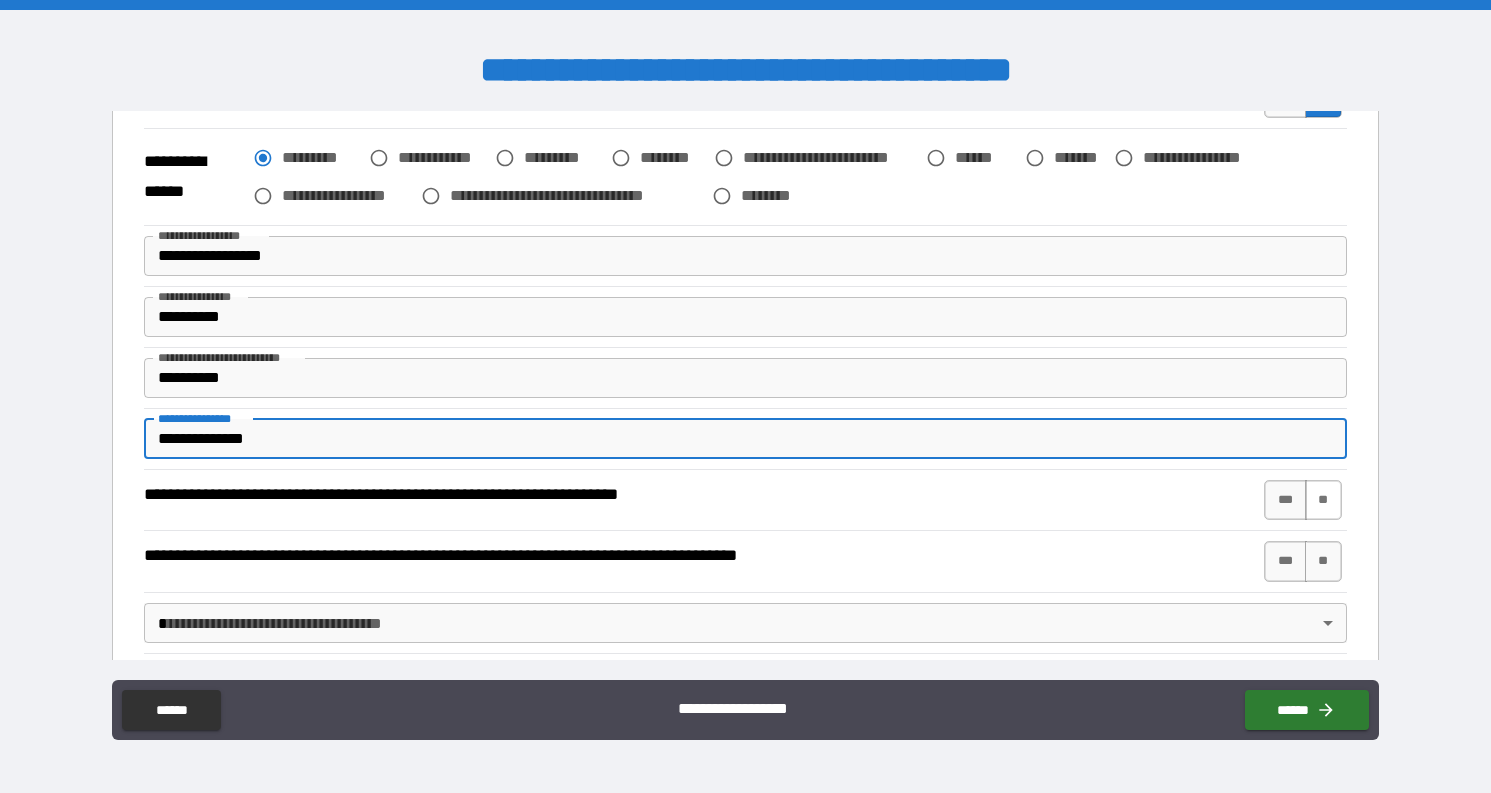 click on "**" at bounding box center (1323, 500) 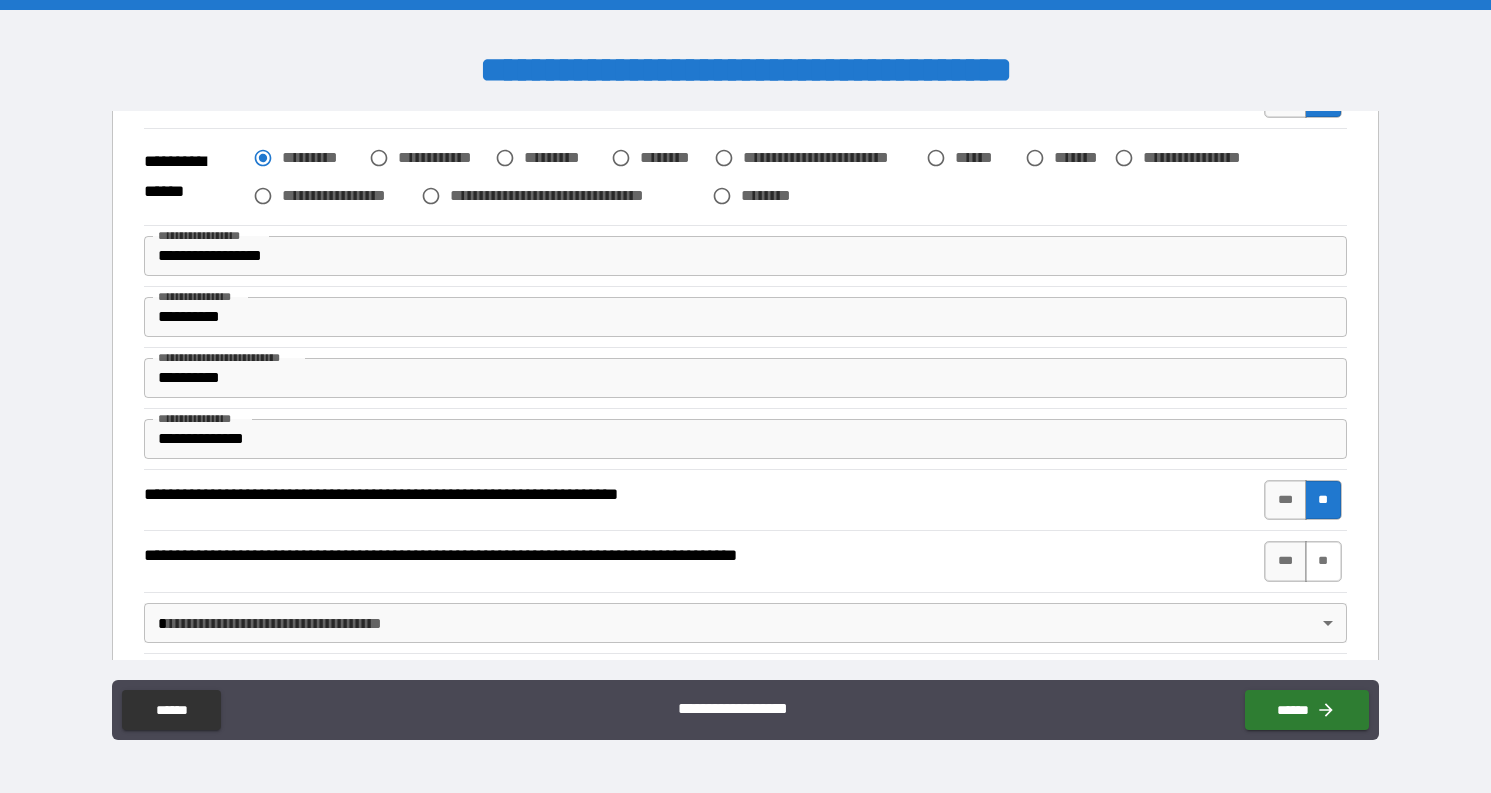 click on "**" at bounding box center [1323, 561] 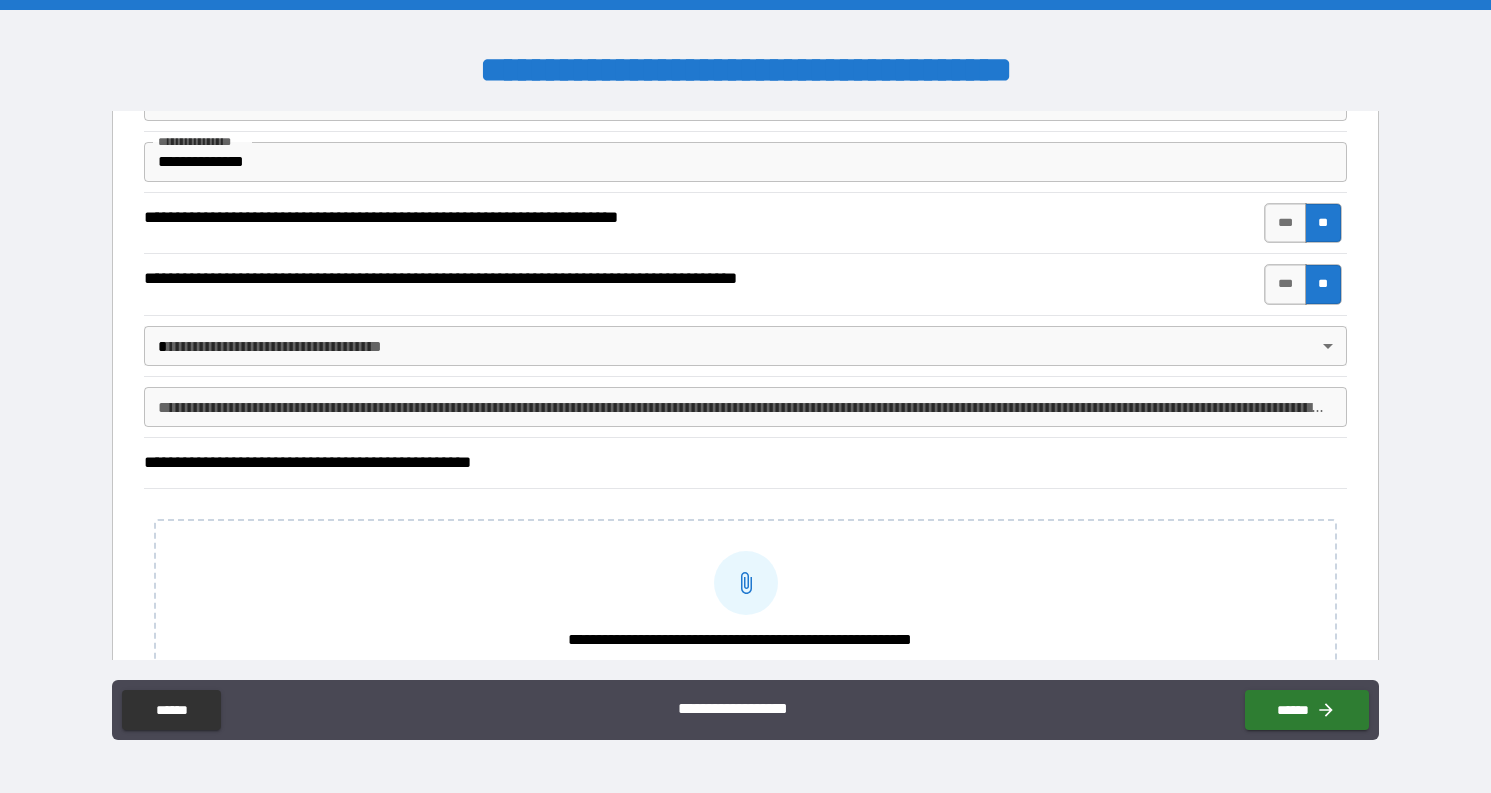 scroll, scrollTop: 820, scrollLeft: 0, axis: vertical 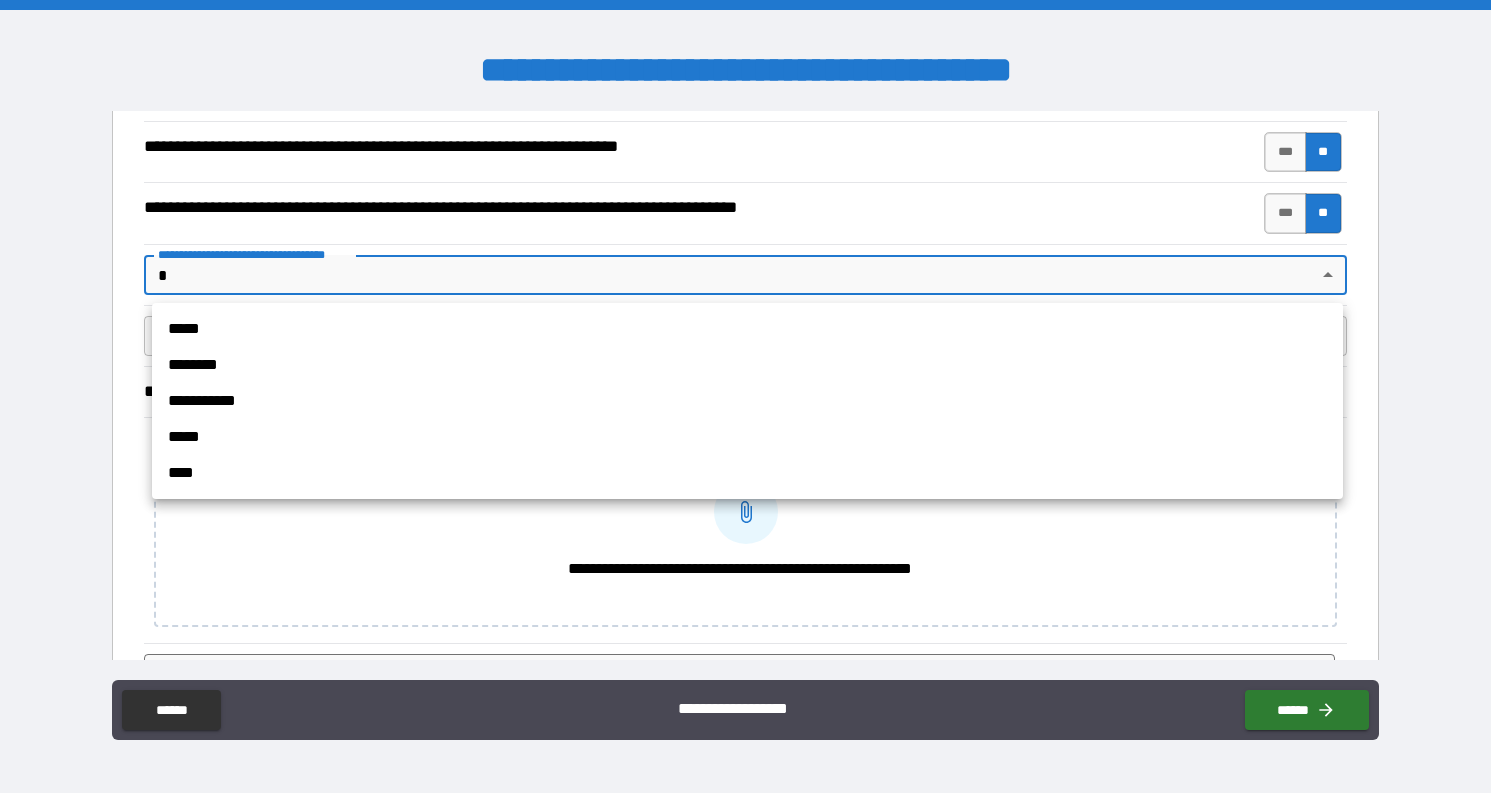 drag, startPoint x: 371, startPoint y: 273, endPoint x: 384, endPoint y: 290, distance: 21.400934 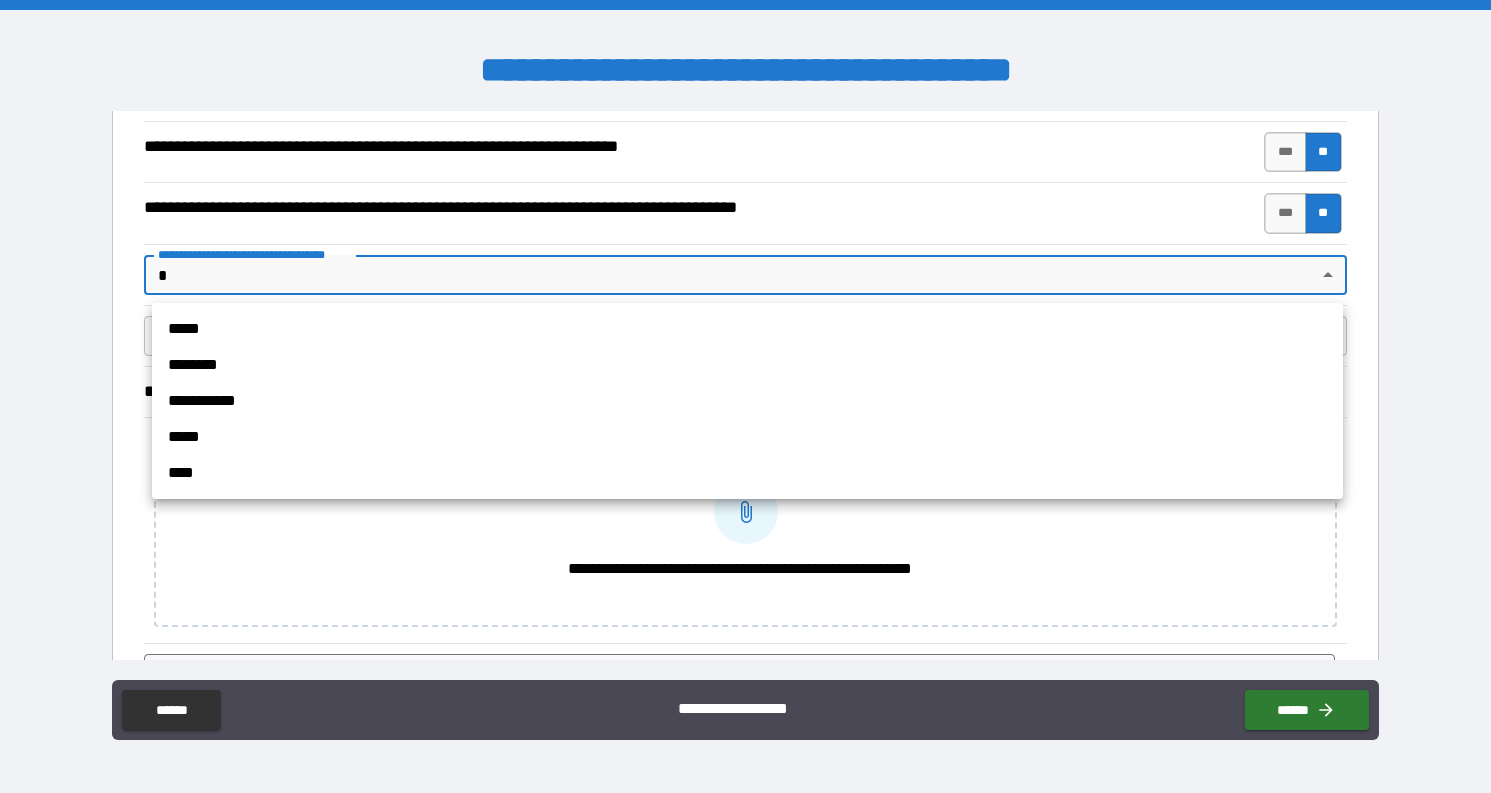 click on "****" at bounding box center (747, 473) 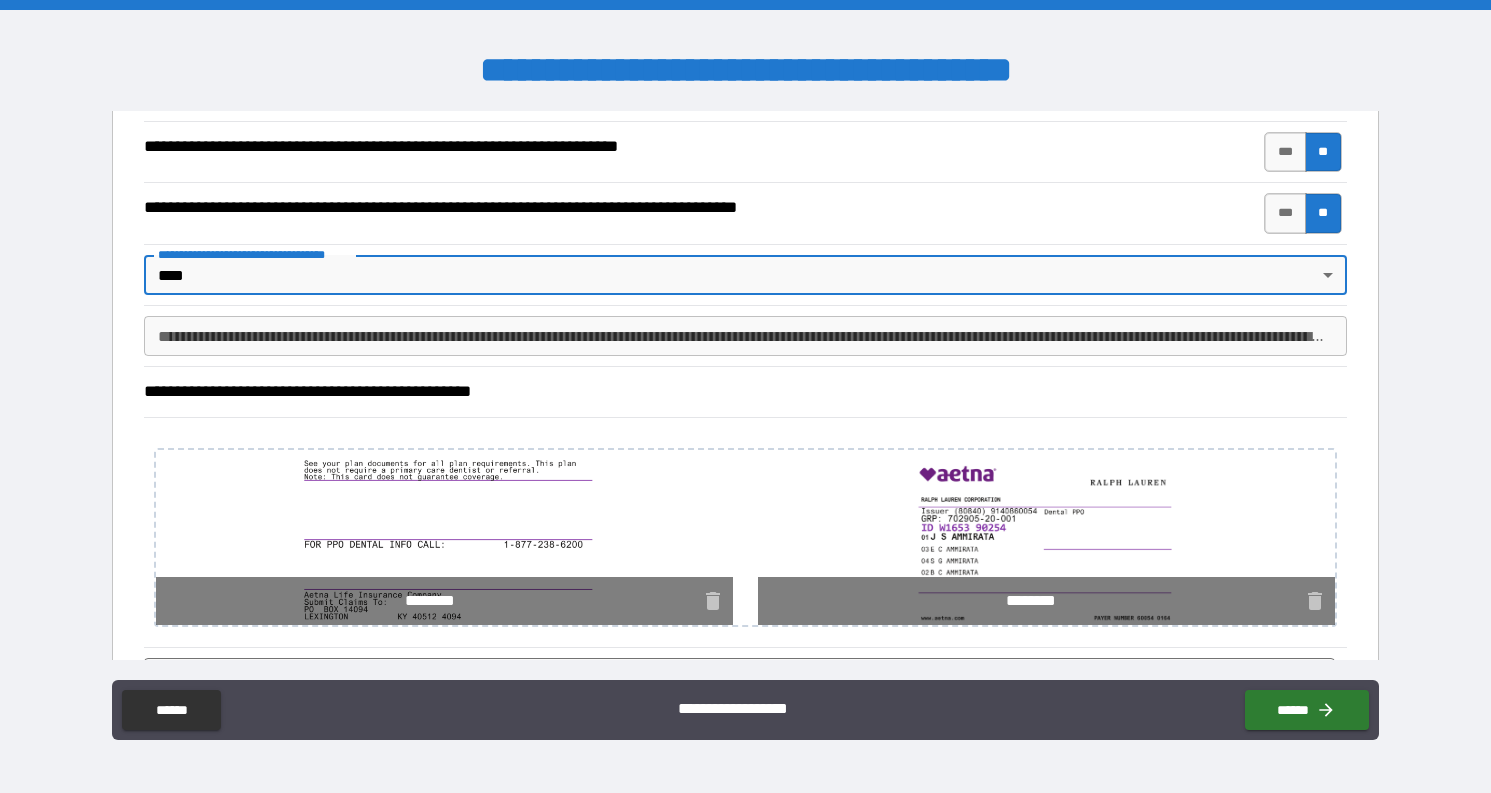 click on "**********" at bounding box center [745, 399] 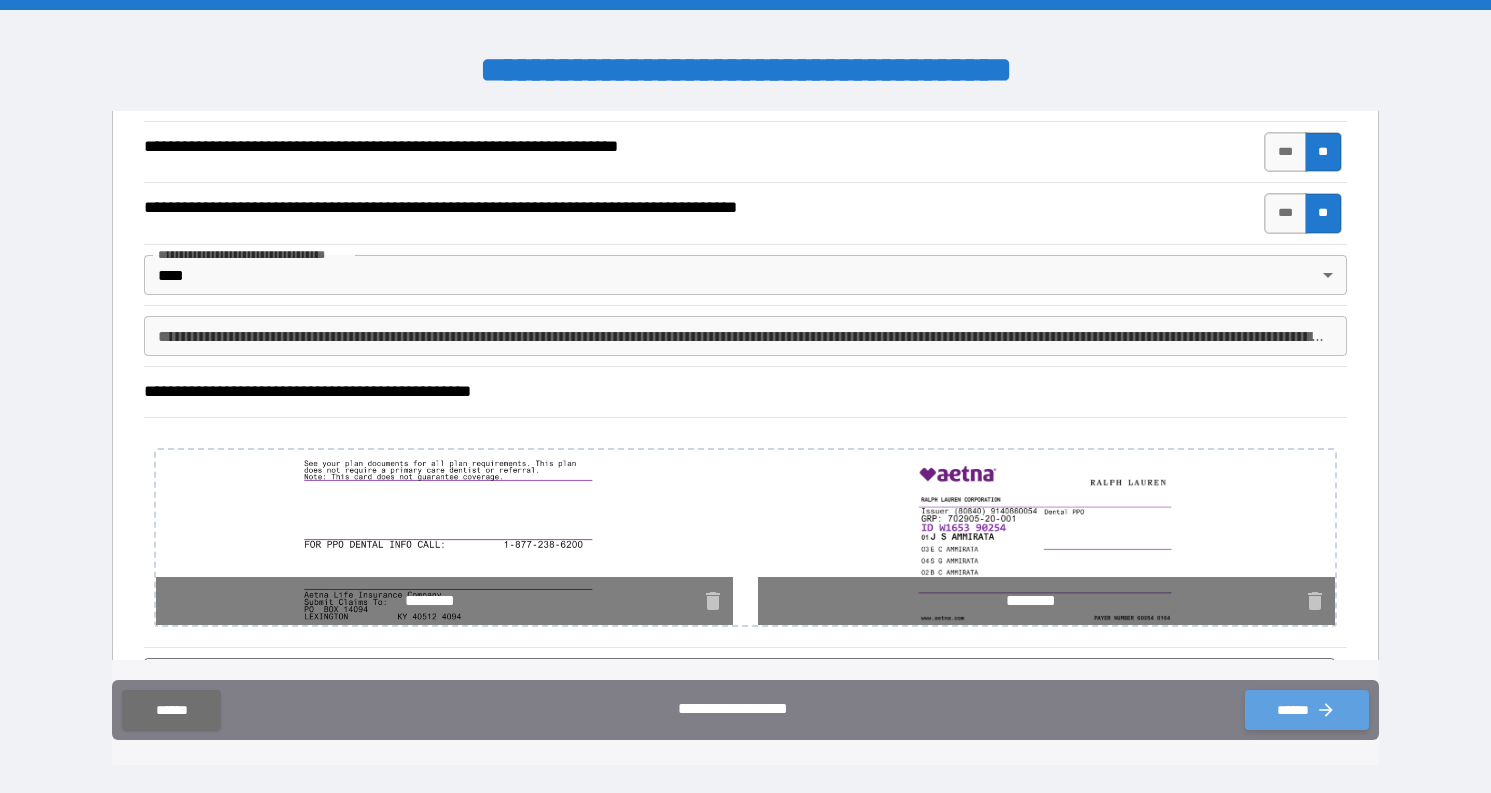 click on "******" at bounding box center [1307, 710] 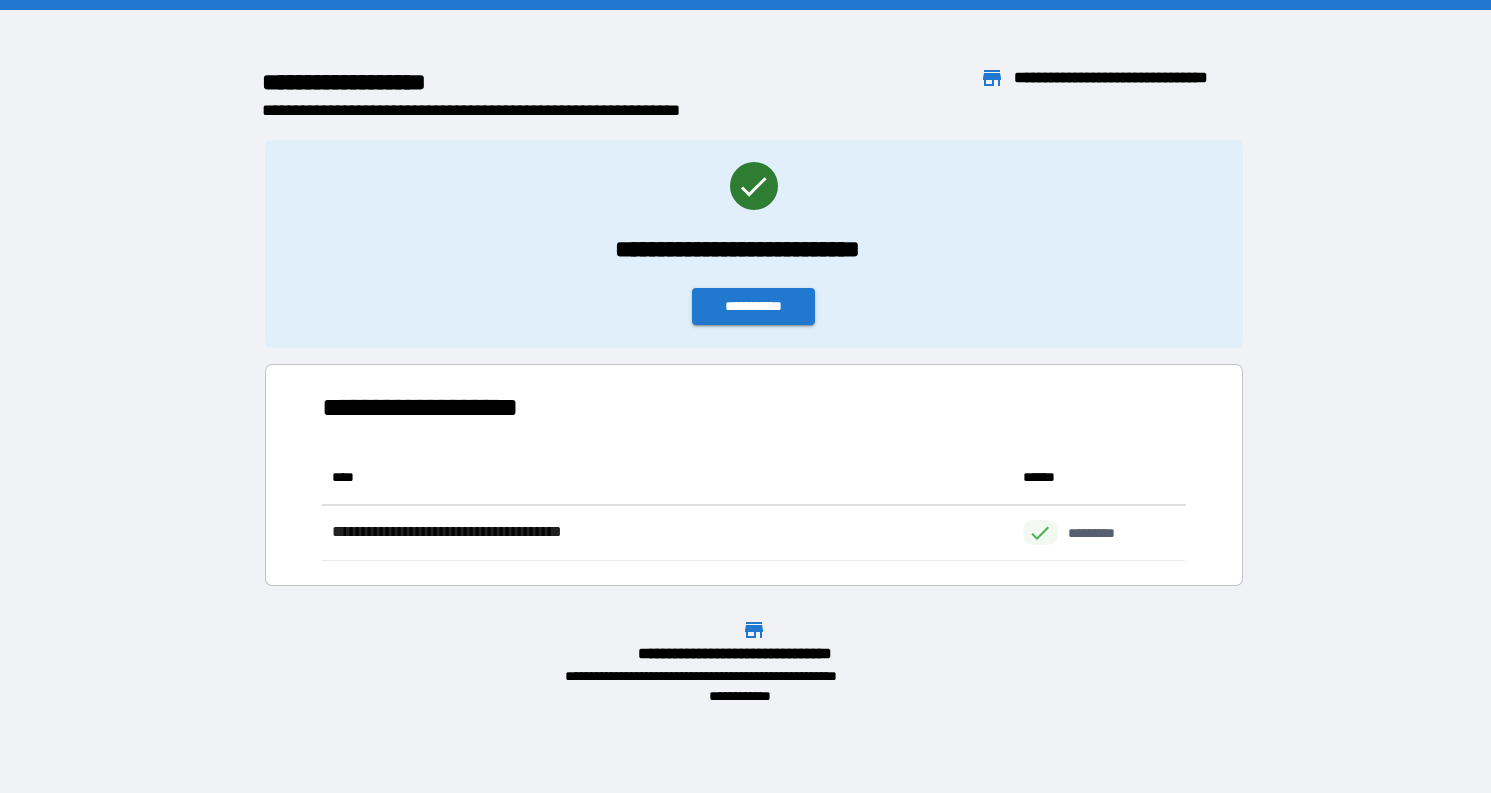 scroll, scrollTop: 16, scrollLeft: 16, axis: both 